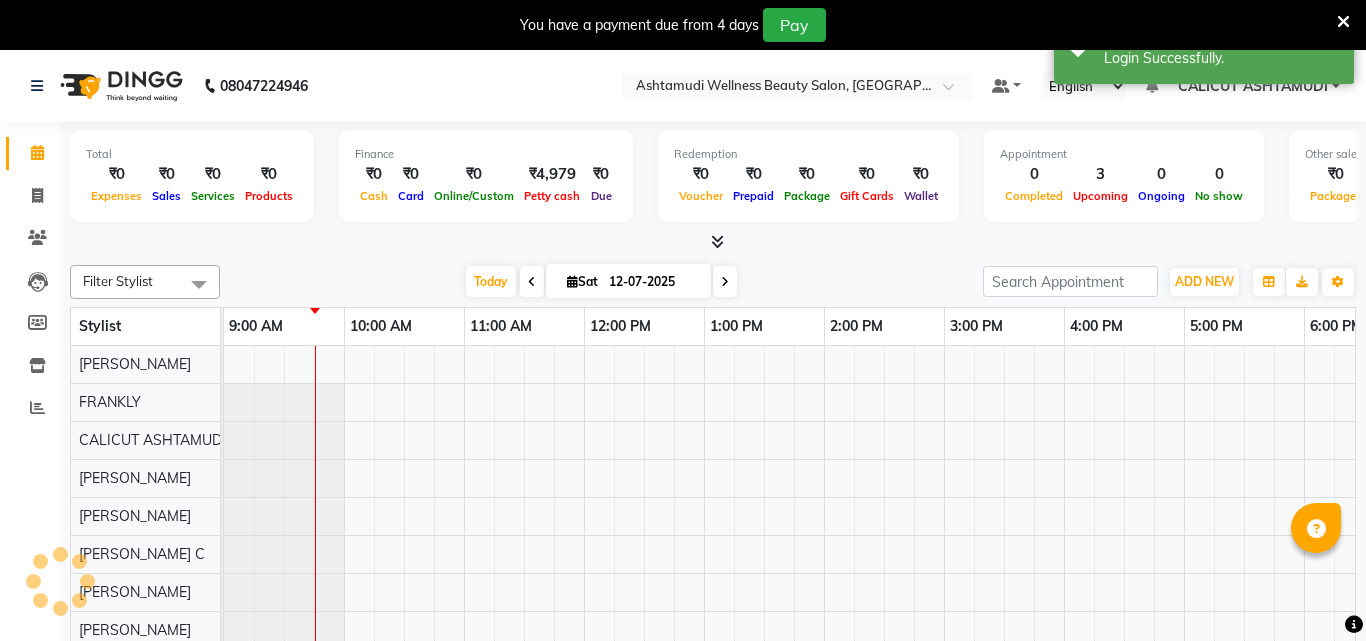 click at bounding box center (1343, 22) 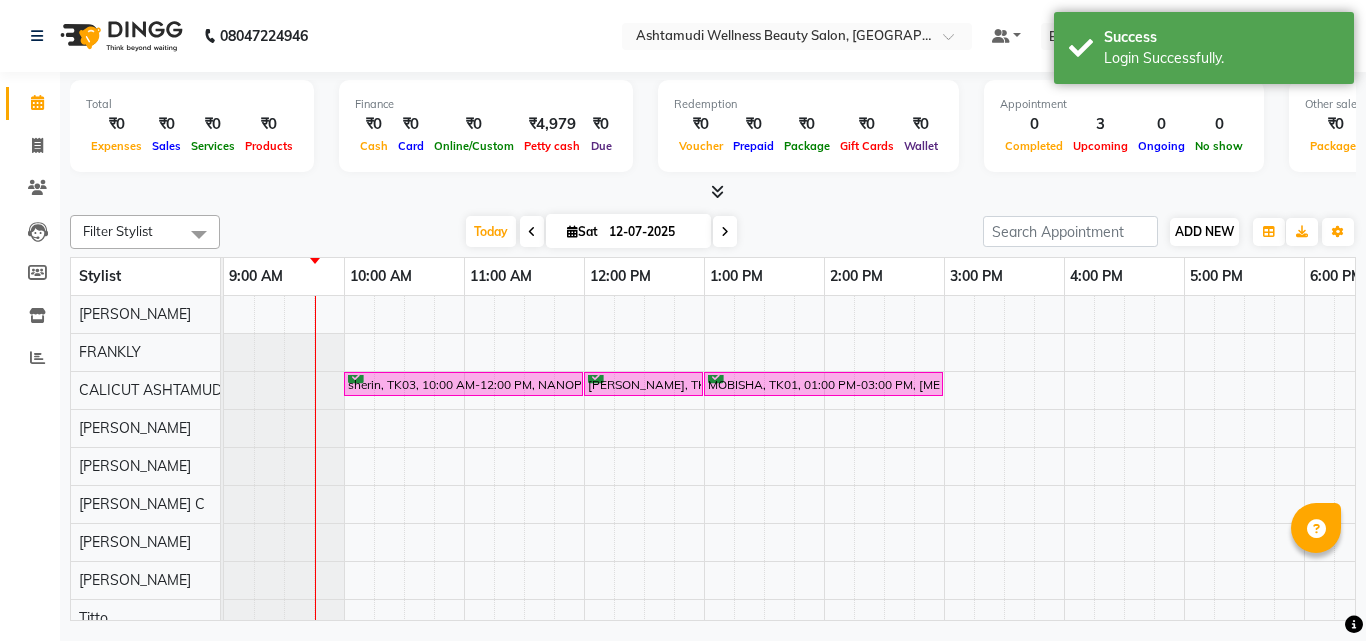 scroll, scrollTop: 0, scrollLeft: 0, axis: both 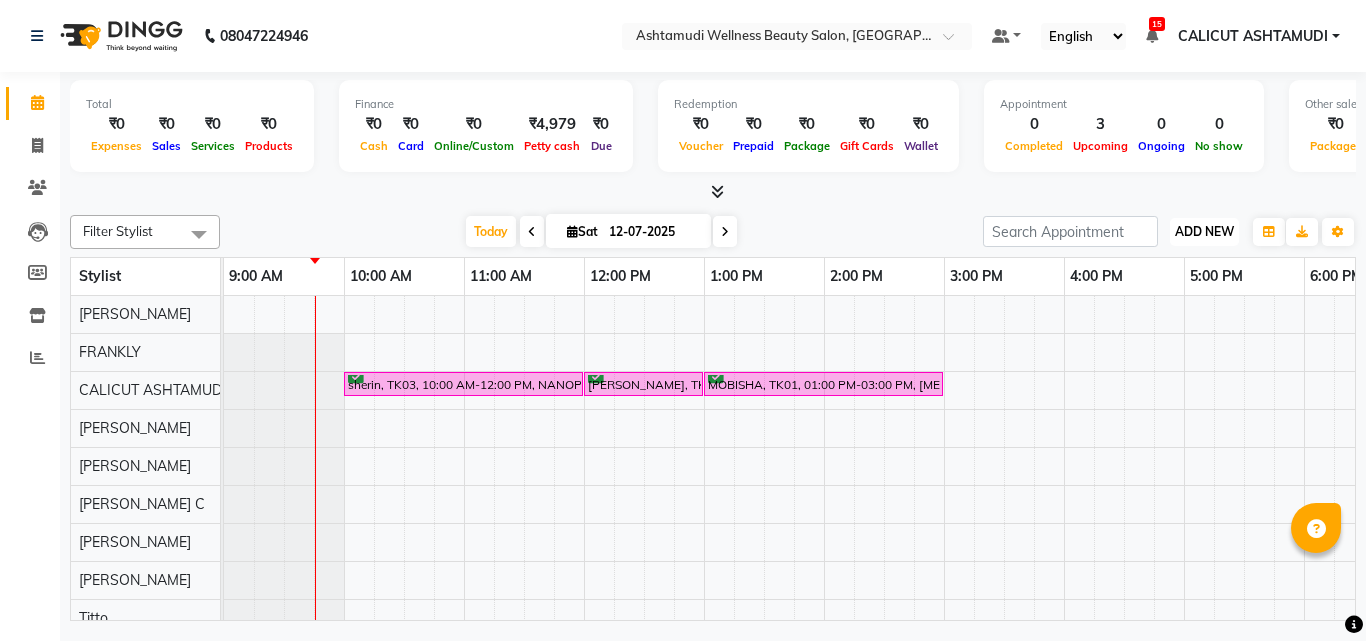 click on "ADD NEW" at bounding box center (1204, 231) 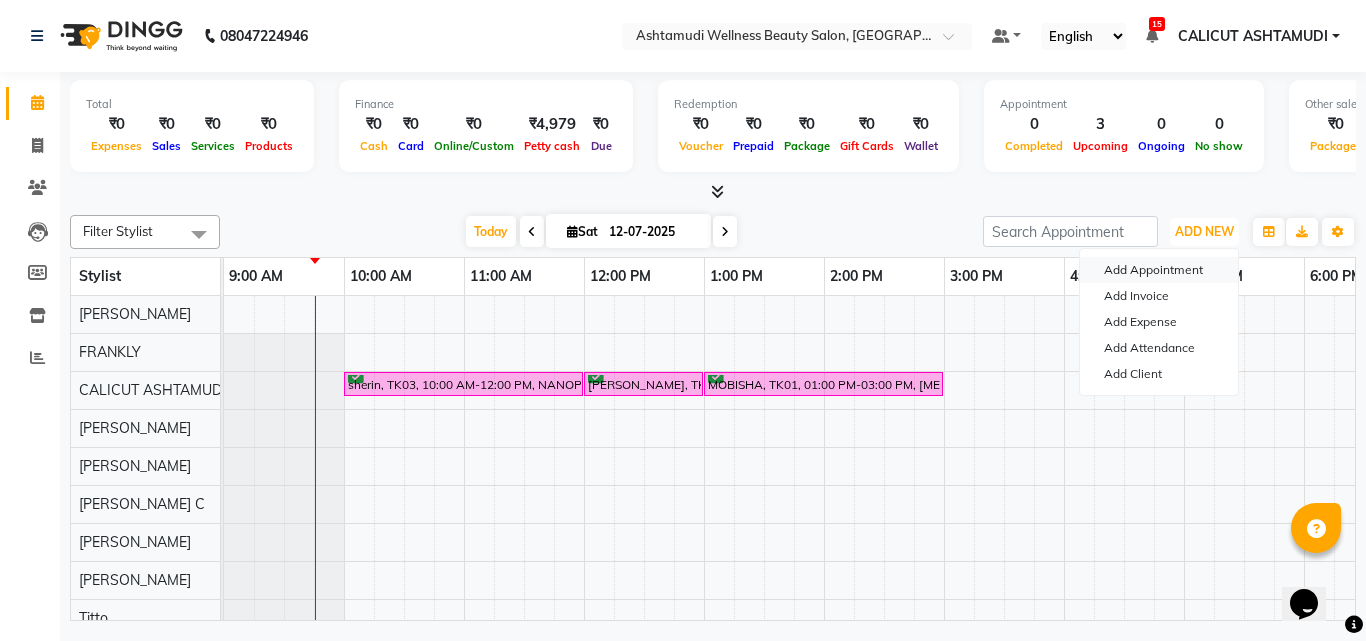 scroll, scrollTop: 0, scrollLeft: 0, axis: both 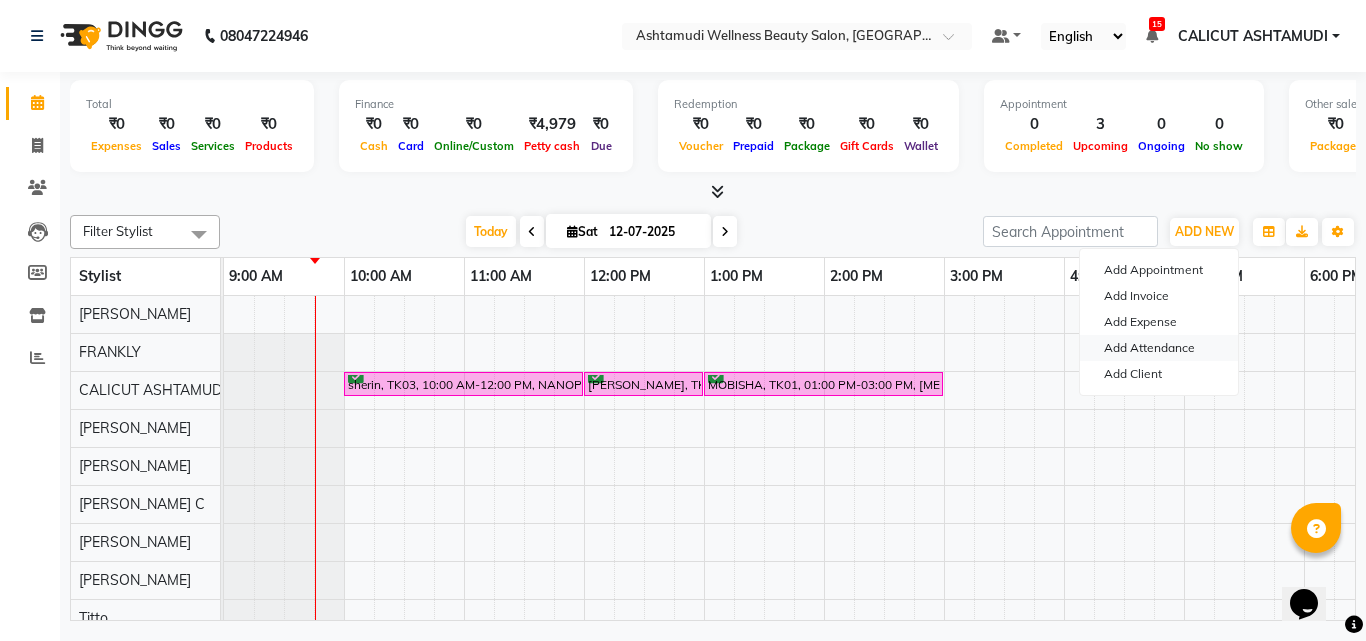 click on "Add Attendance" at bounding box center [1159, 348] 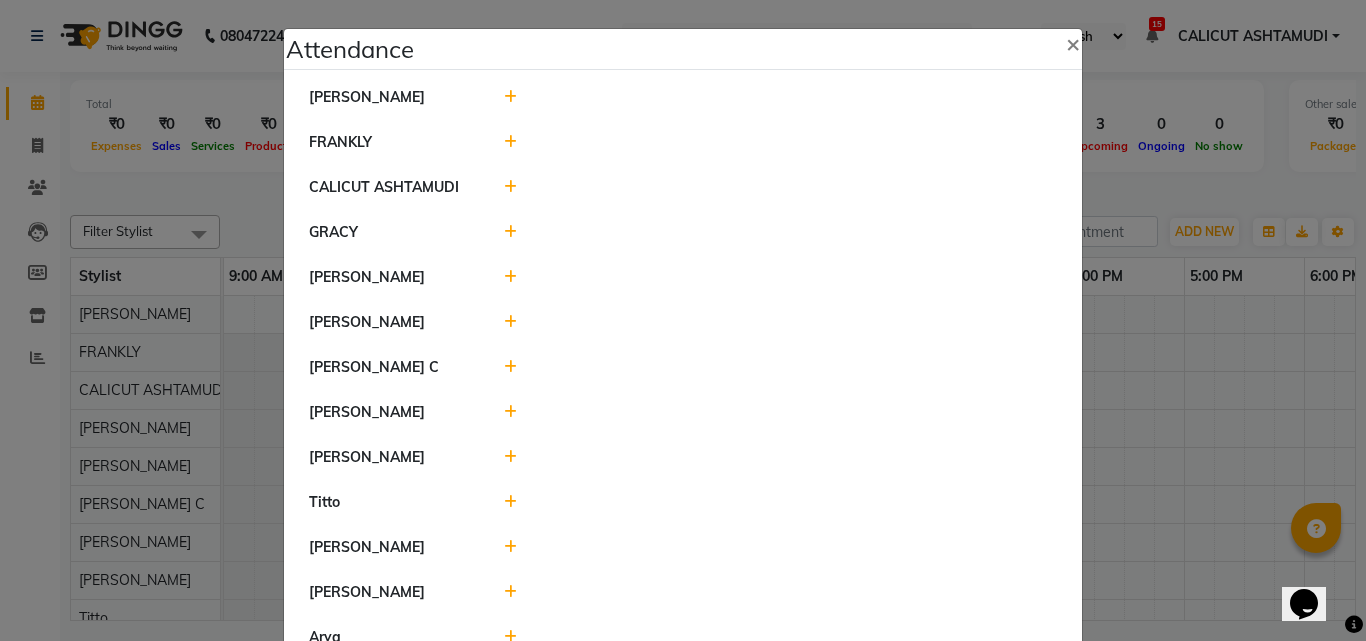 click 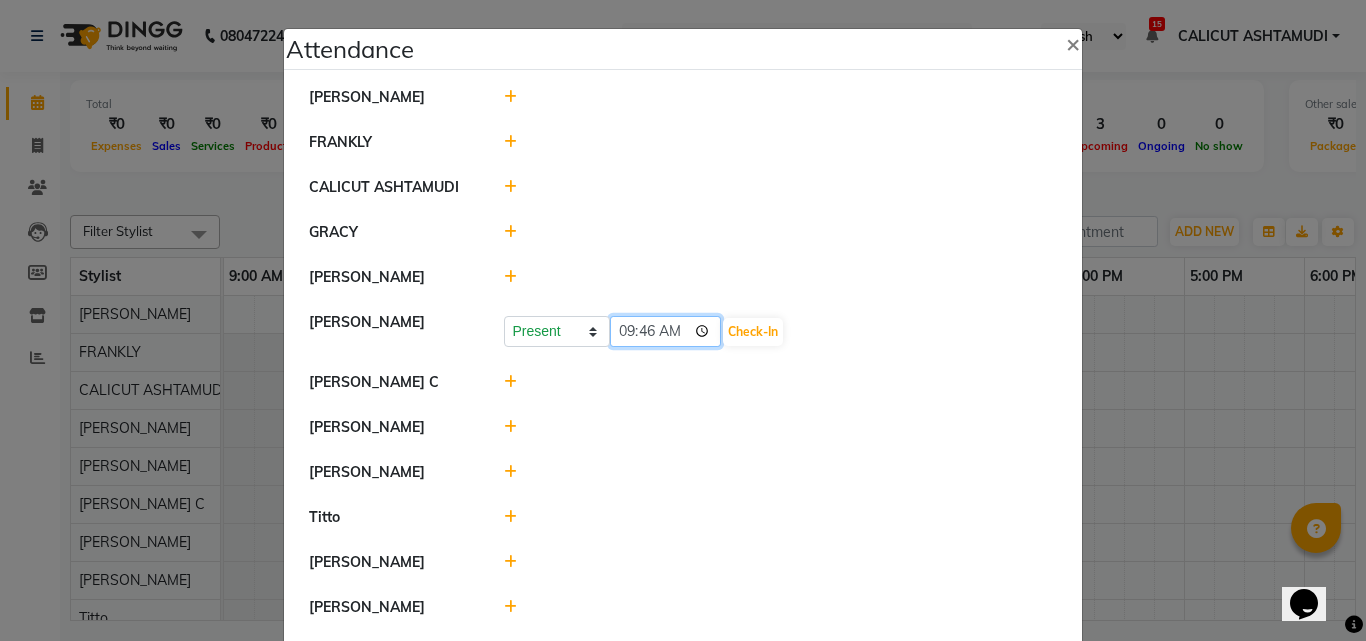 click on "09:46" 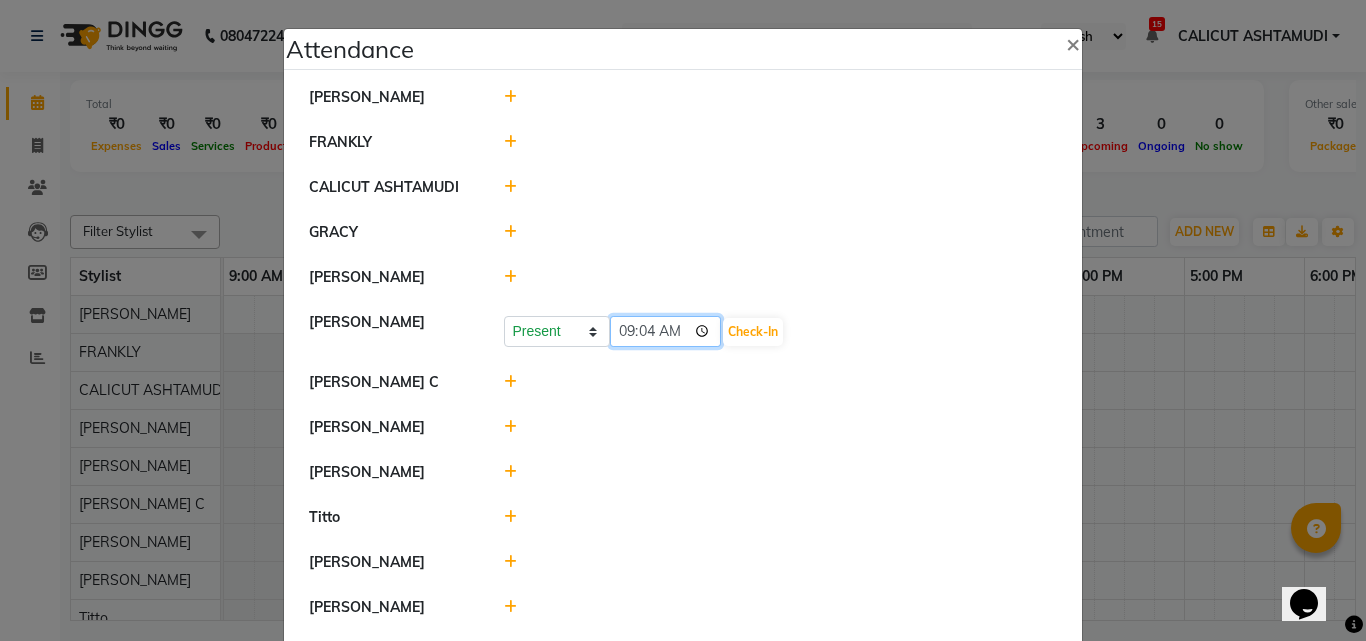 type on "09:45" 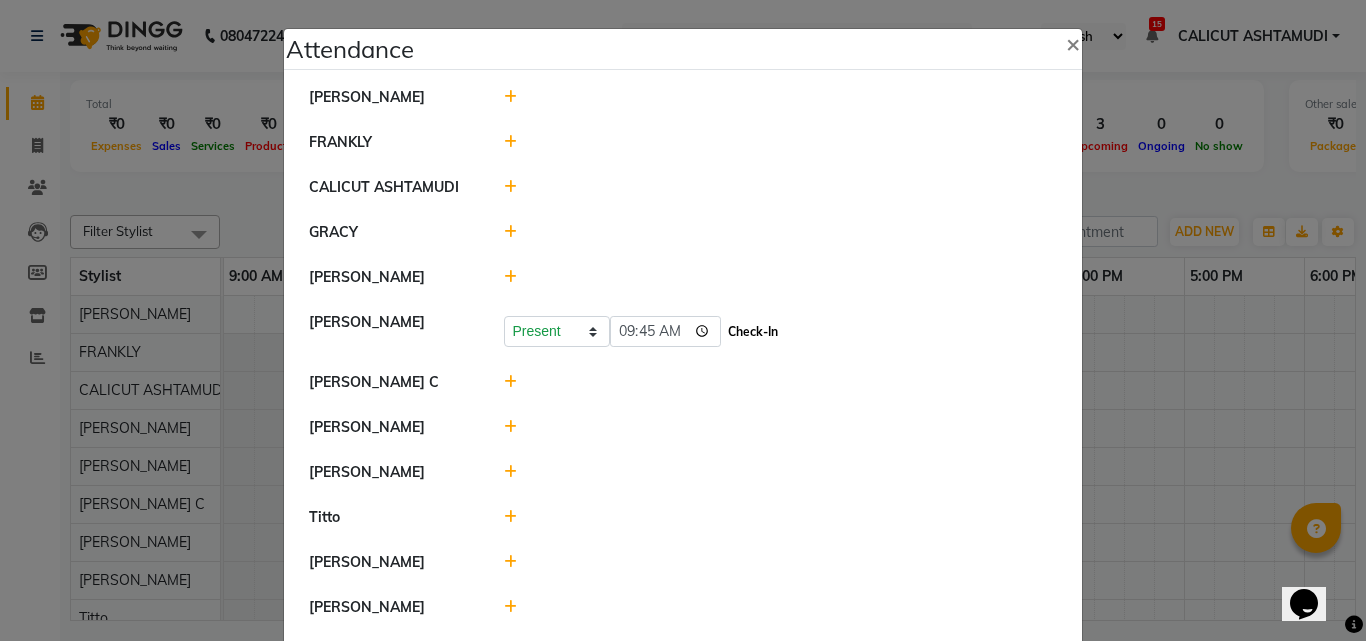 click on "Check-In" 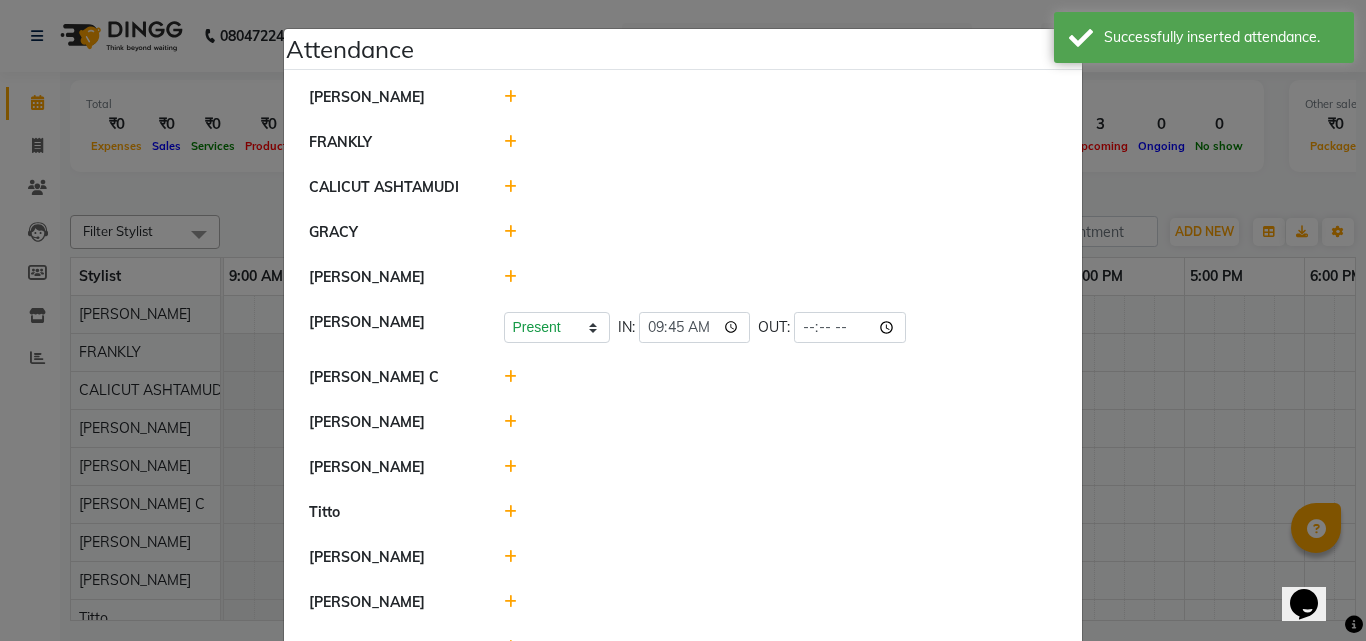 click on "Attendance ×  ANKITHA   FRANKLY	   CALICUT ASHTAMUDI   GRACY   KRISHNA   SUHANA  SHABU   Present   Absent   Late   Half Day   Weekly Off  IN:  09:45 OUT:   AMBILI C   Amala George   Sewan ali   Titto   Punam Gurung   Nitesh   Arya   Sheela" 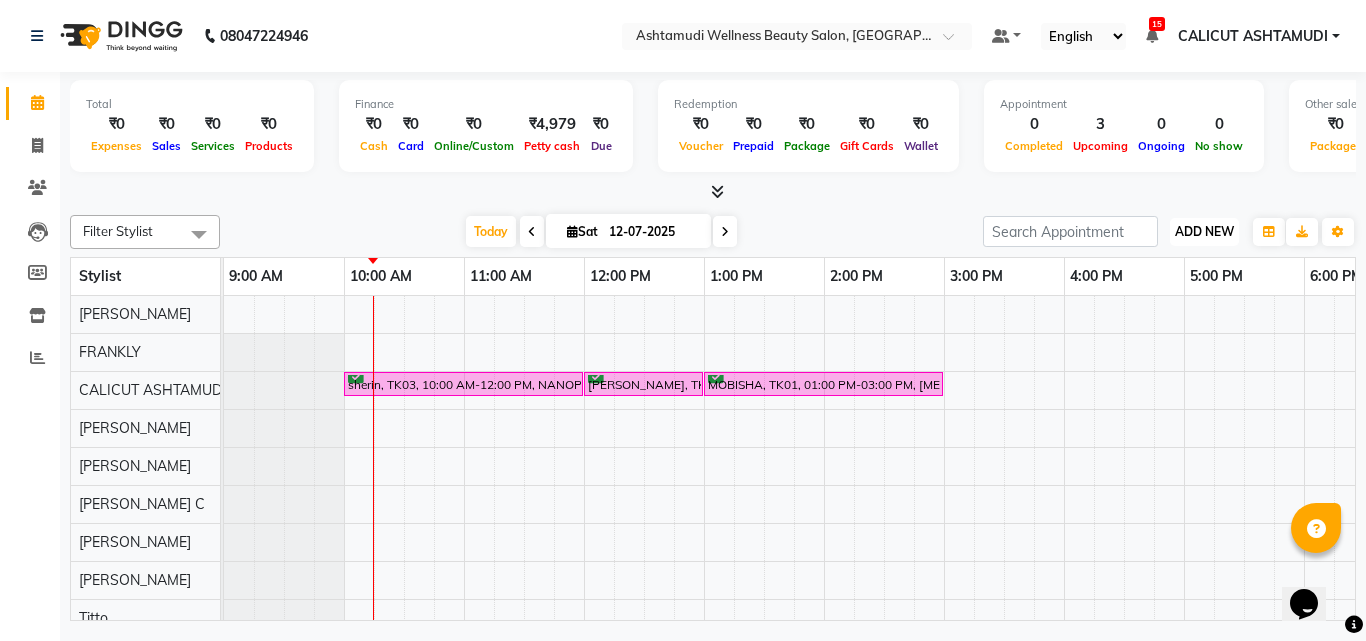 click on "ADD NEW" at bounding box center [1204, 231] 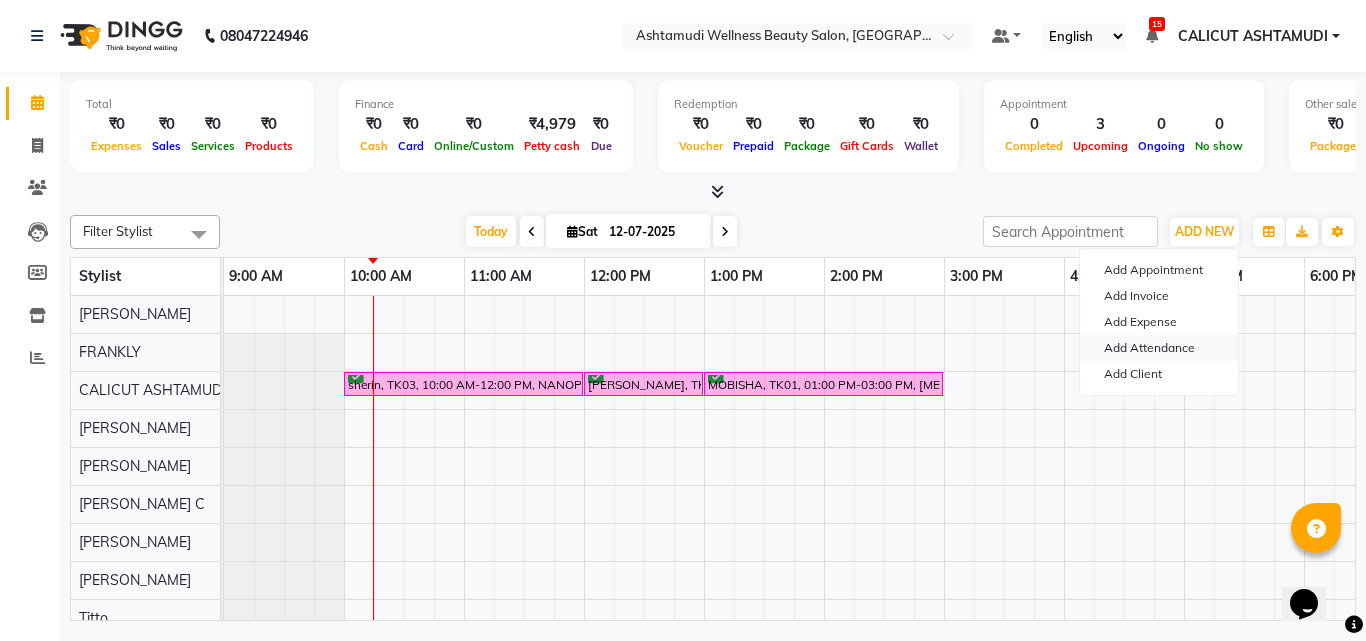 click on "Add Attendance" at bounding box center [1159, 348] 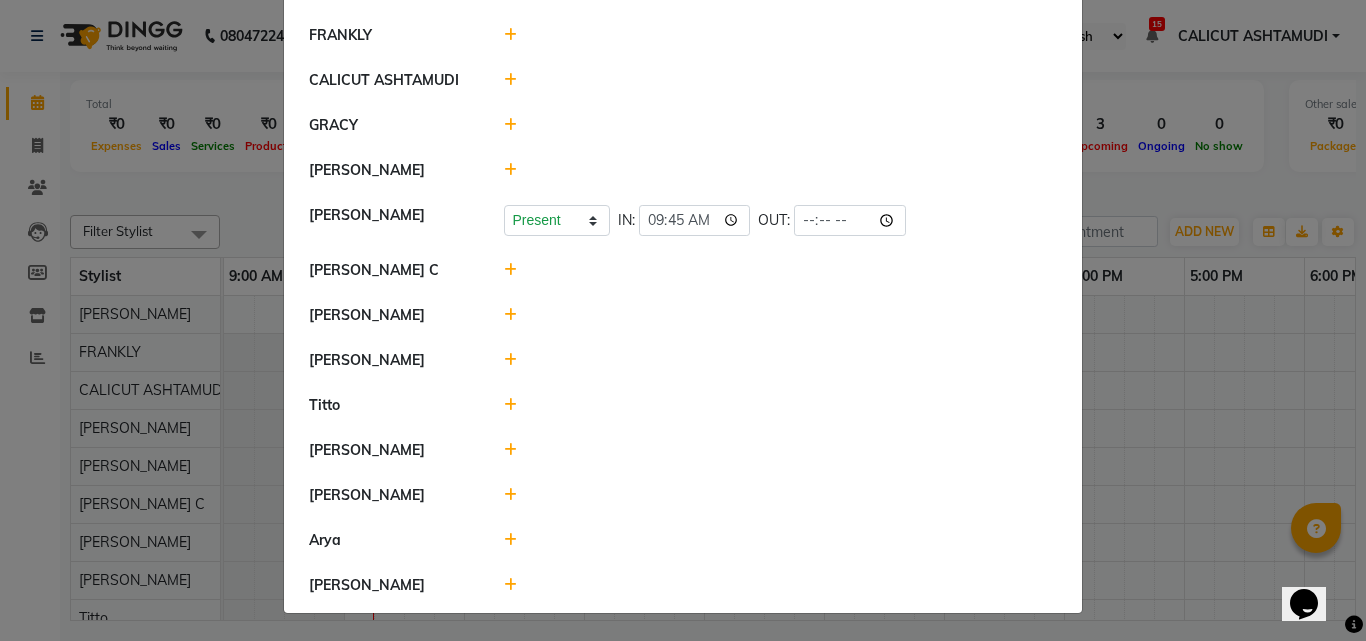 scroll, scrollTop: 108, scrollLeft: 0, axis: vertical 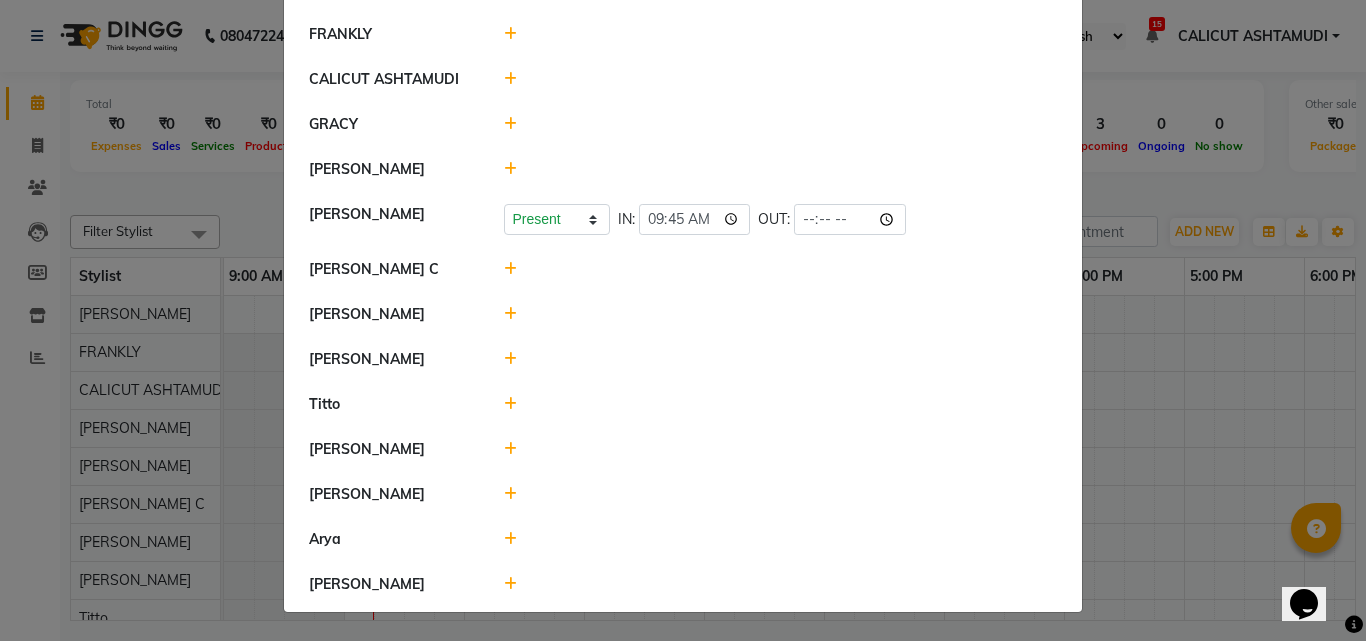 click 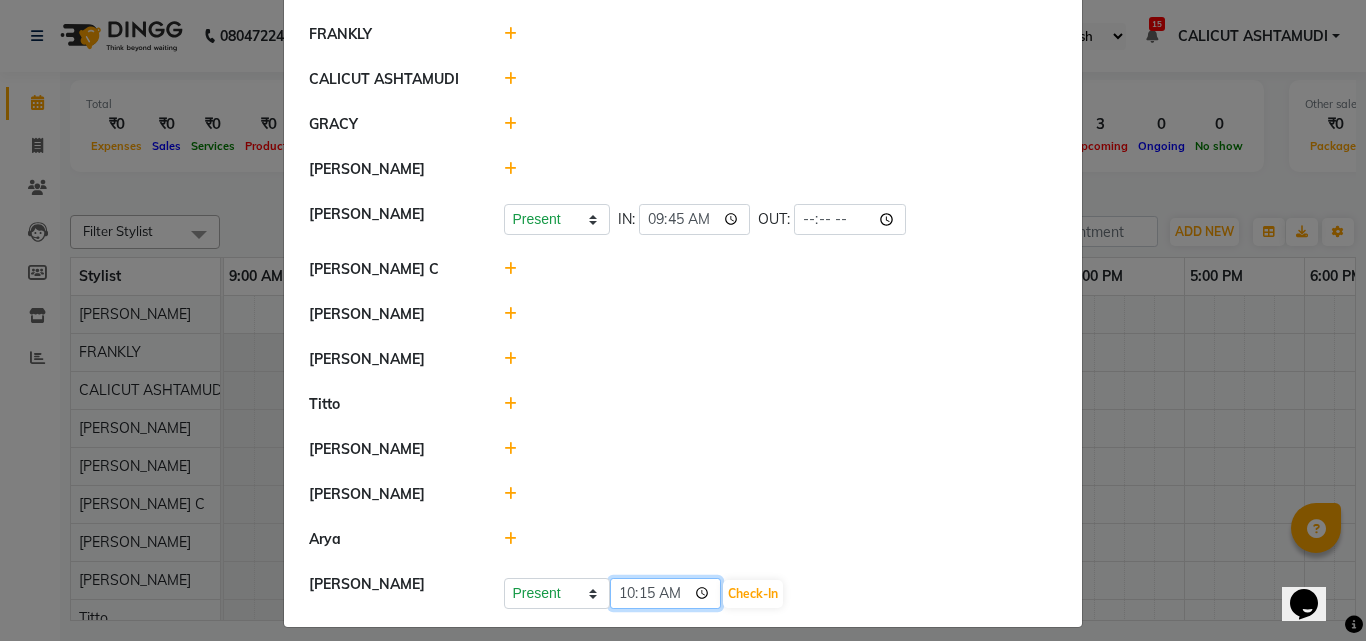 click on "10:15" 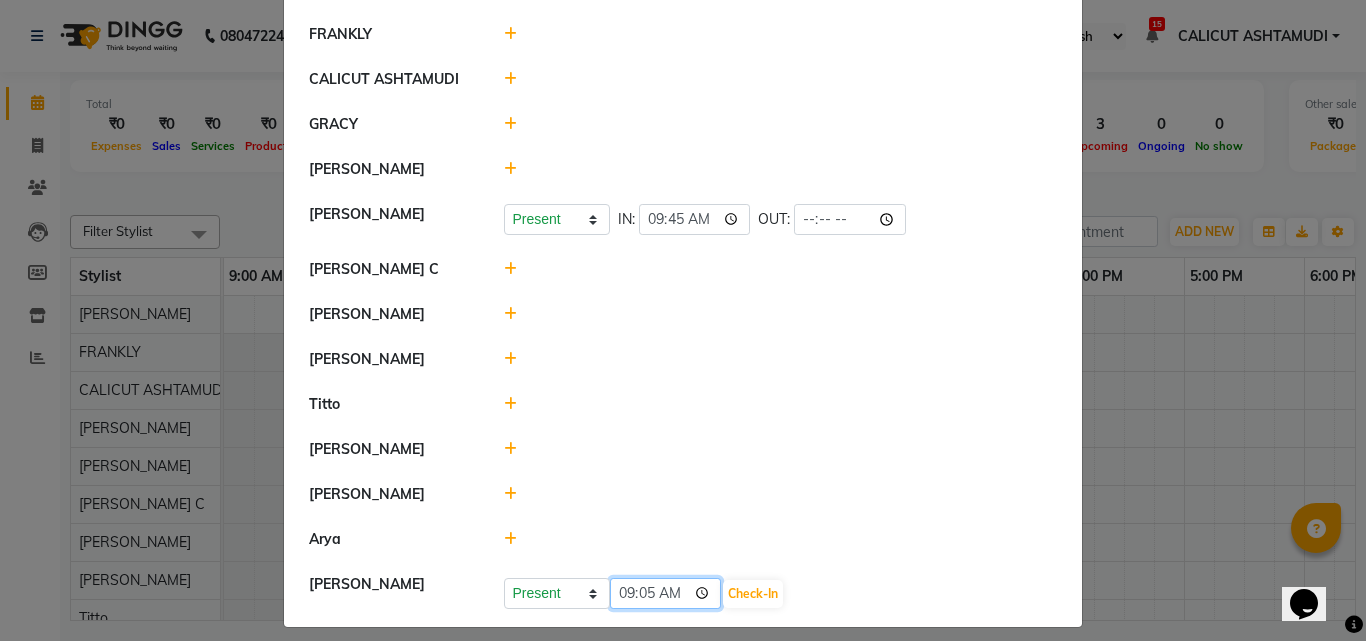 type on "09:55" 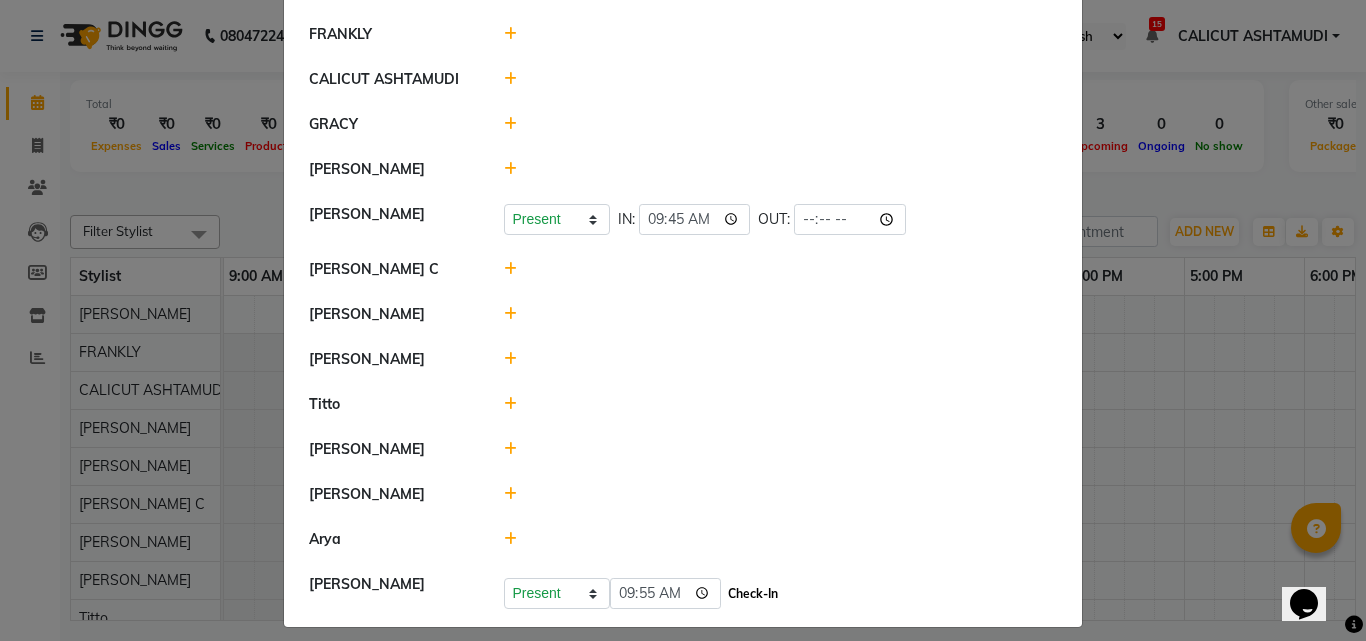 click on "Check-In" 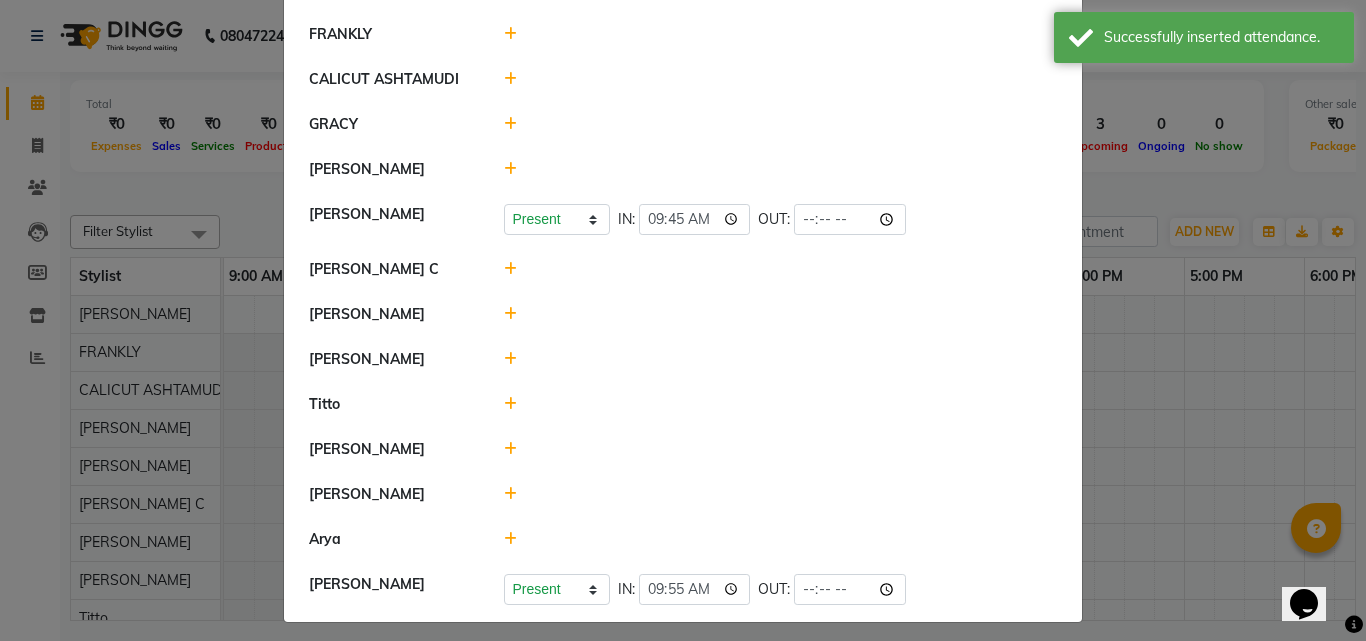 click 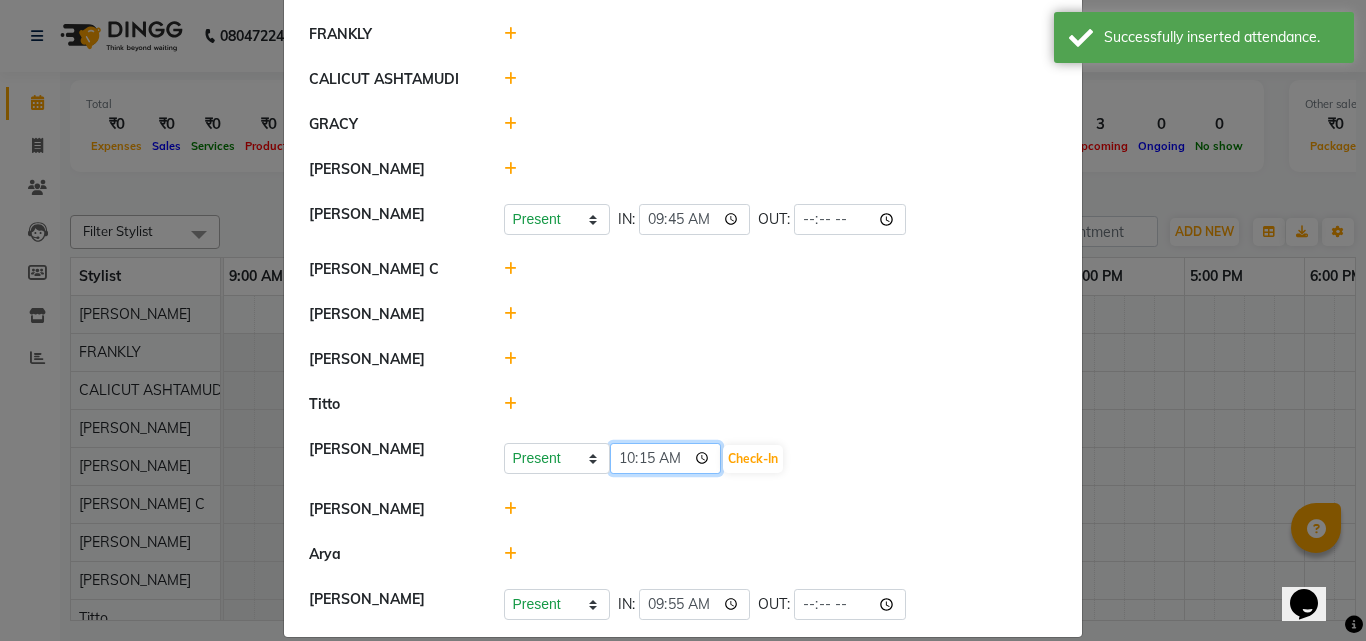 click on "10:15" 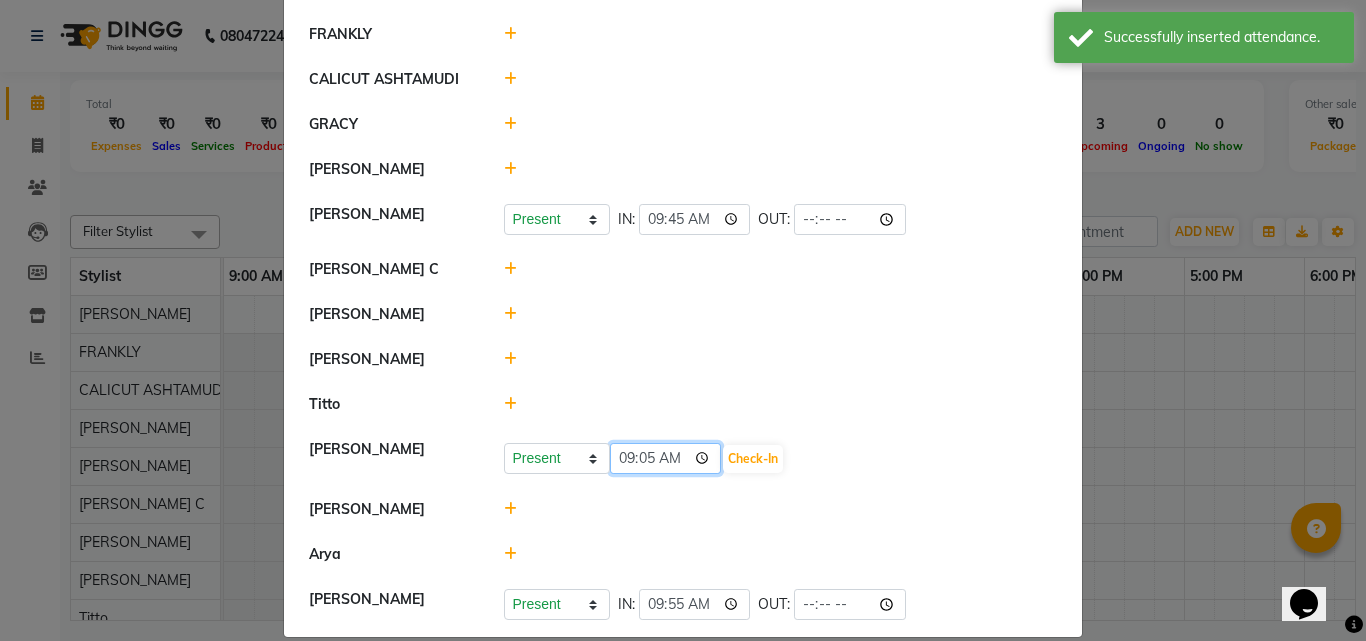 type on "09:55" 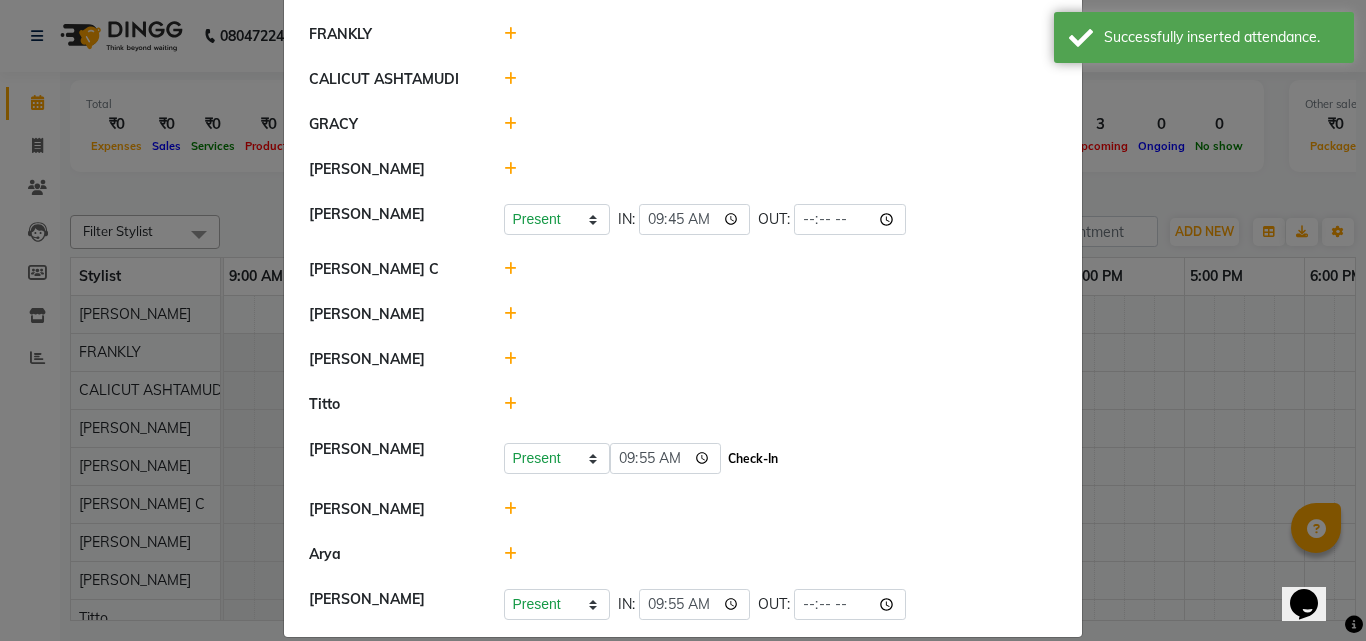 click on "Check-In" 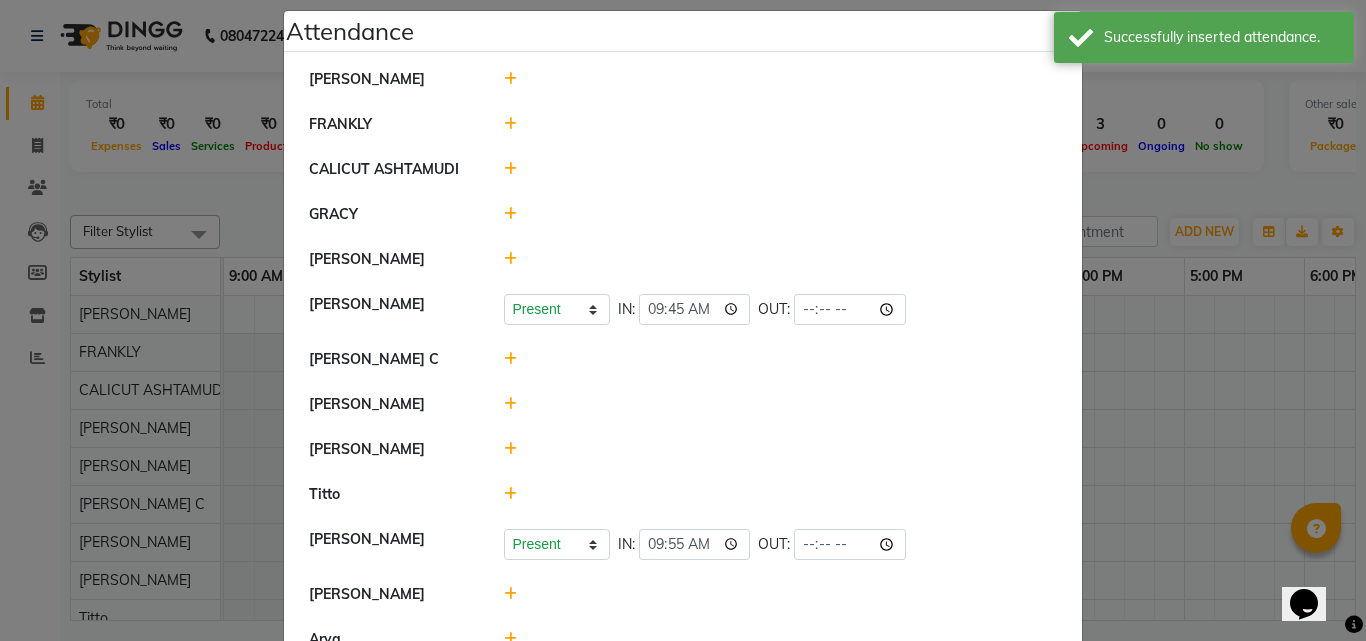 scroll, scrollTop: 0, scrollLeft: 0, axis: both 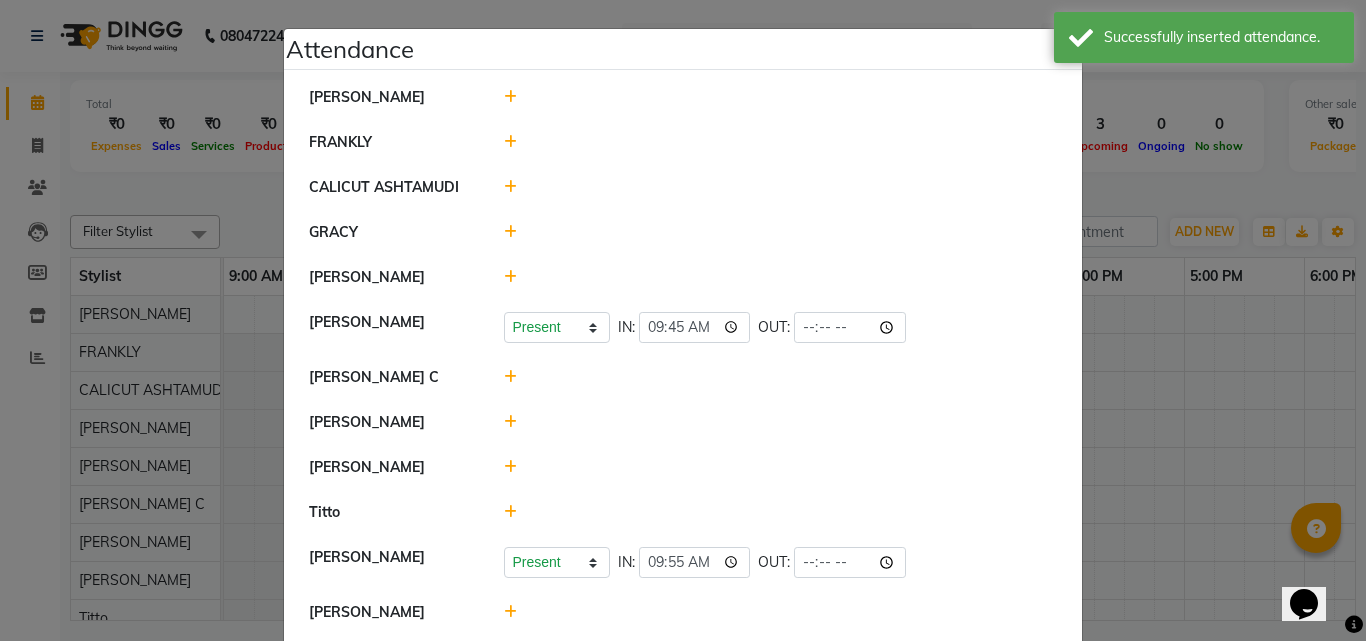 click 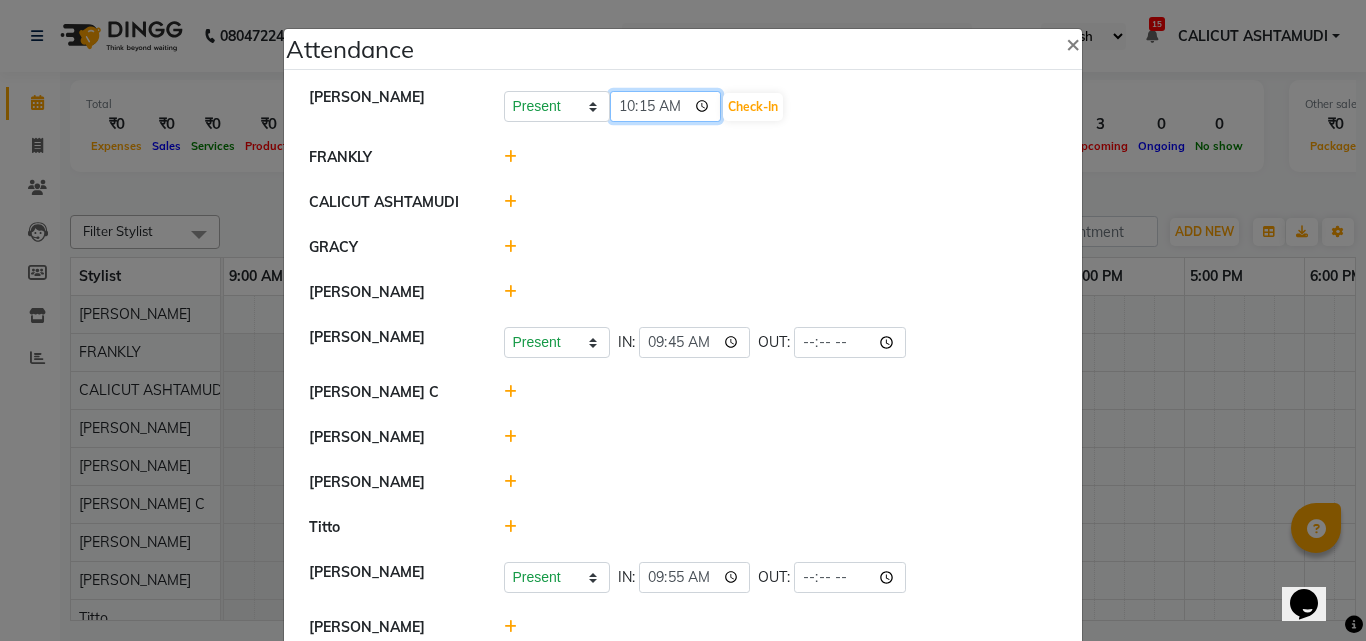 click on "10:15" 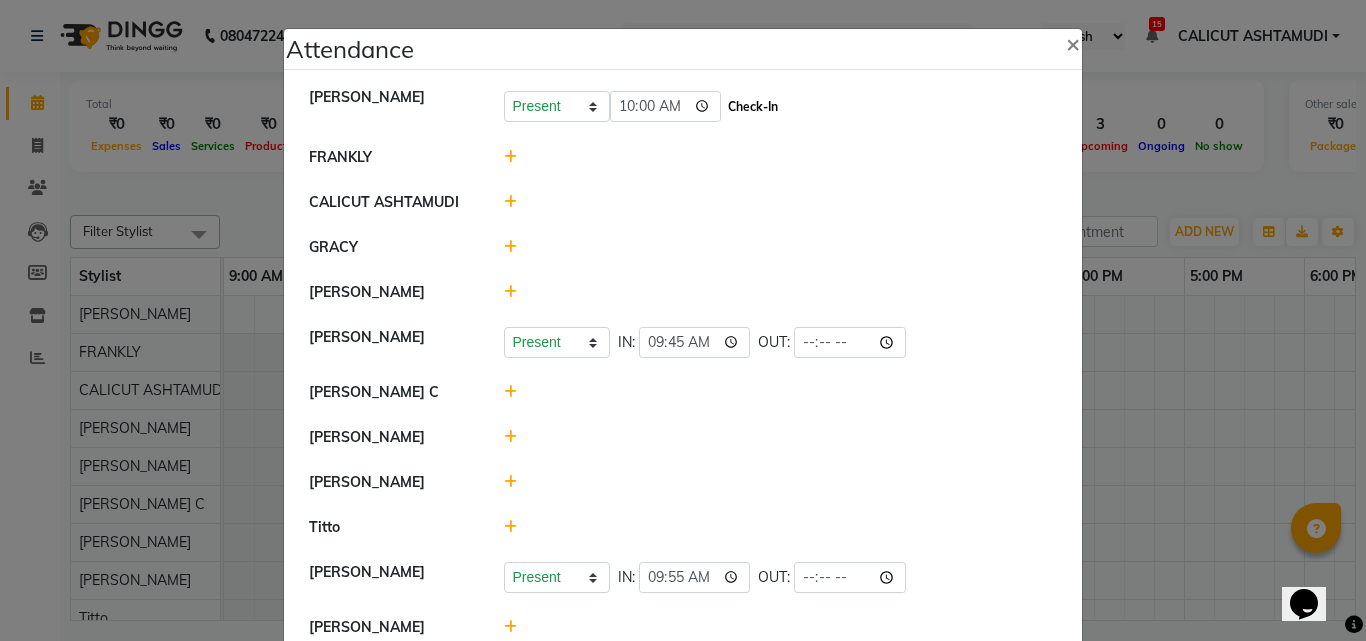 click on "Check-In" 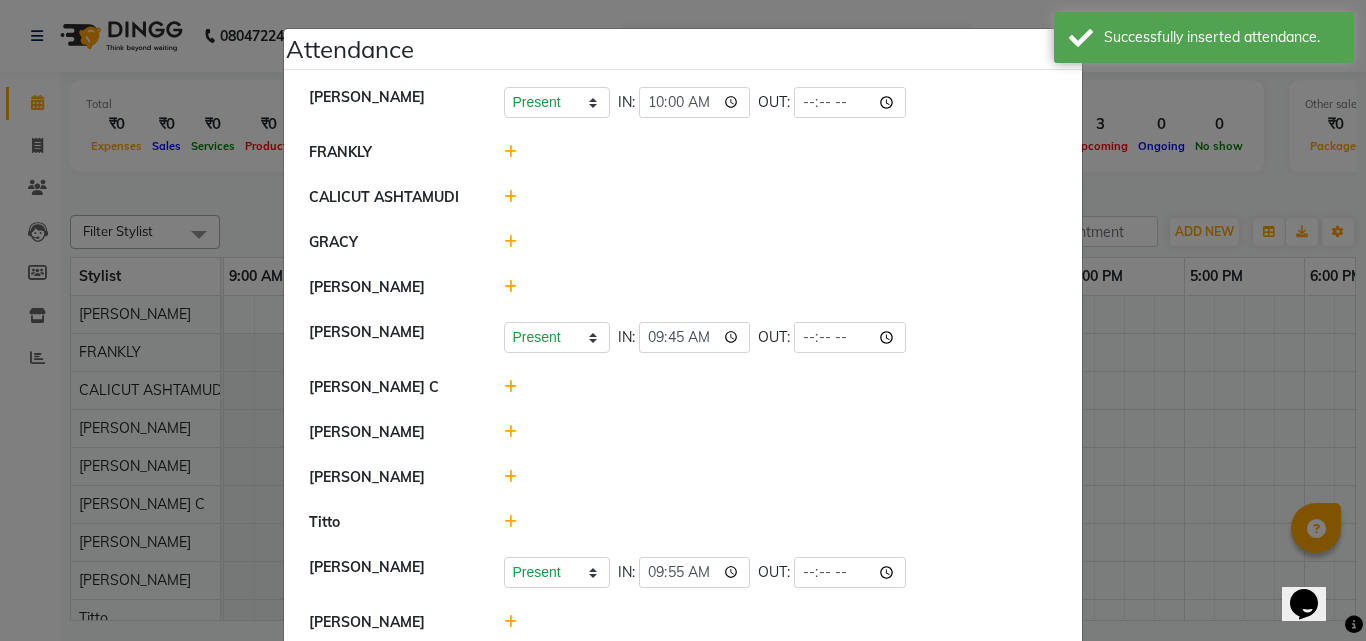 click 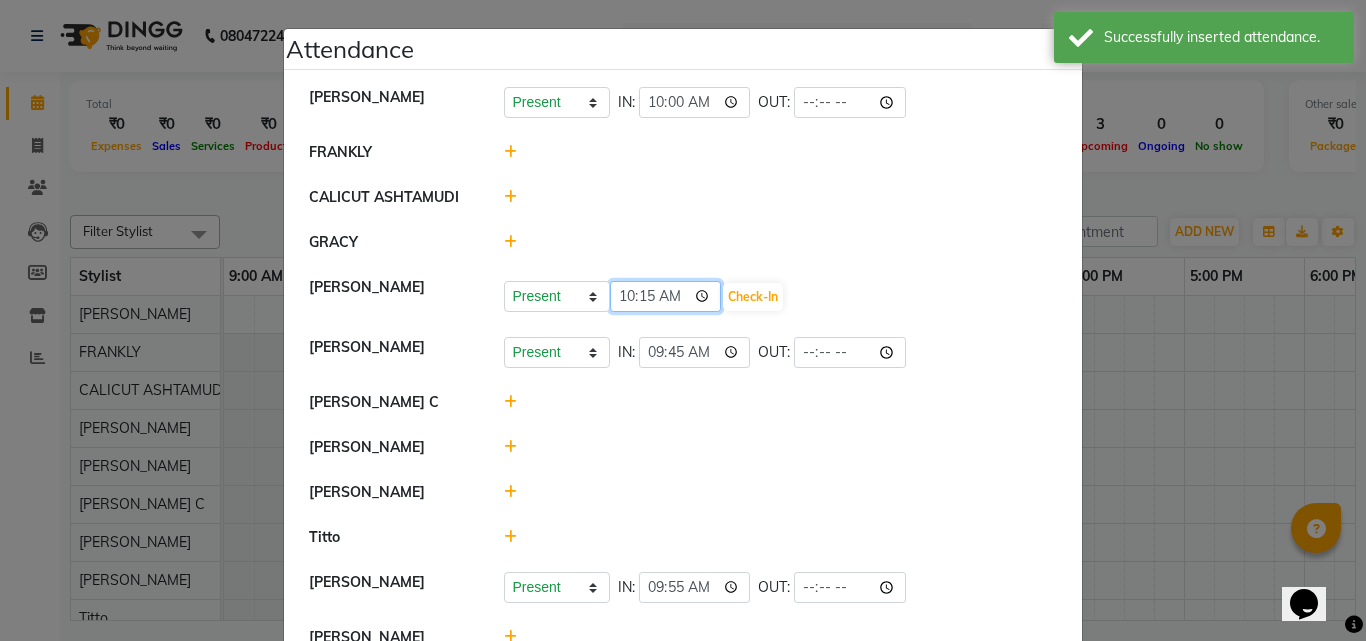 click on "10:15" 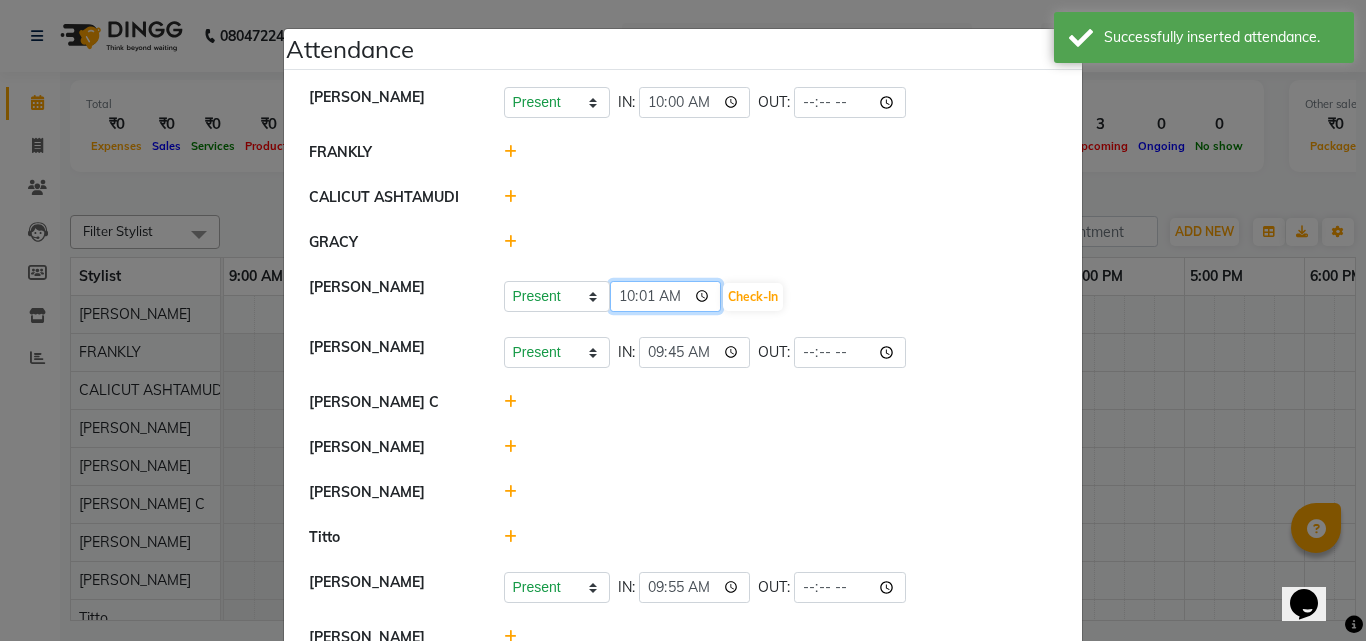 type on "10:10" 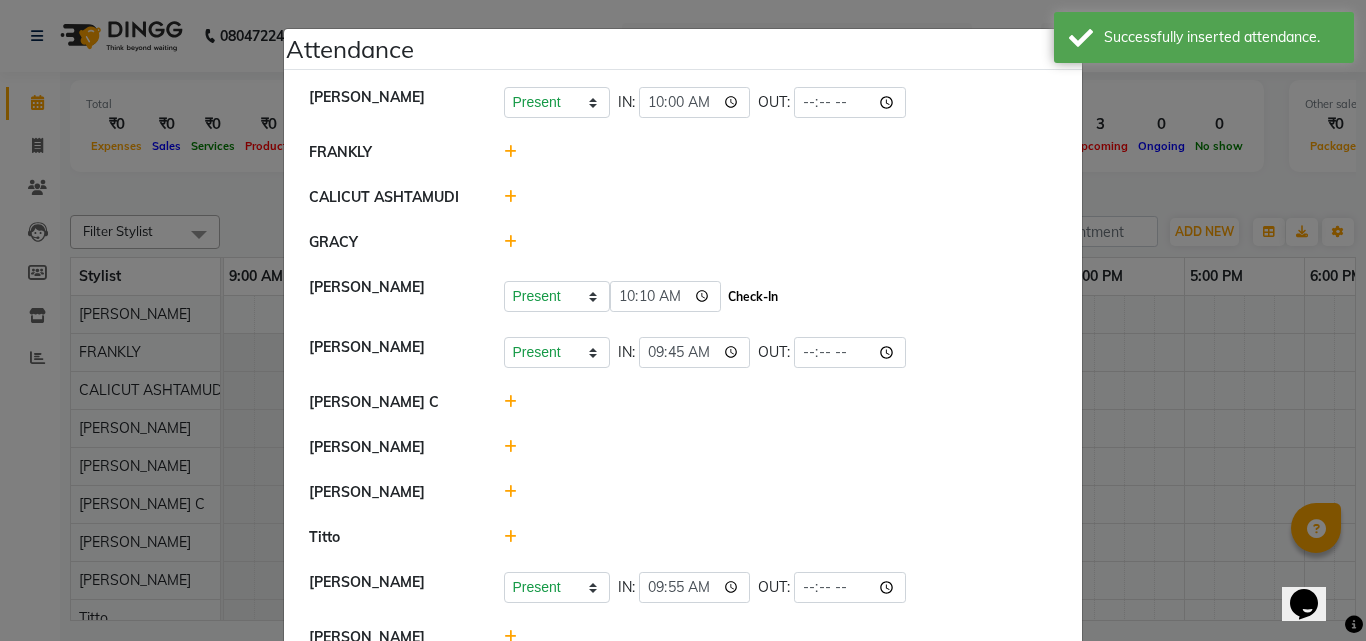 click on "Check-In" 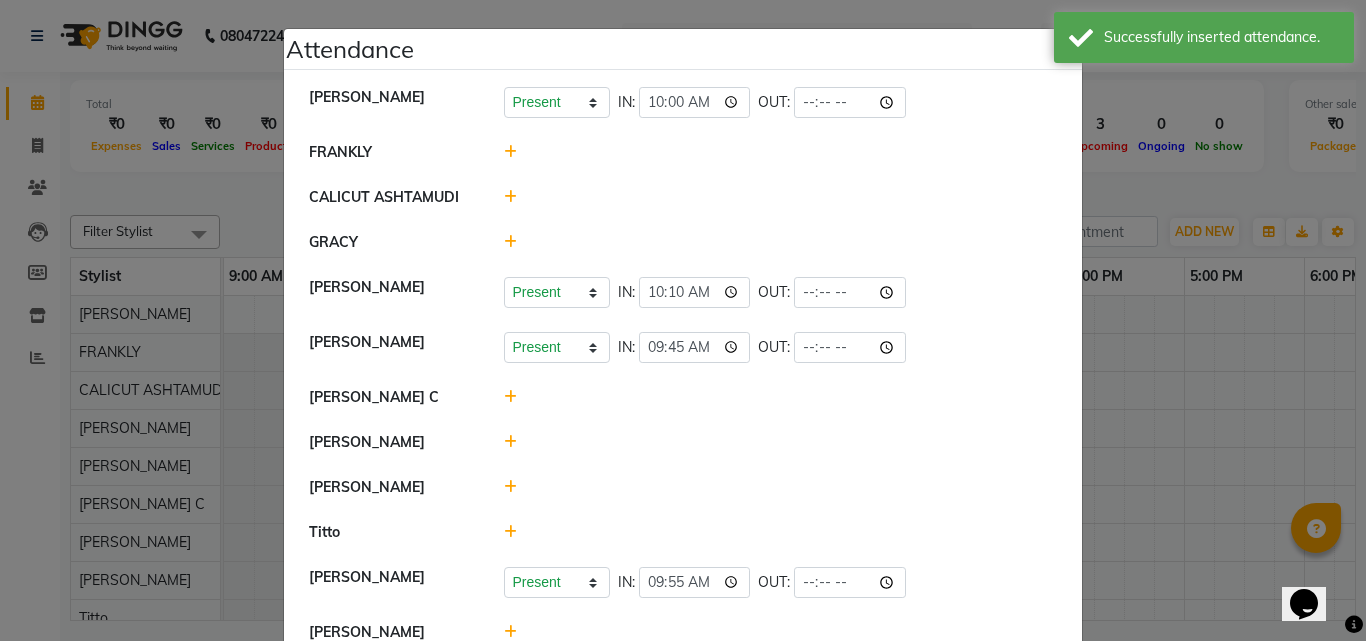 click 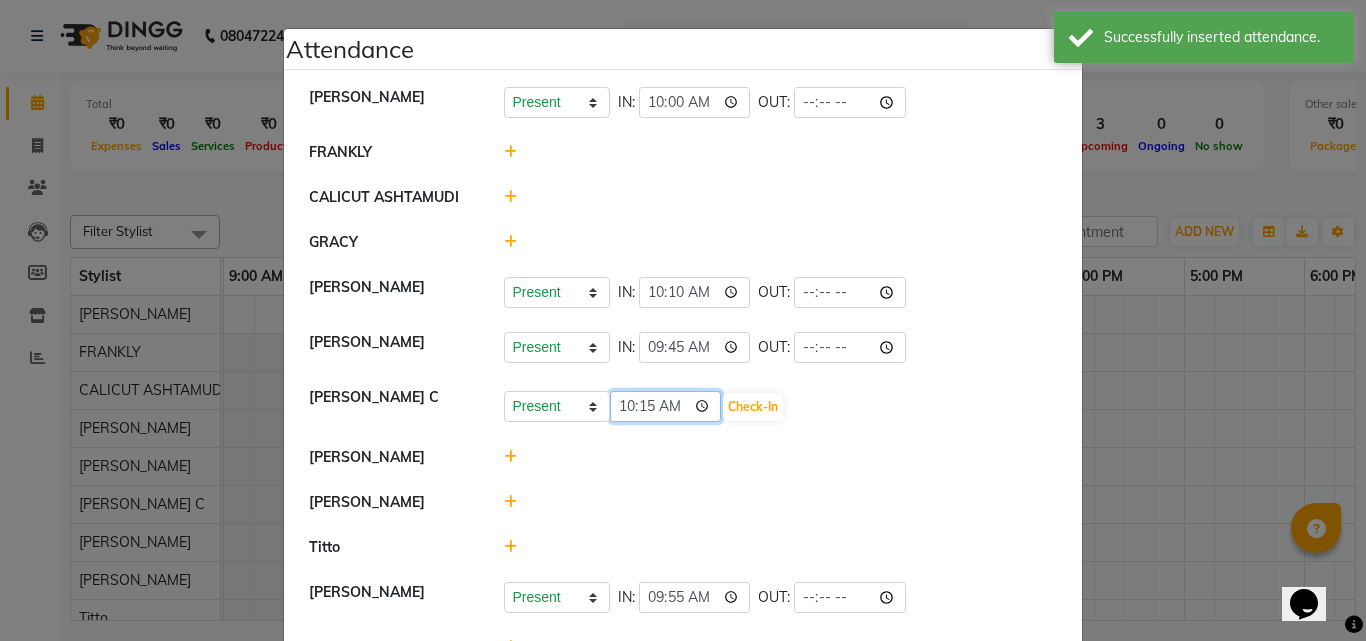 click on "10:15" 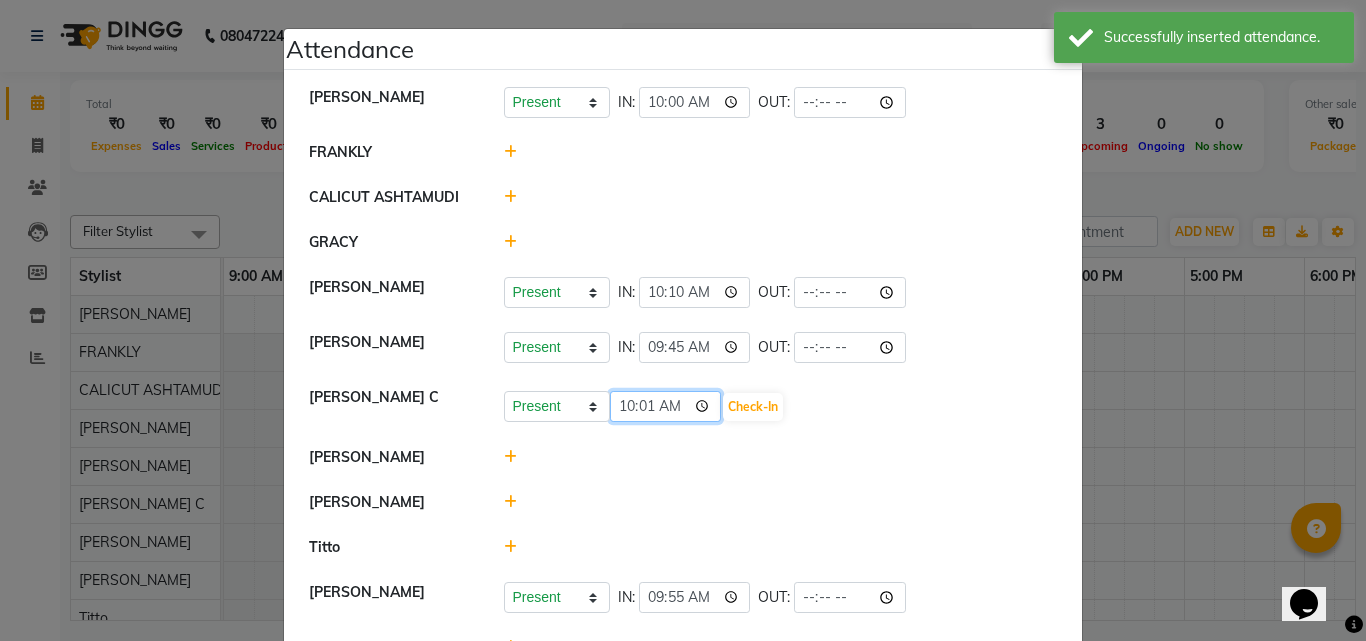 type on "10:10" 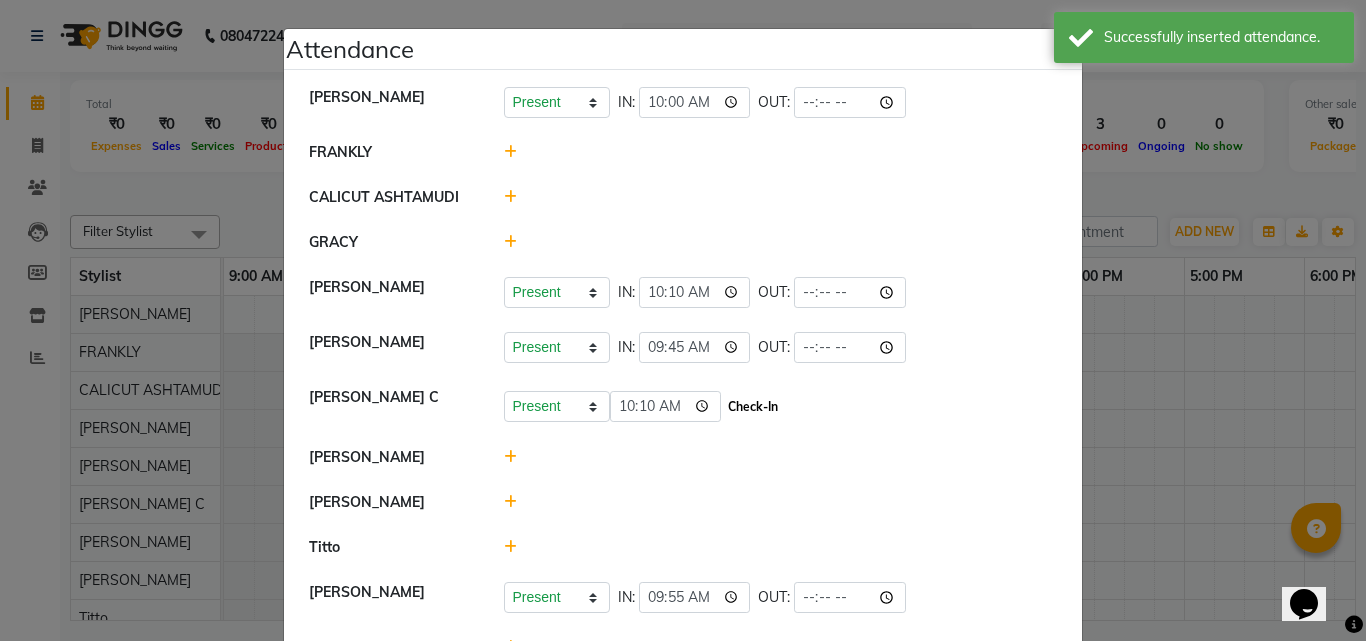 click on "Check-In" 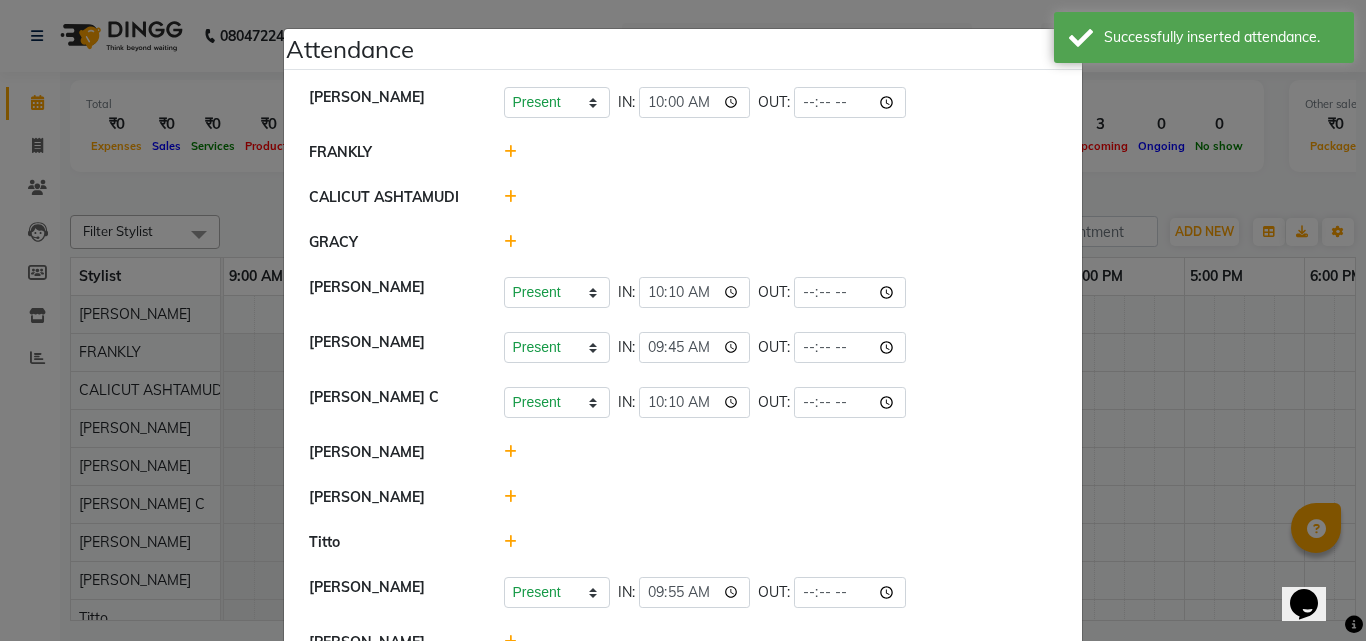 click 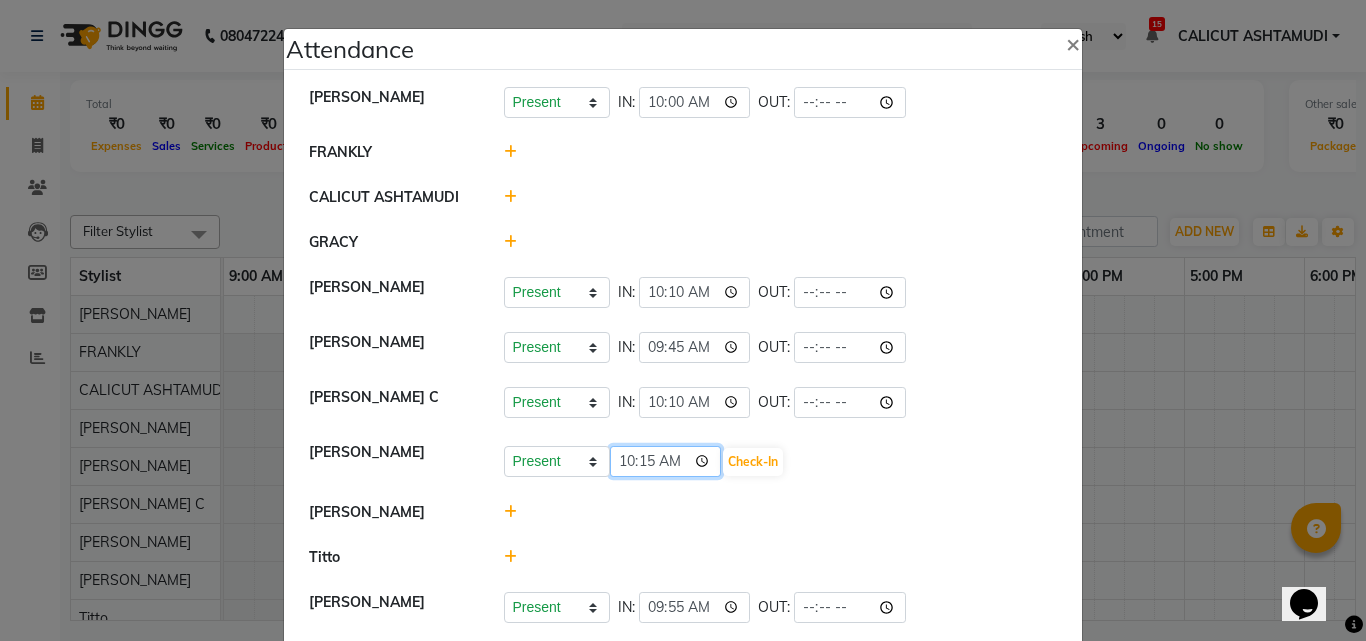 click on "10:15" 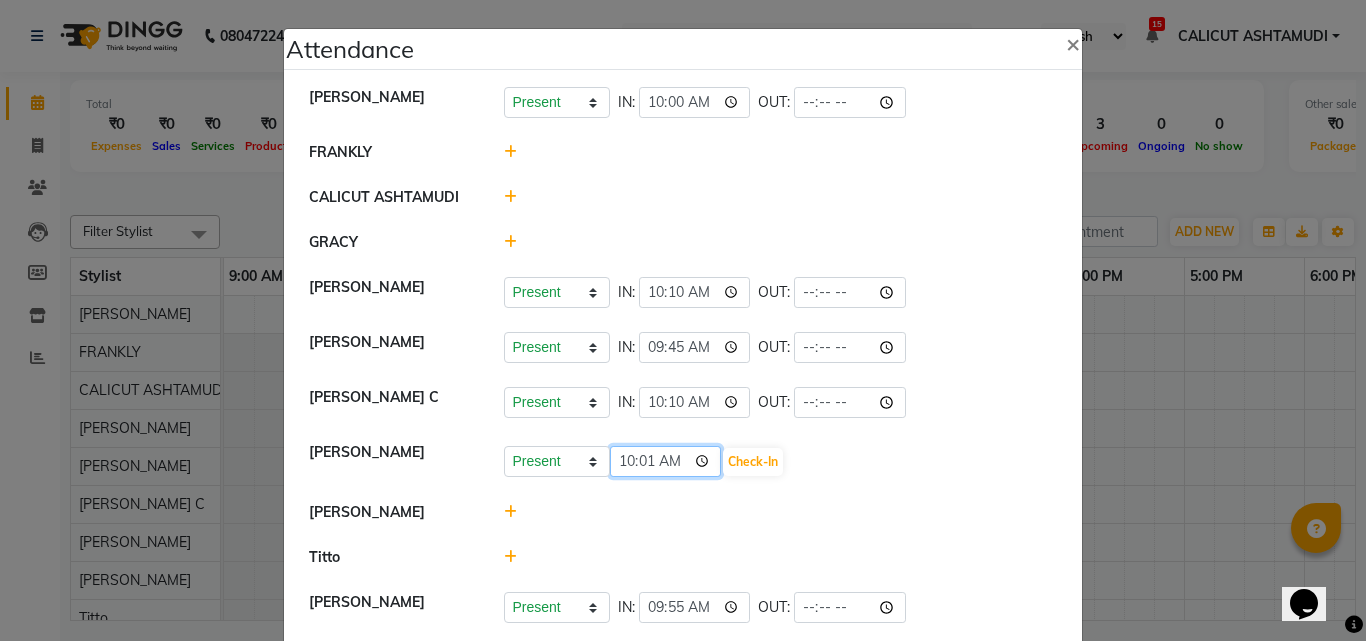 type on "10:10" 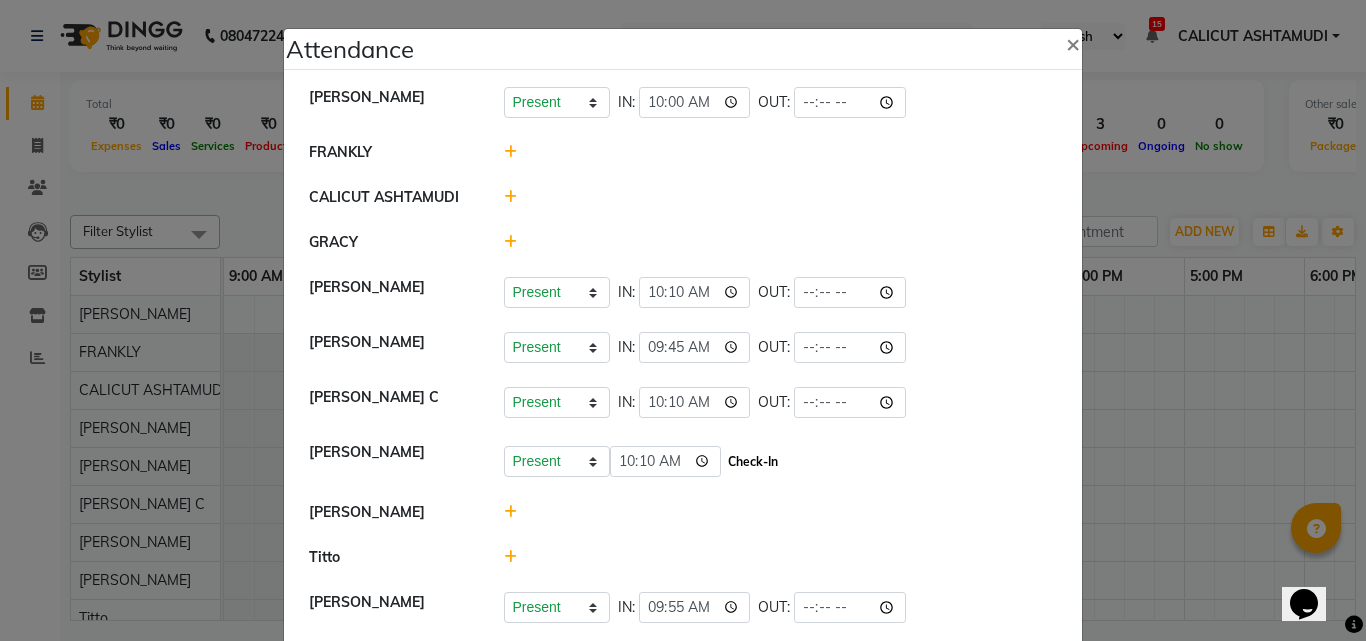 click on "Check-In" 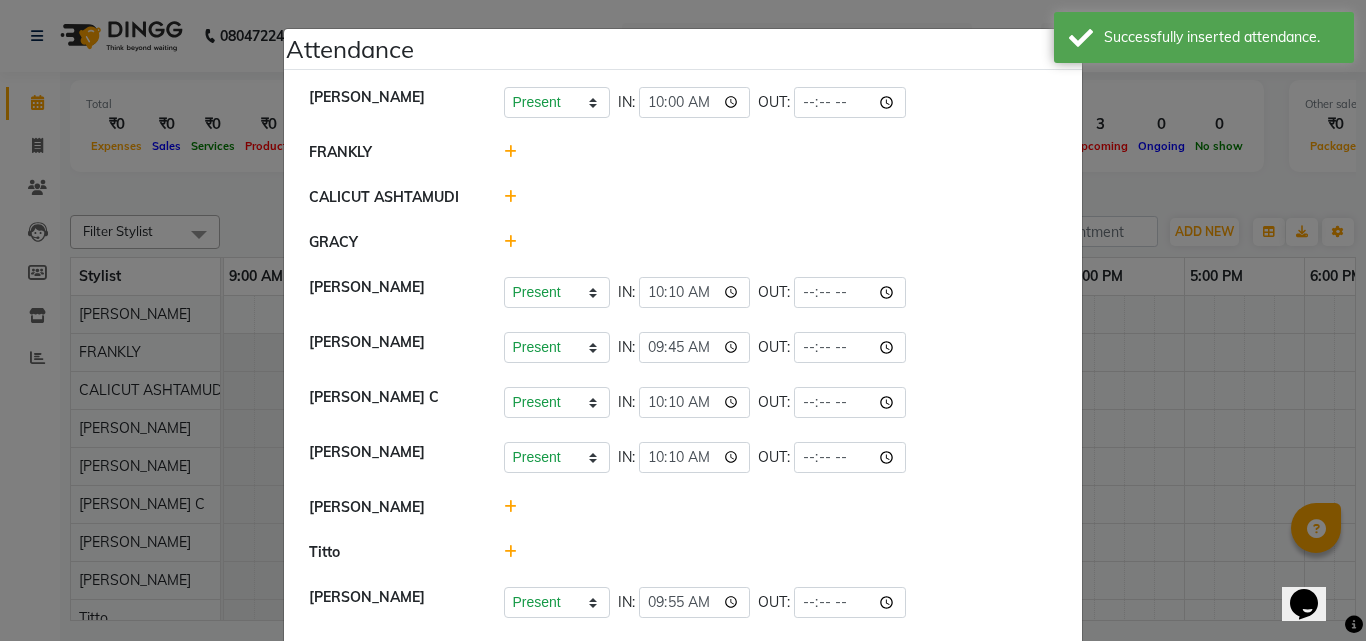click 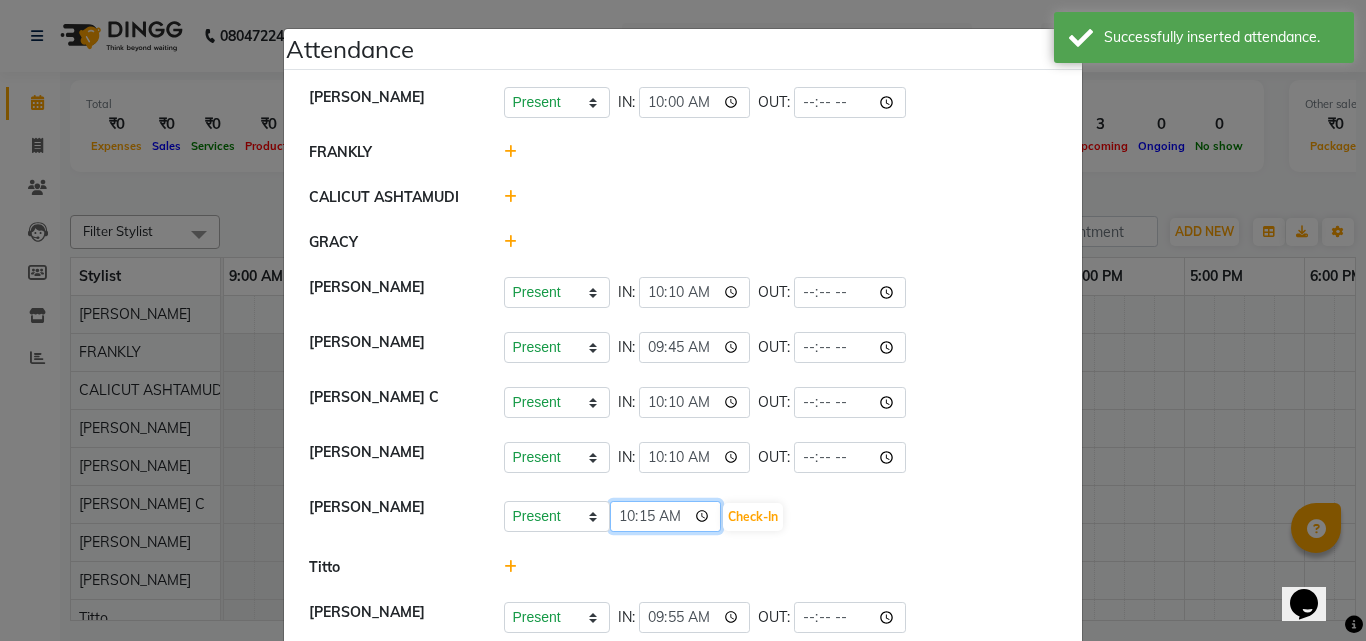 click on "10:15" 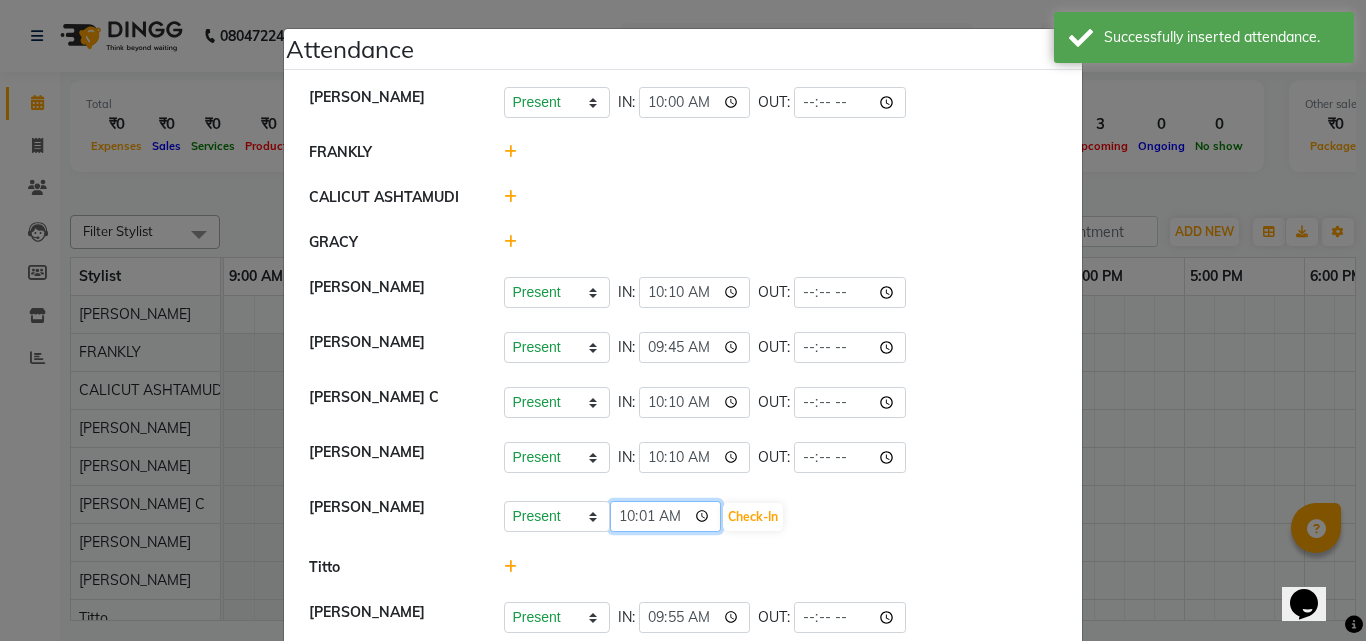 type on "10:10" 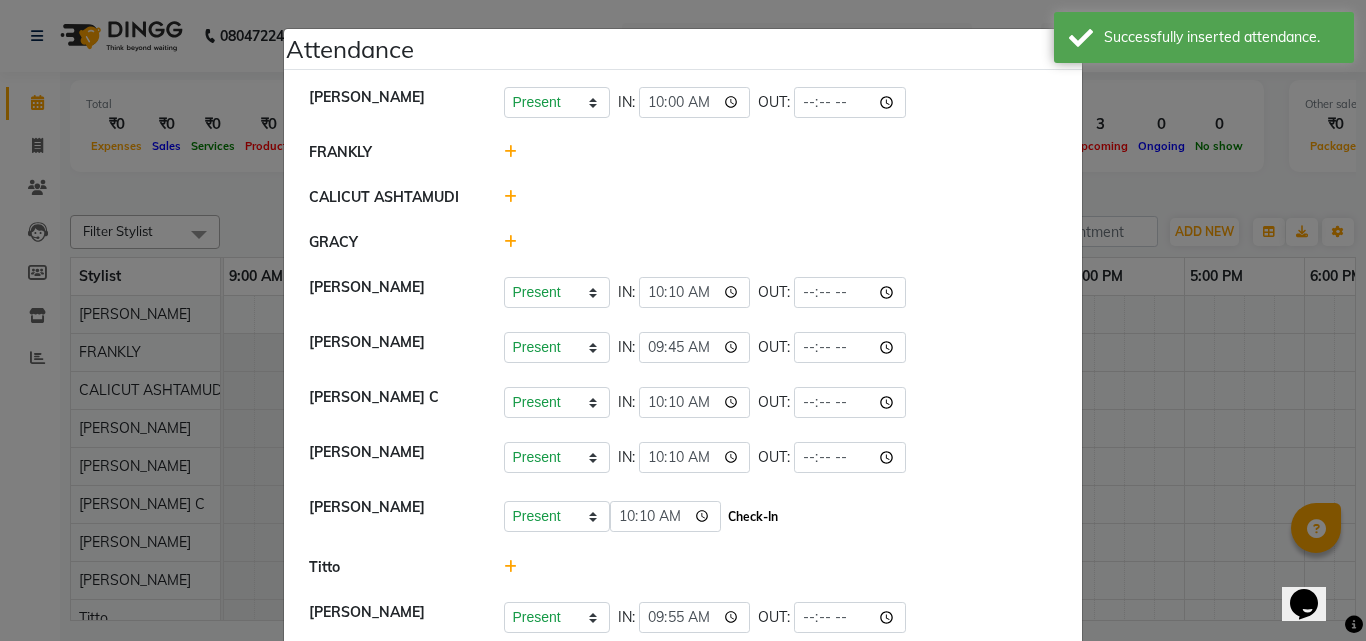 click on "Check-In" 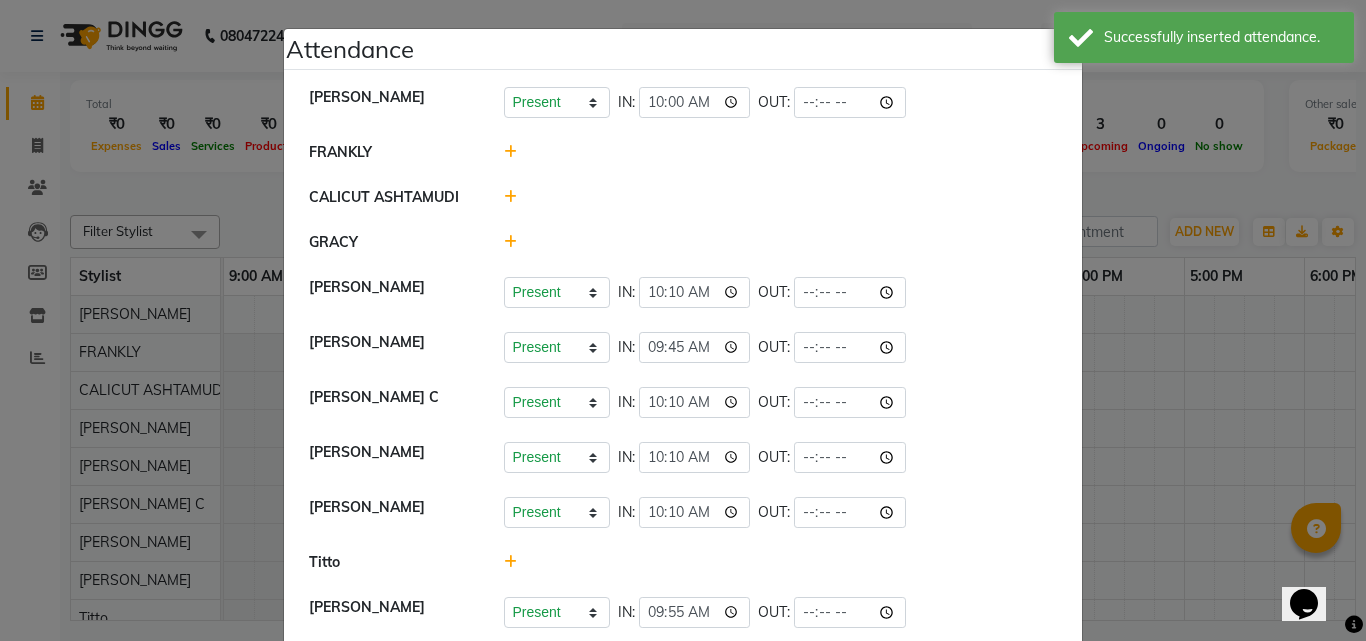 click 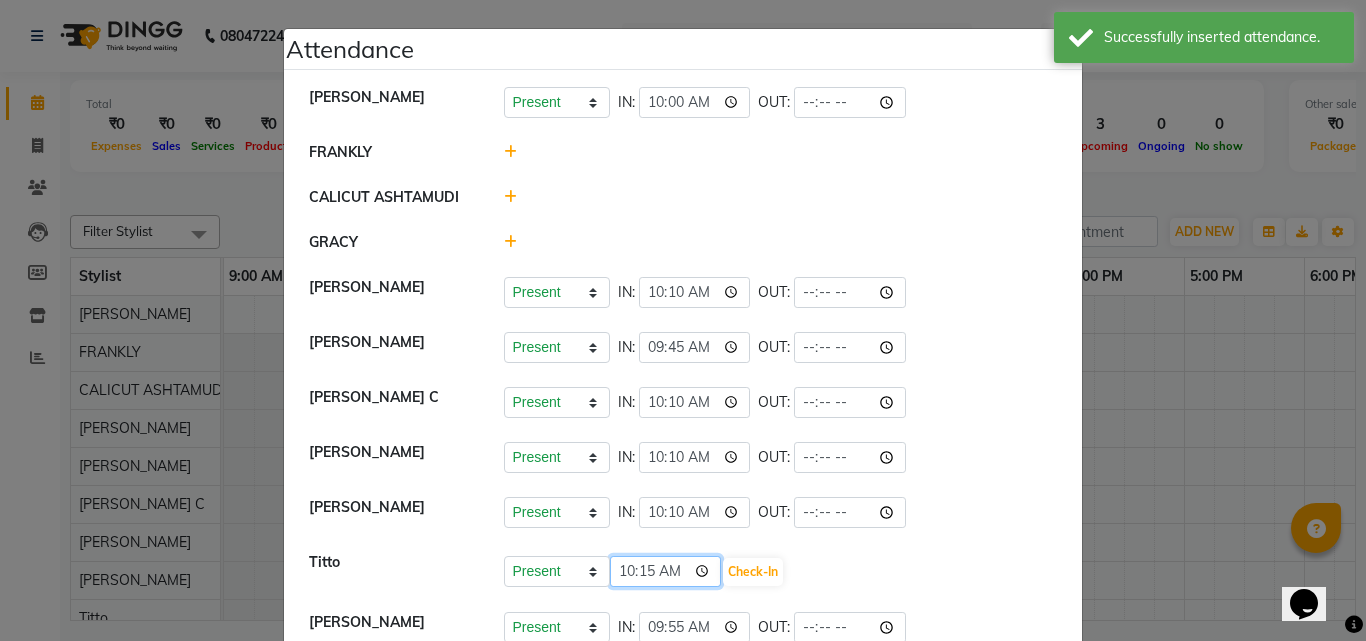 click on "10:15" 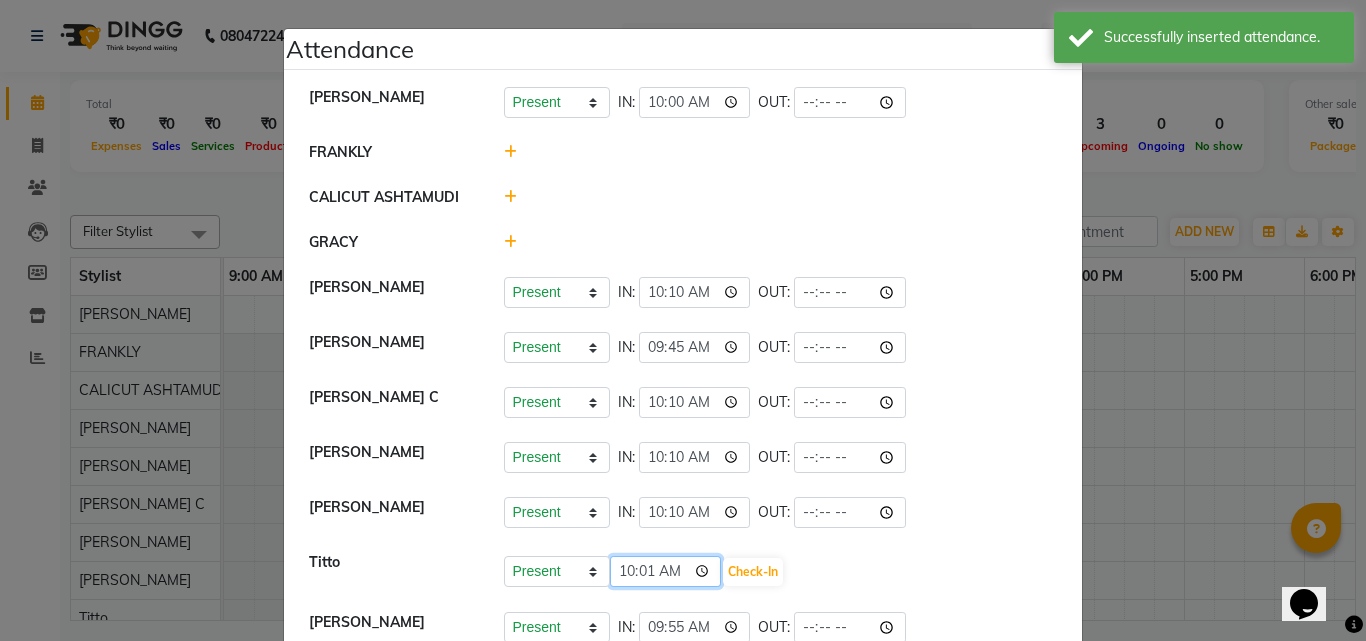 type on "10:10" 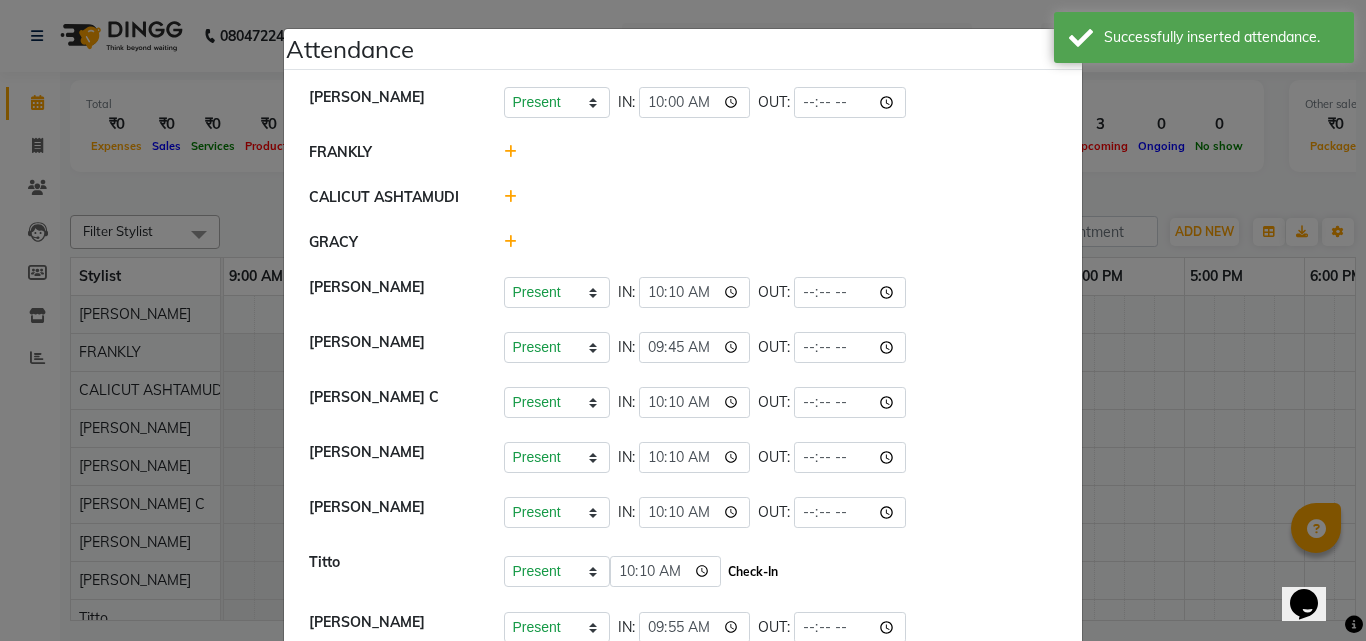 click on "Check-In" 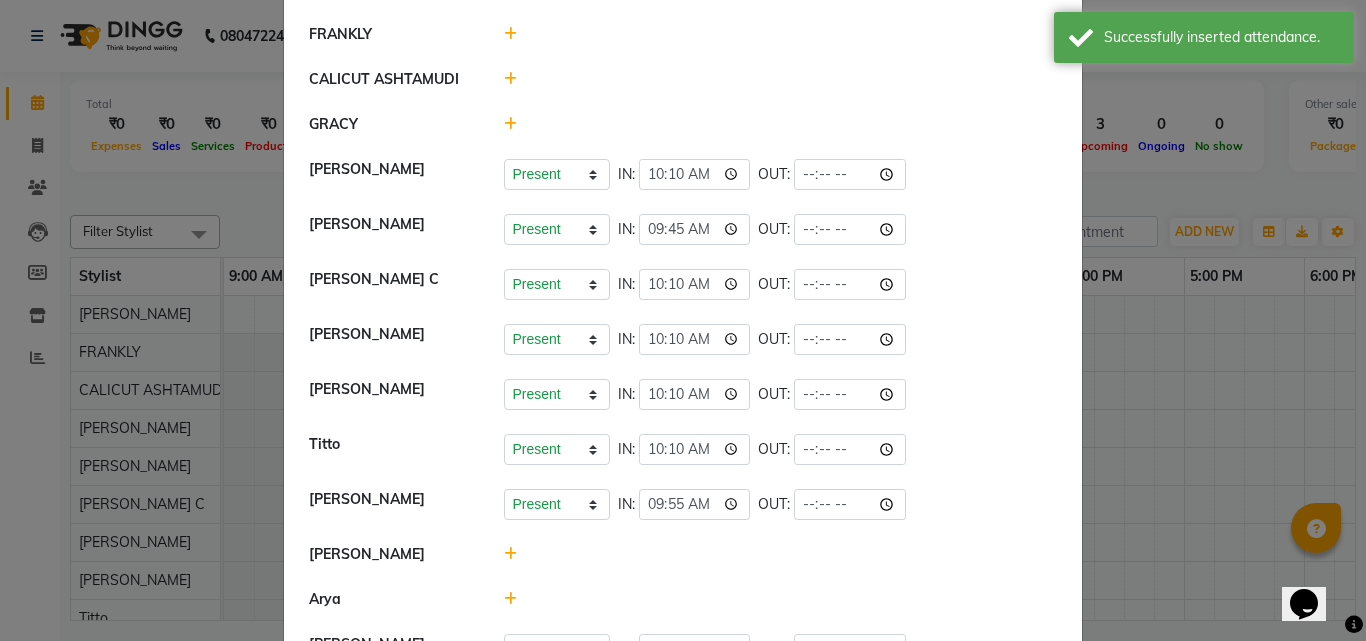 scroll, scrollTop: 188, scrollLeft: 0, axis: vertical 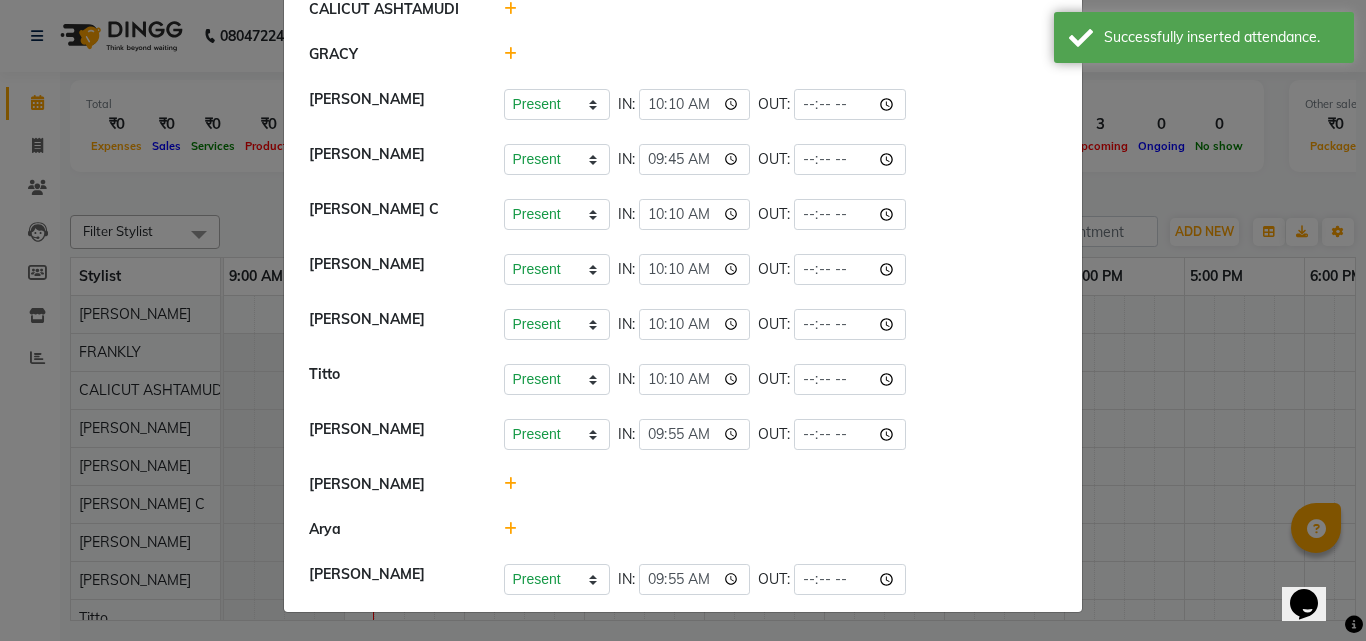 click 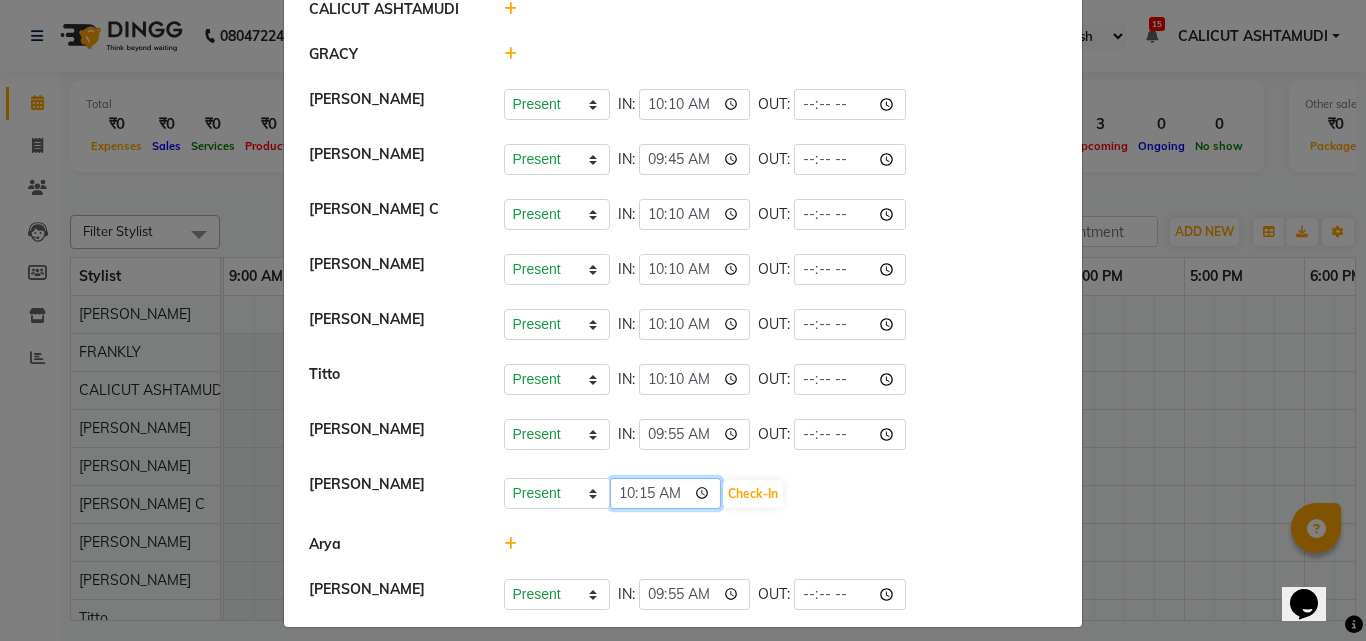 click on "10:15" 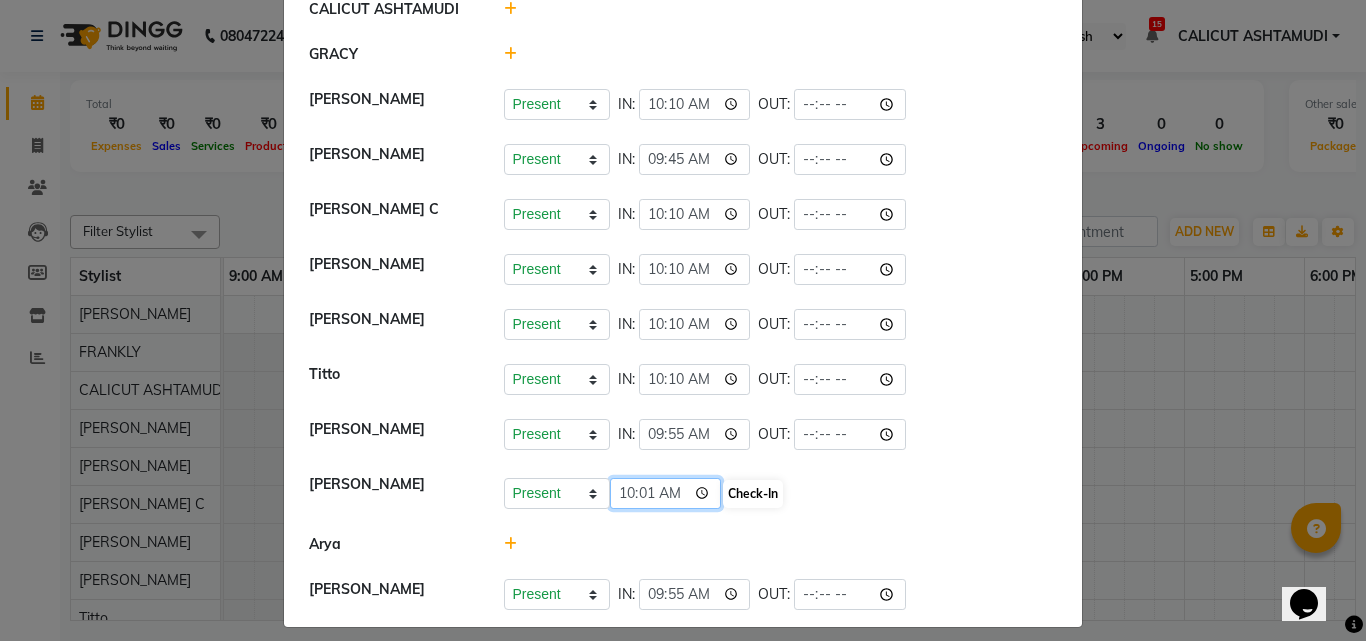 type on "10:10" 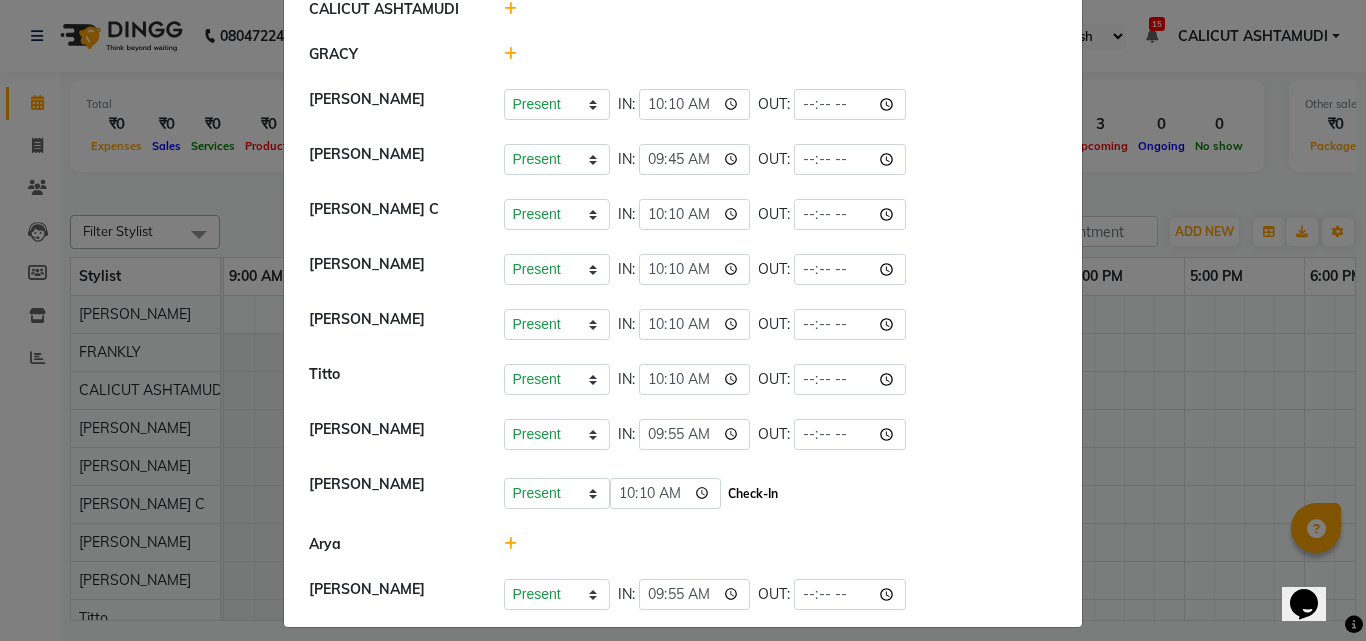click on "Check-In" 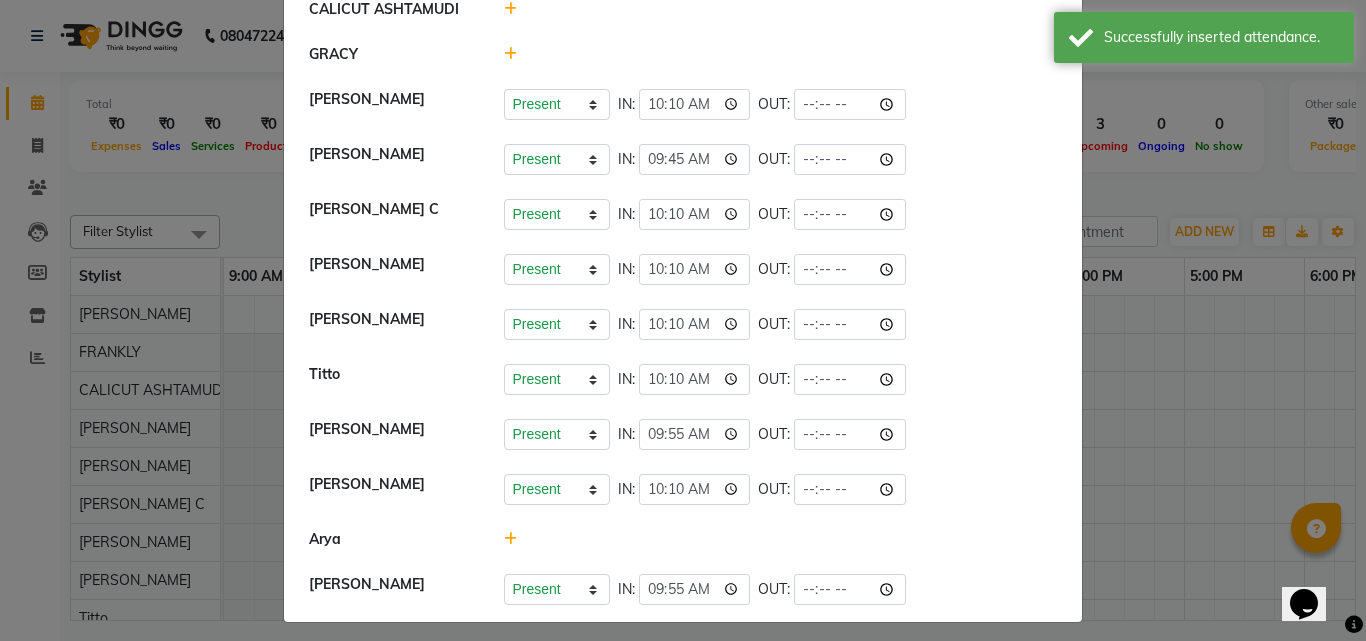 click 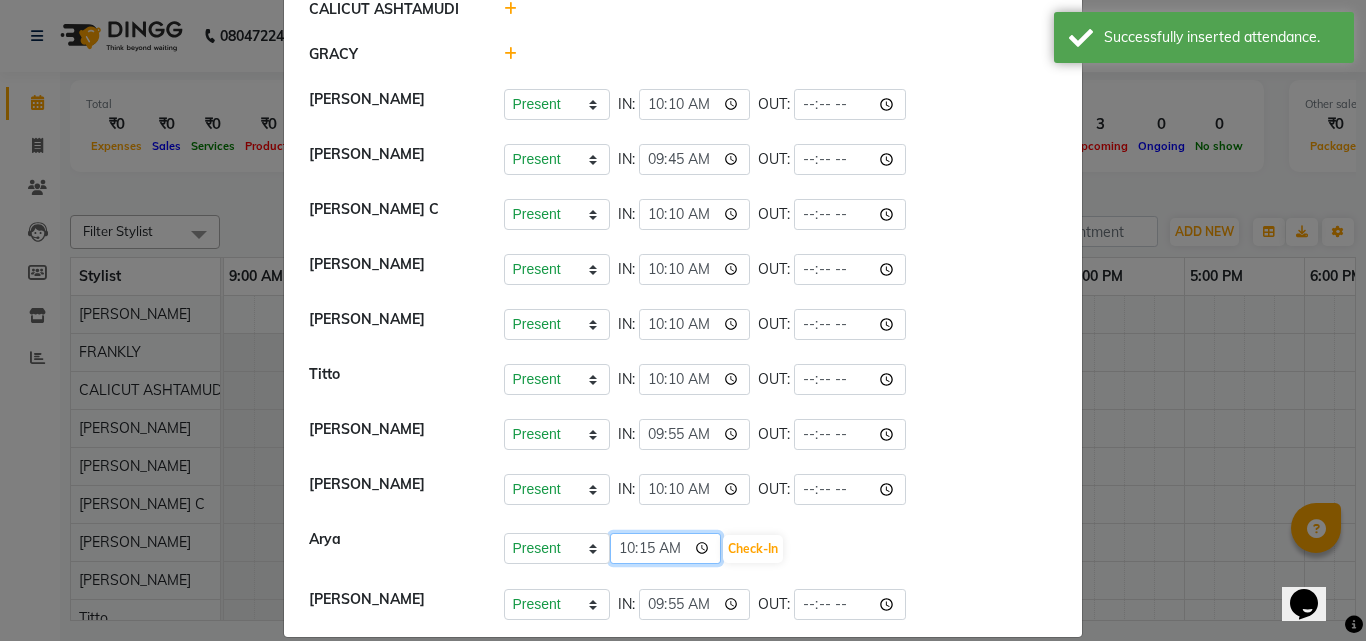 click on "10:15" 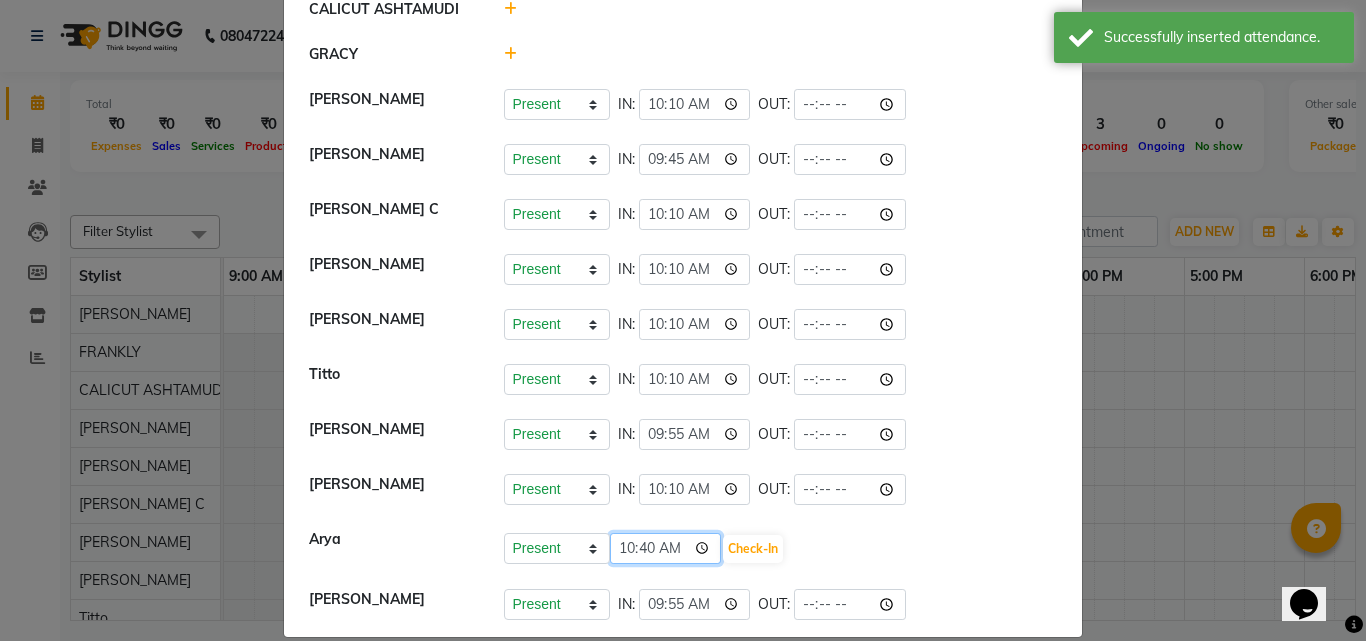 click on "10:40" 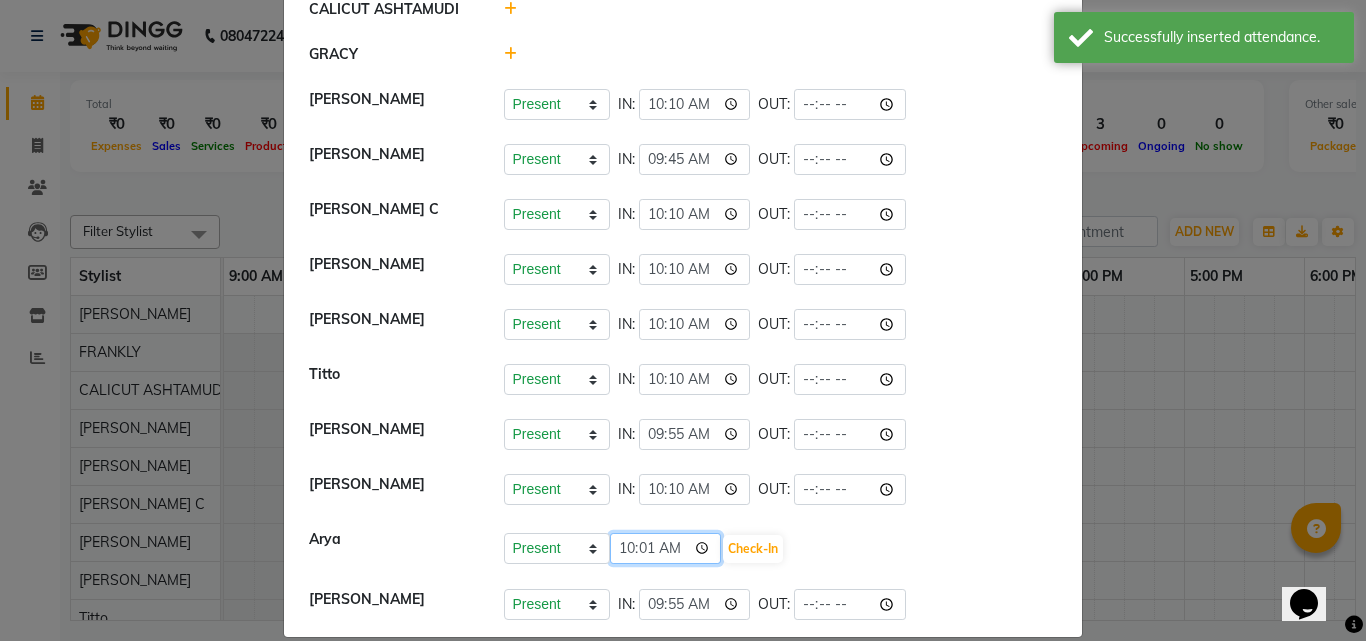 type on "10:10" 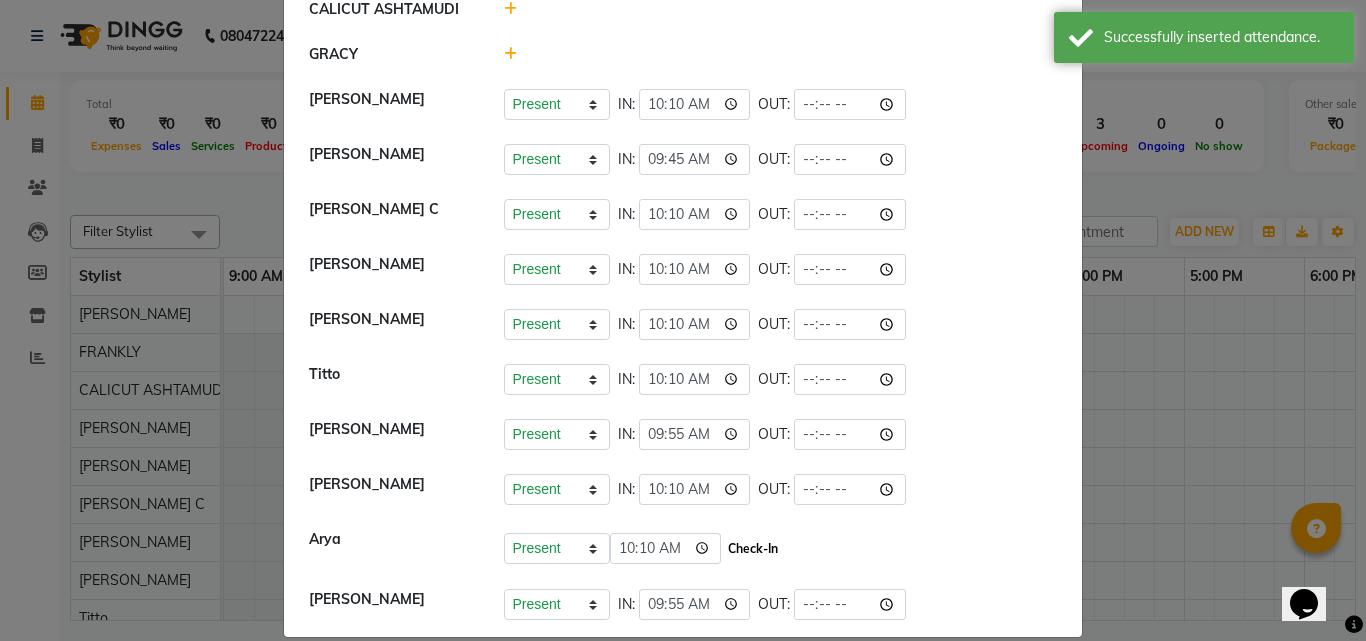 click on "Check-In" 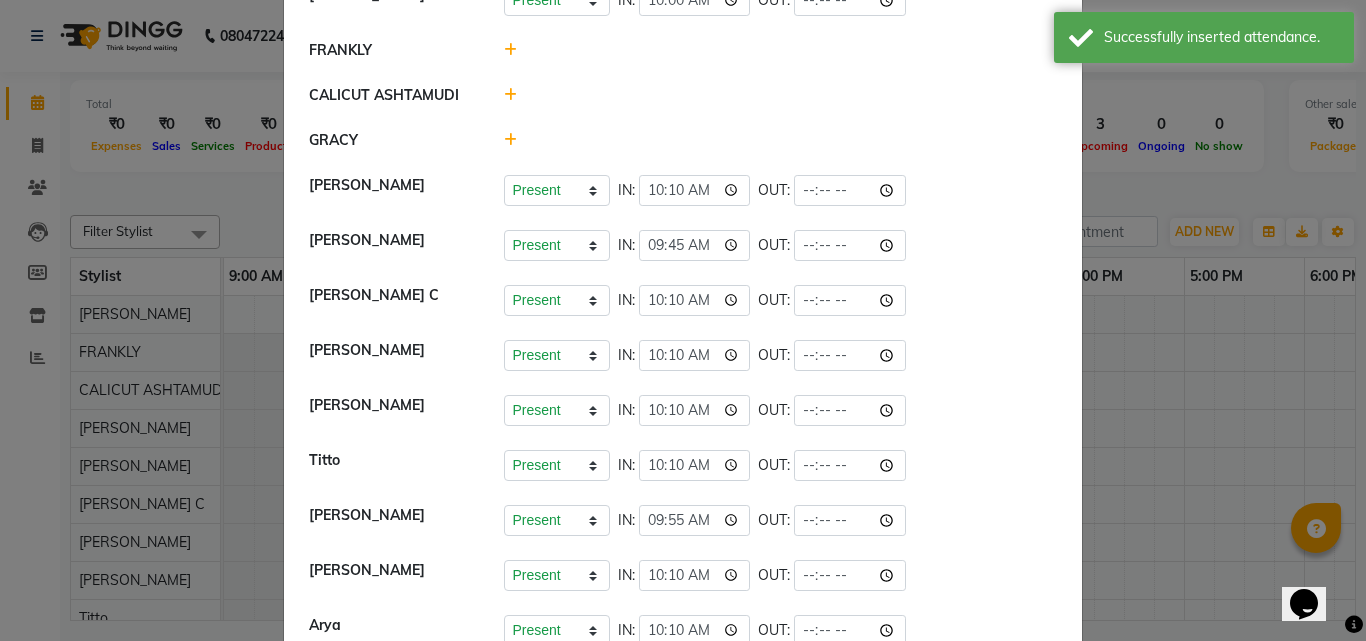 scroll, scrollTop: 0, scrollLeft: 0, axis: both 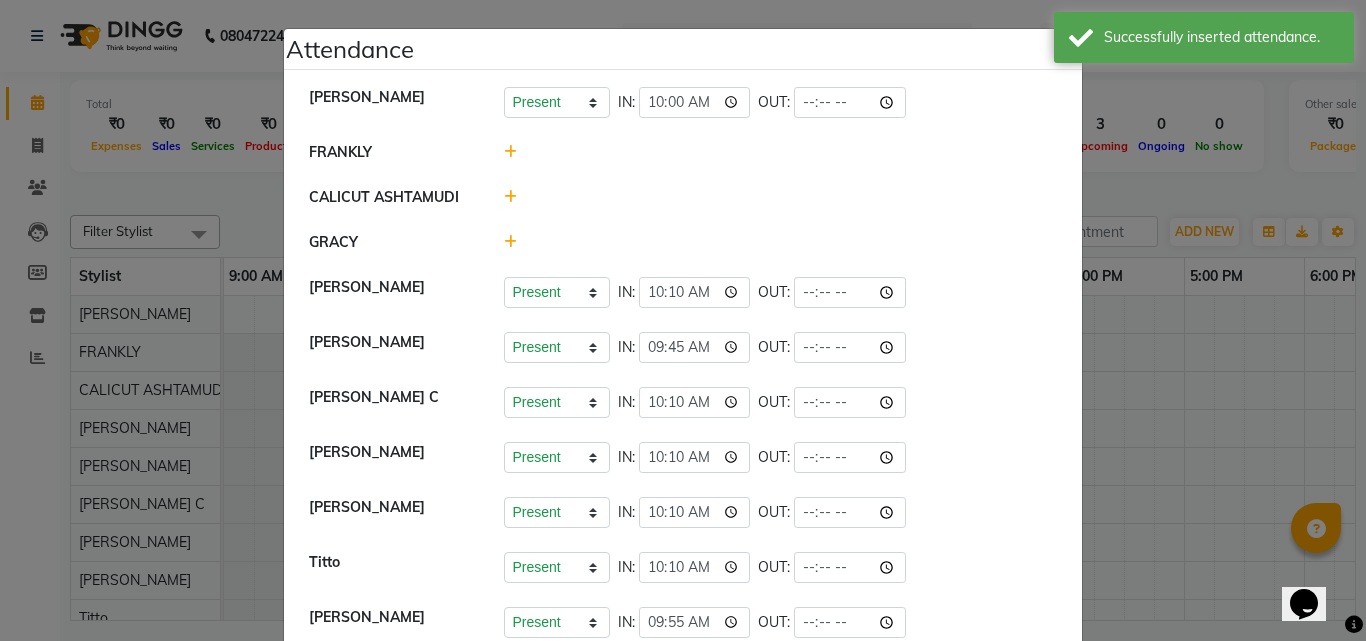 click on "Attendance ×  [PERSON_NAME]   Present   Absent   Late   Half Day   Weekly Off  IN:  10:00 OUT:   FRANKLY	   CALICUT ASHTAMUDI   [PERSON_NAME][DEMOGRAPHIC_DATA]   Present   Absent   Late   Half Day   Weekly Off  IN:  10:10 OUT:   SUHANA  SHABU   Present   Absent   Late   Half Day   Weekly Off  IN:  09:45 OUT:   [PERSON_NAME] C   Present   Absent   Late   Half Day   Weekly Off  IN:  10:10 OUT:   [PERSON_NAME]   Present   Absent   Late   Half Day   Weekly Off  IN:  10:10 OUT:   [PERSON_NAME]   Present   Absent   Late   Half Day   Weekly Off  IN:  10:10 OUT:   Titto   Present   Absent   Late   Half Day   Weekly Off  IN:  10:10 OUT:   [PERSON_NAME]   Present   Absent   Late   Half Day   Weekly Off  IN:  09:55 OUT:   [PERSON_NAME]   Present   Absent   Late   Half Day   Weekly Off  IN:  10:10 OUT:   Arya   Present   Absent   Late   Half Day   Weekly Off  IN:  10:10 OUT:   [PERSON_NAME]   Present   Absent   Late   Half Day   Weekly Off  IN:  09:55 OUT:" 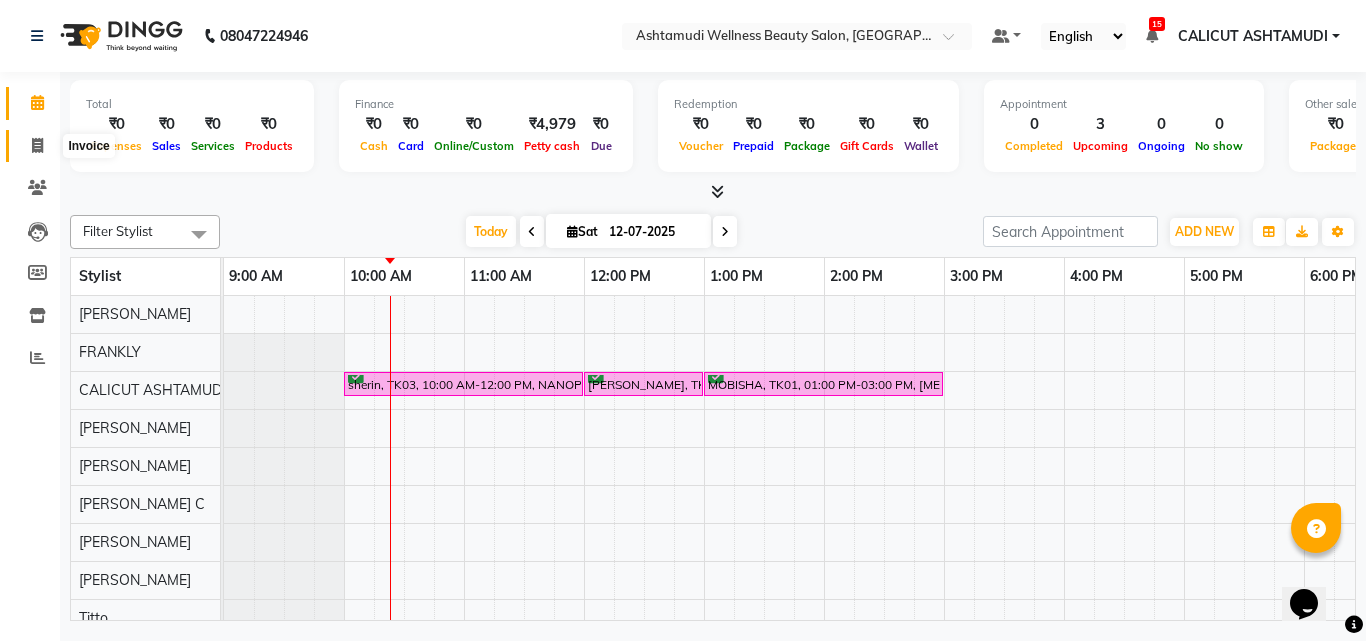 click 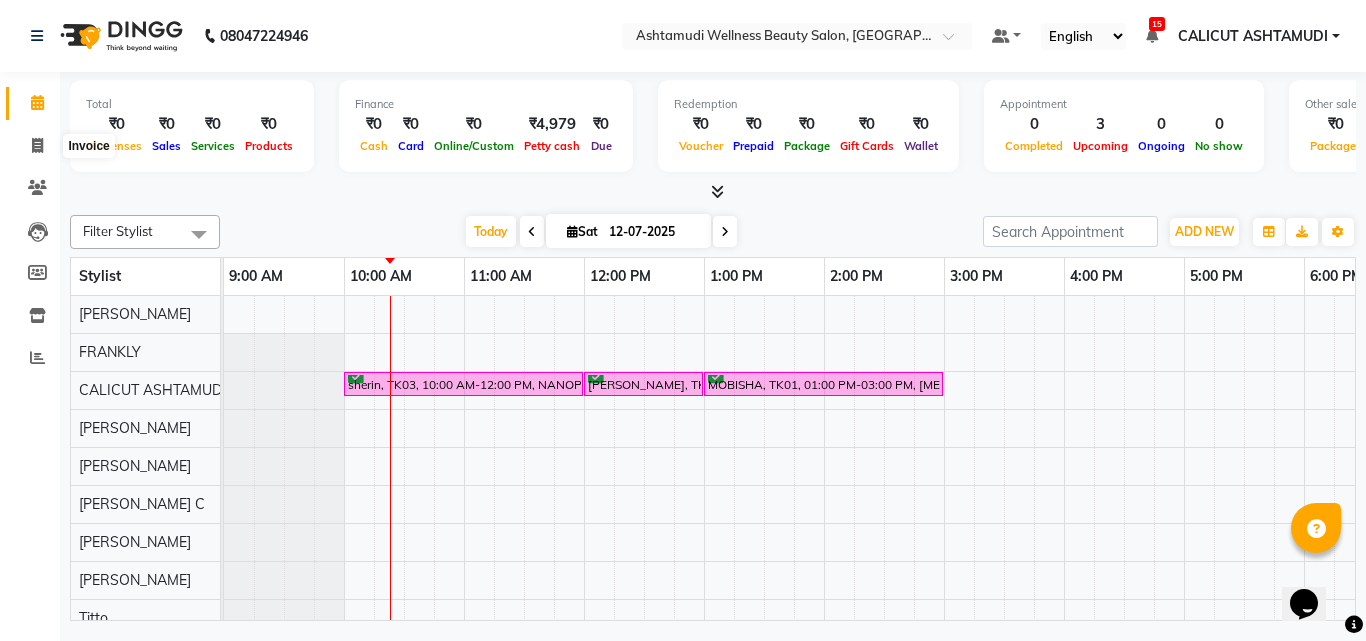 select on "service" 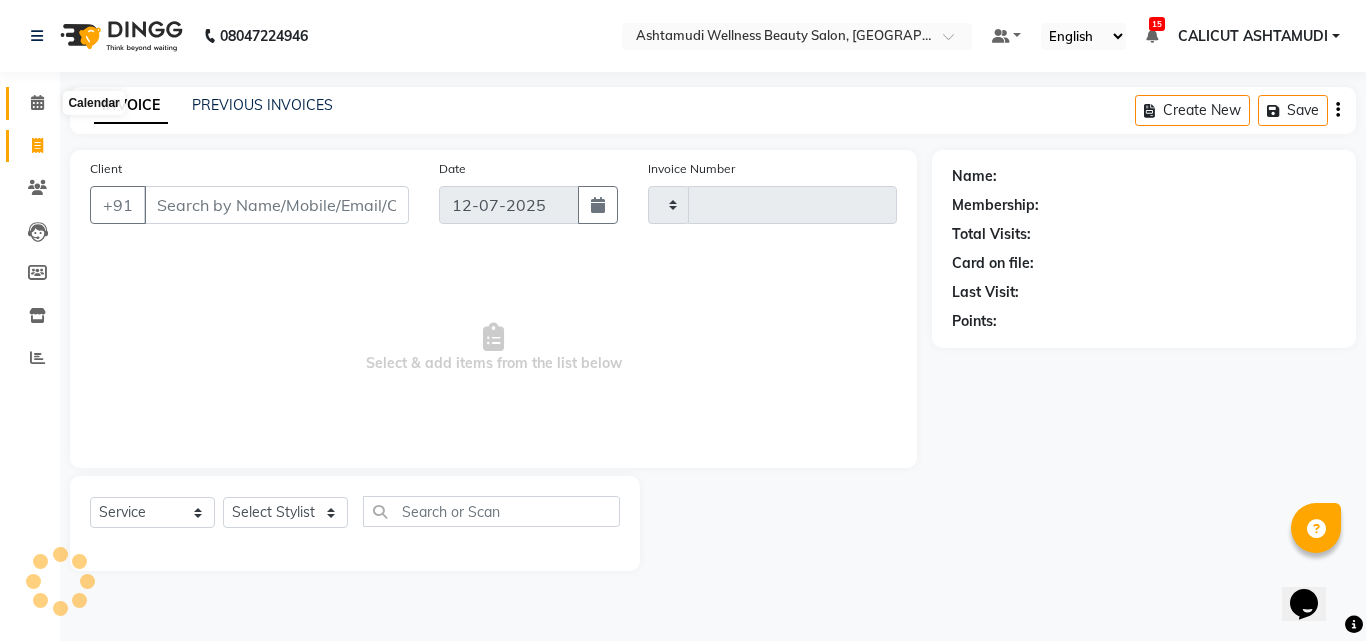 type on "2641" 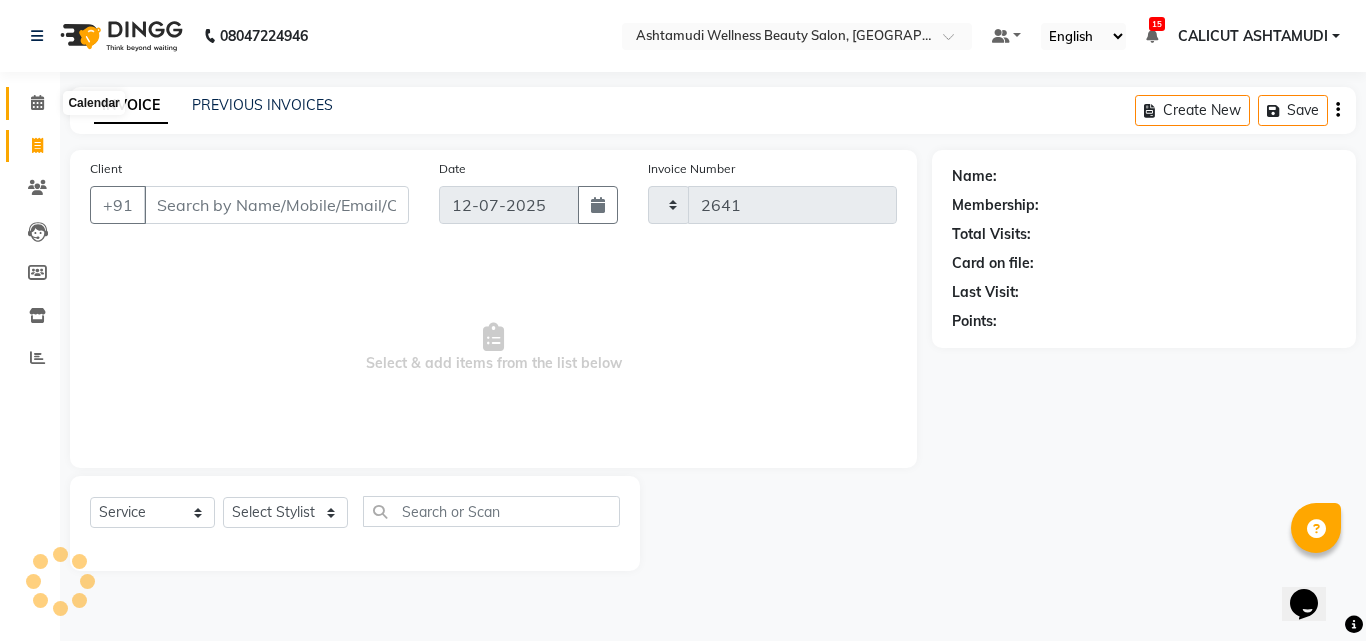 select on "4630" 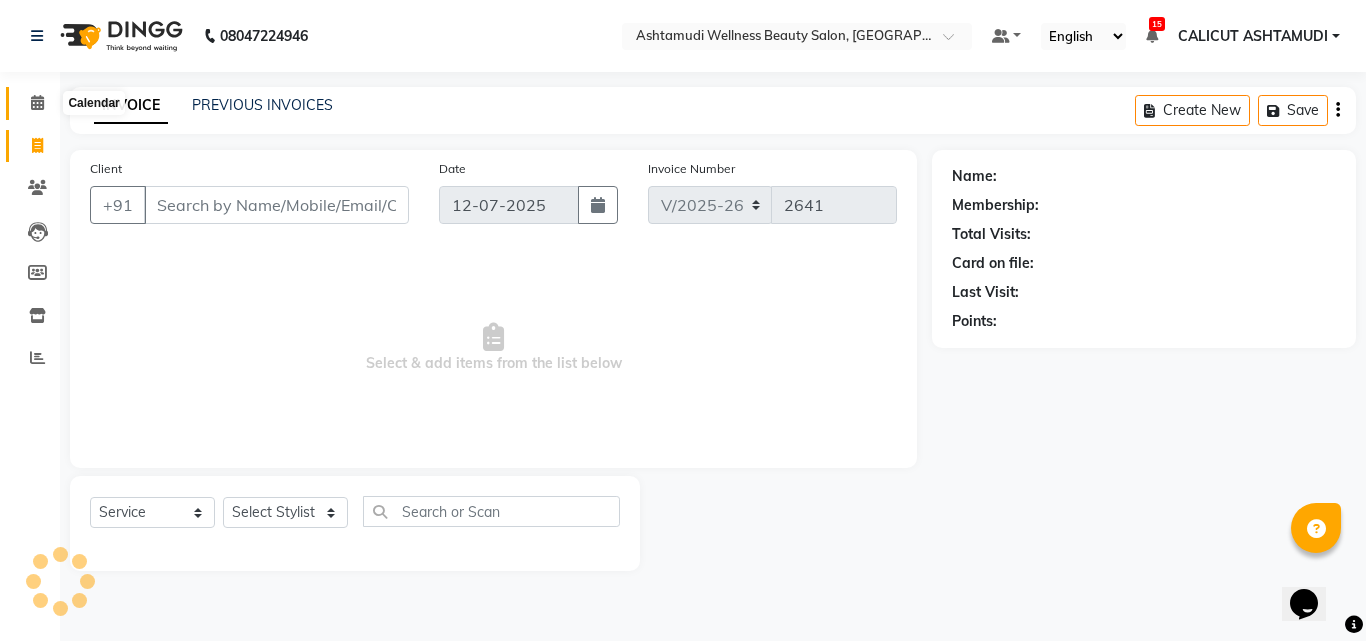 click 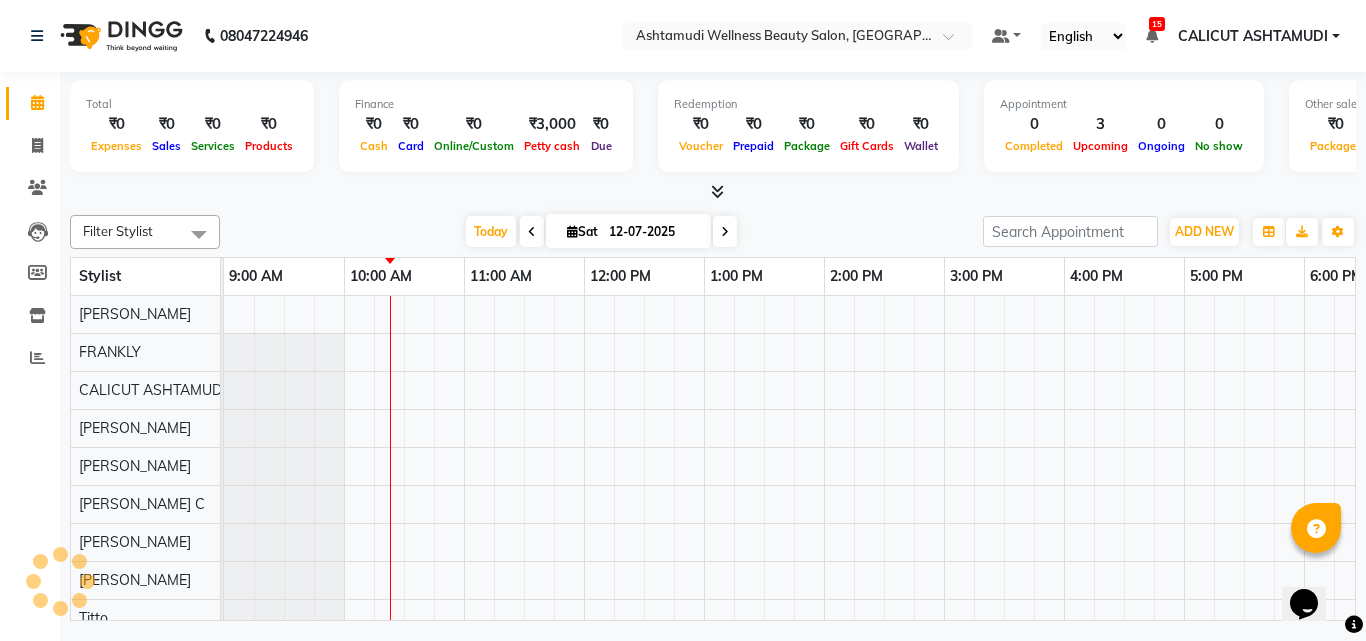 scroll, scrollTop: 0, scrollLeft: 0, axis: both 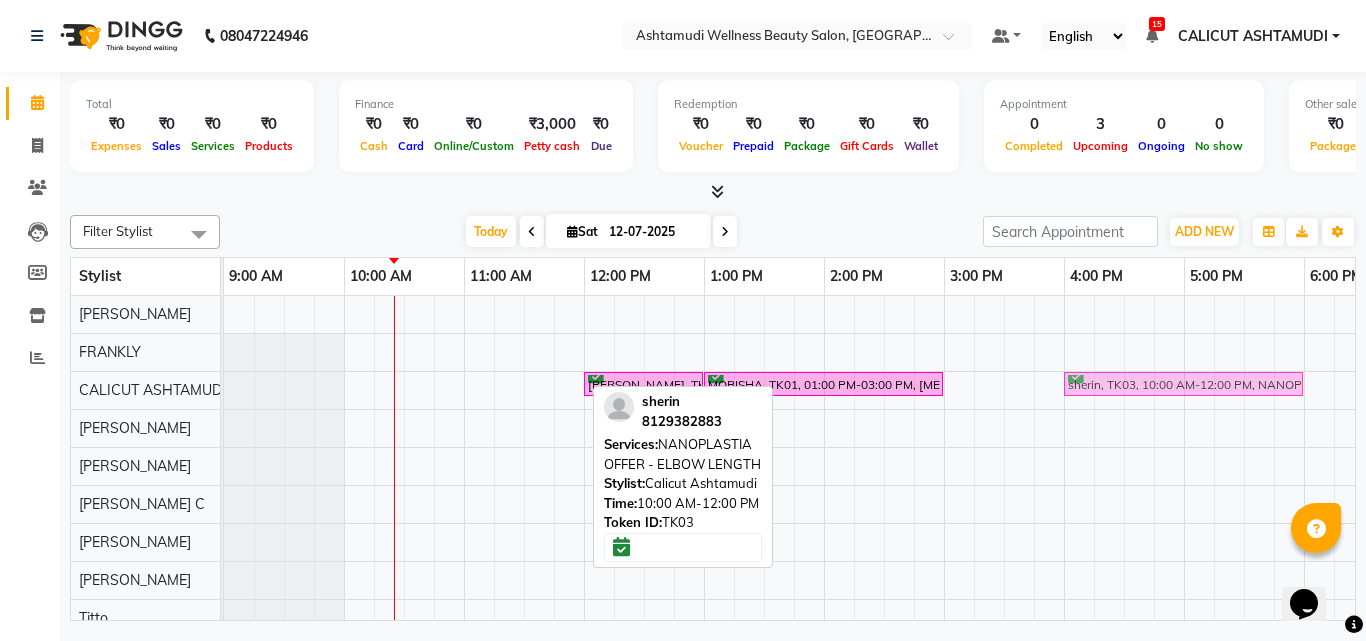 drag, startPoint x: 447, startPoint y: 384, endPoint x: 1176, endPoint y: 397, distance: 729.1159 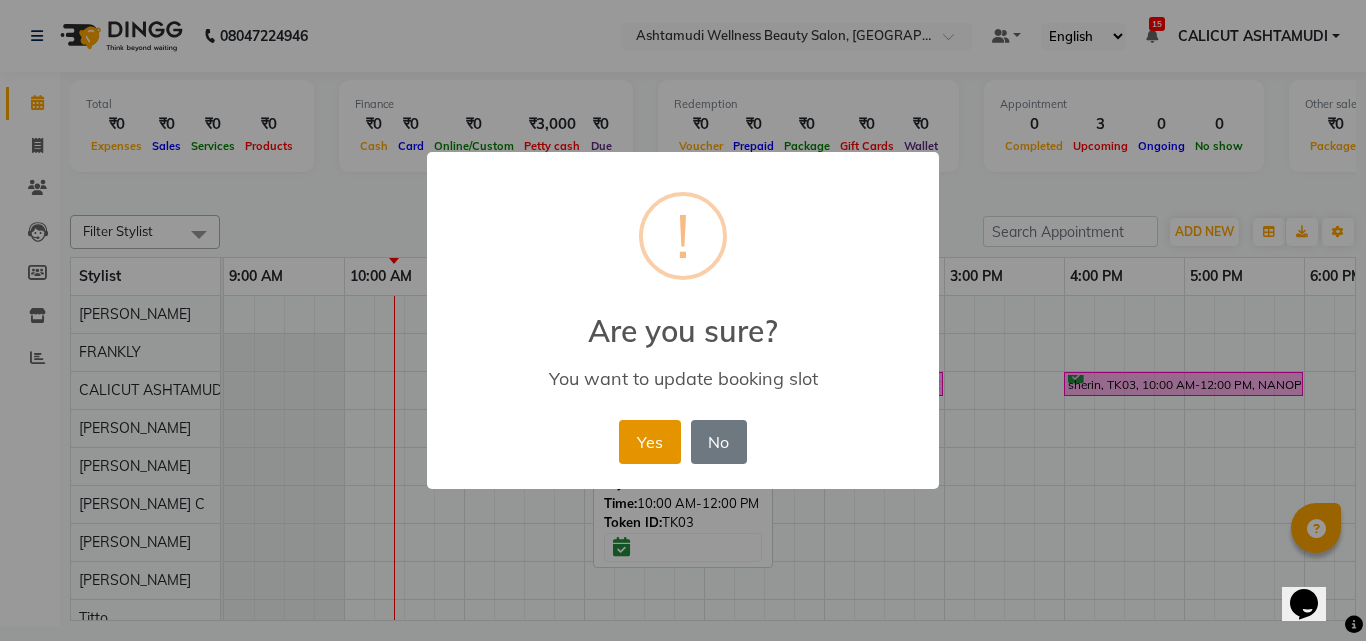 click on "Yes" at bounding box center (649, 442) 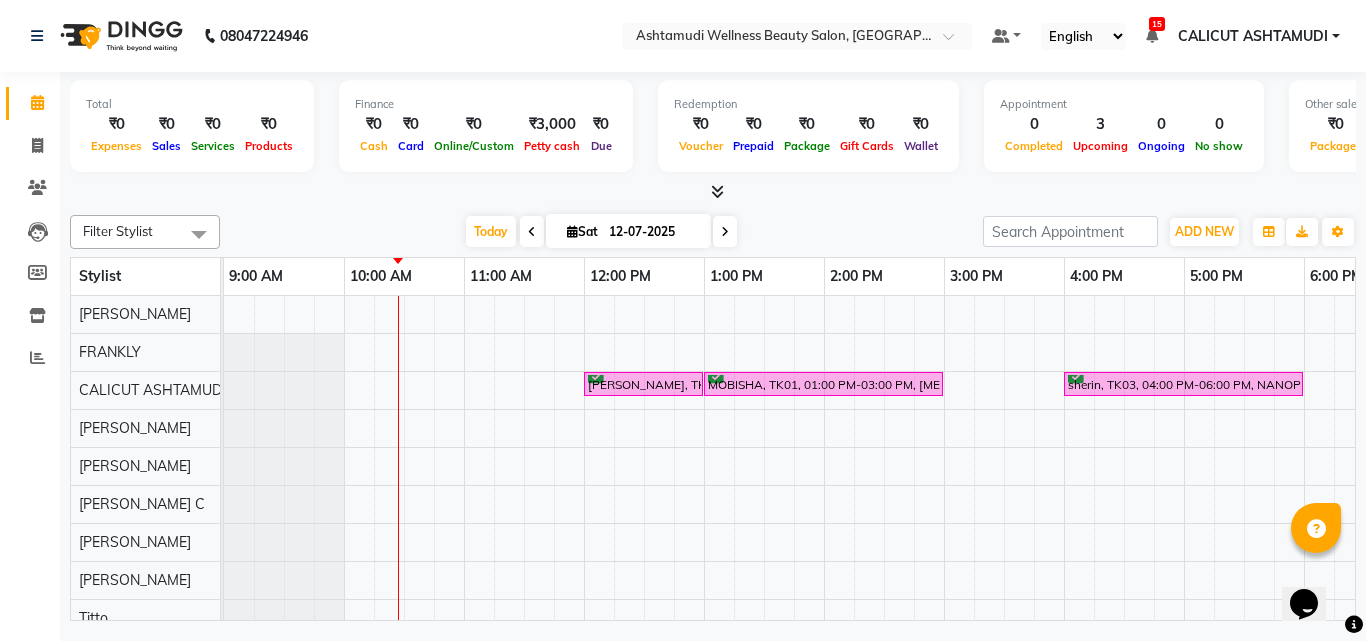 scroll, scrollTop: 116, scrollLeft: 0, axis: vertical 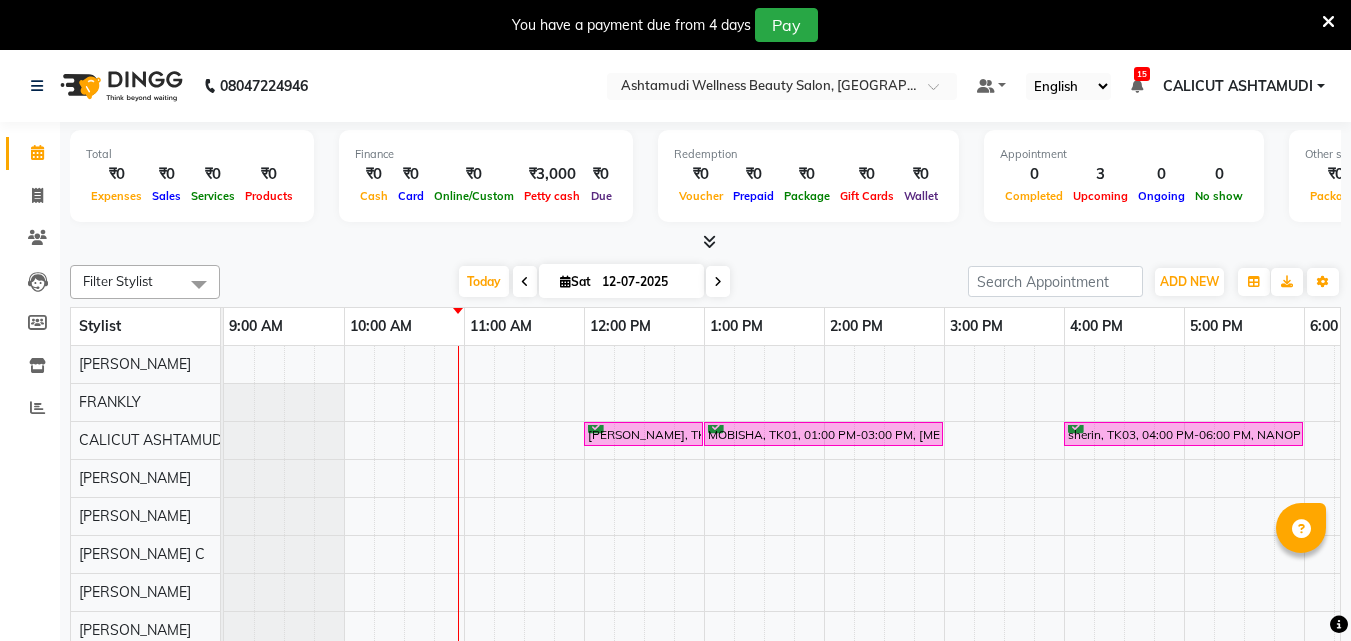 drag, startPoint x: 30, startPoint y: 178, endPoint x: 51, endPoint y: 171, distance: 22.135944 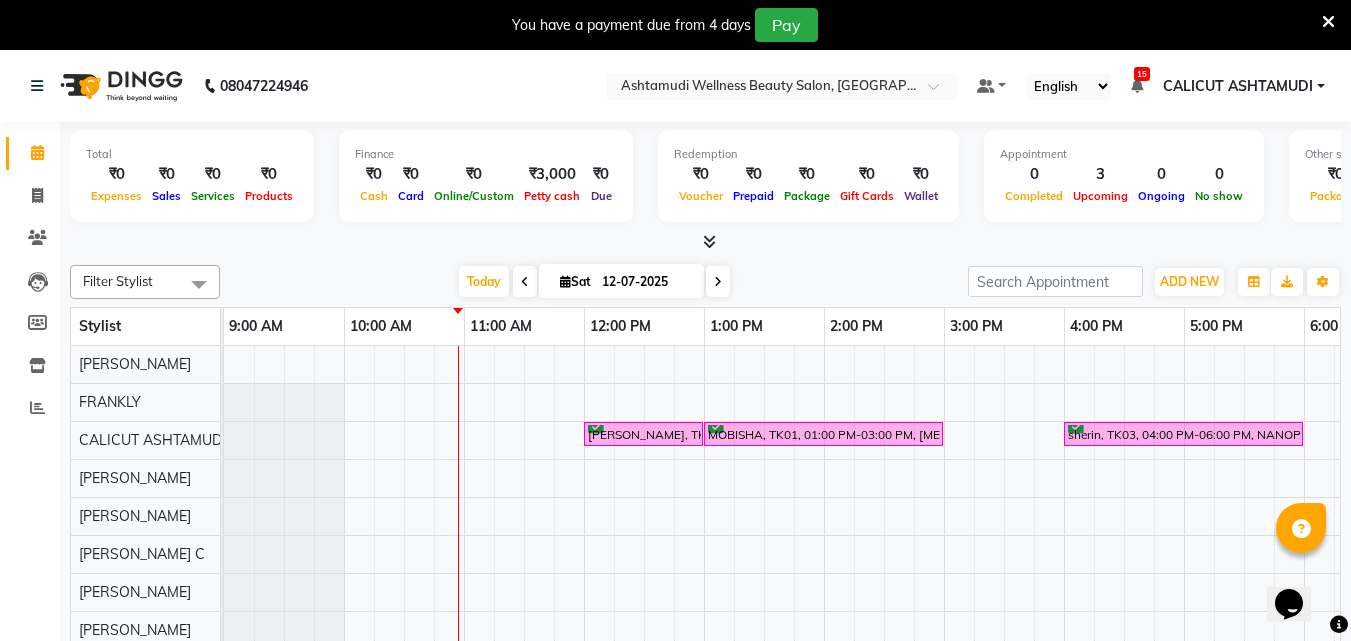scroll, scrollTop: 0, scrollLeft: 0, axis: both 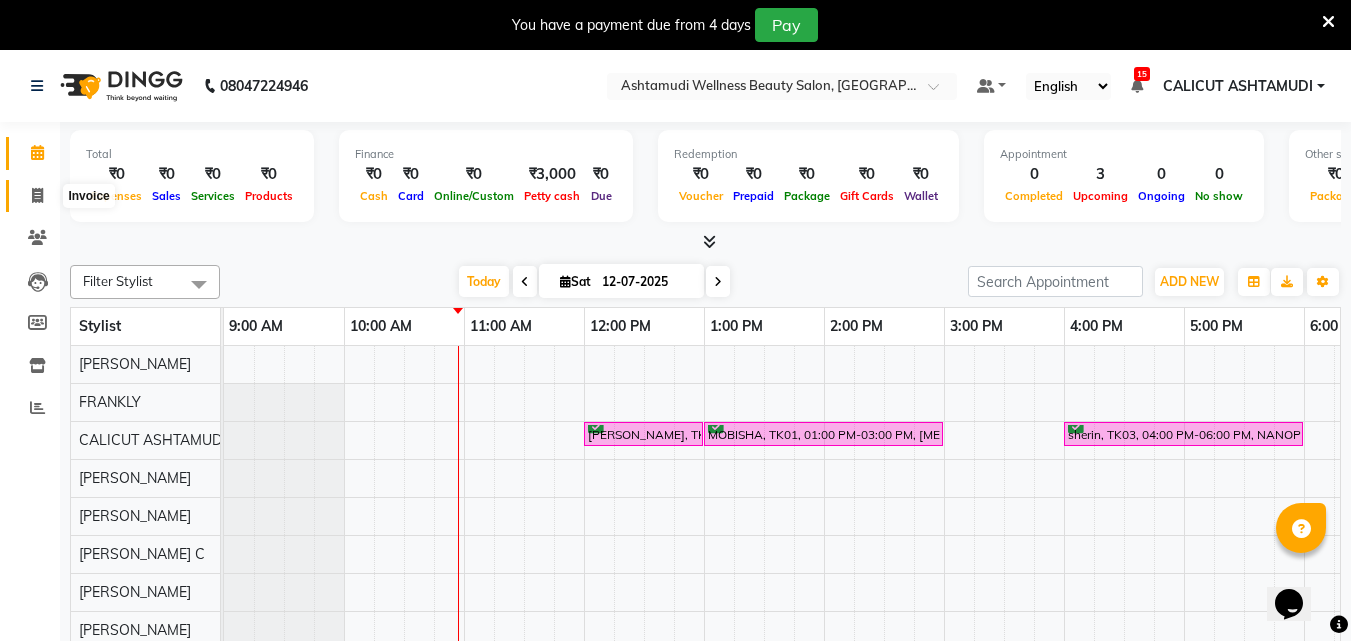 click 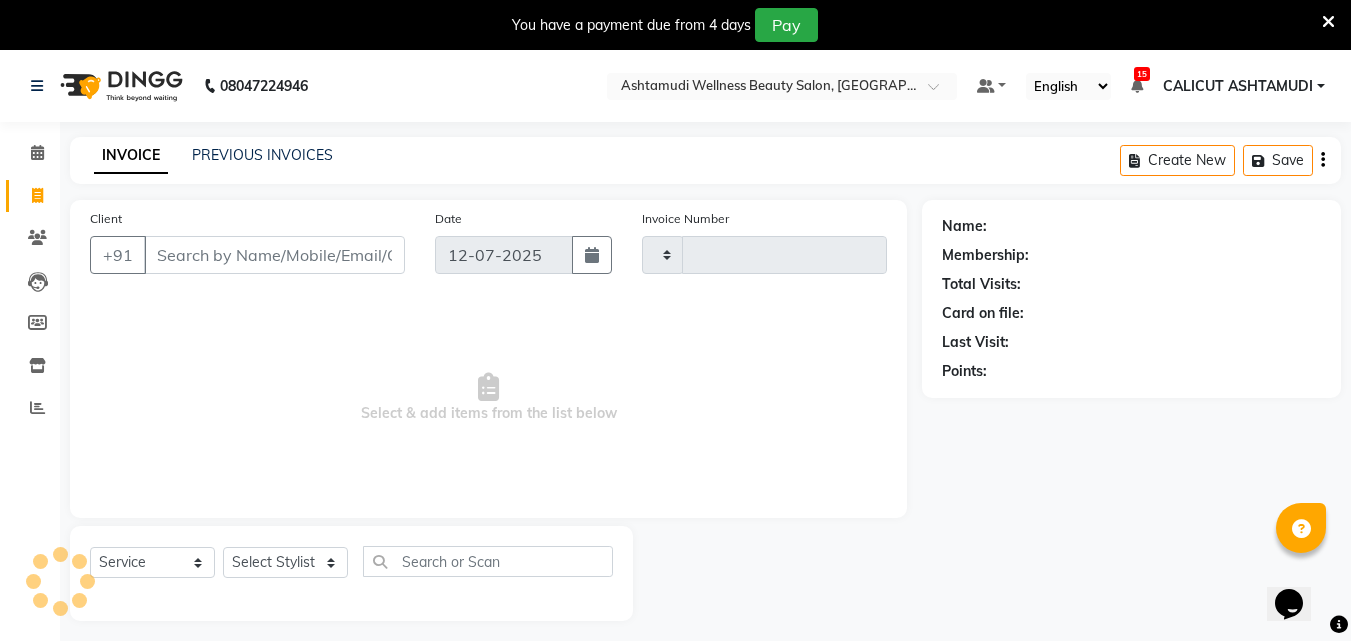 type on "2641" 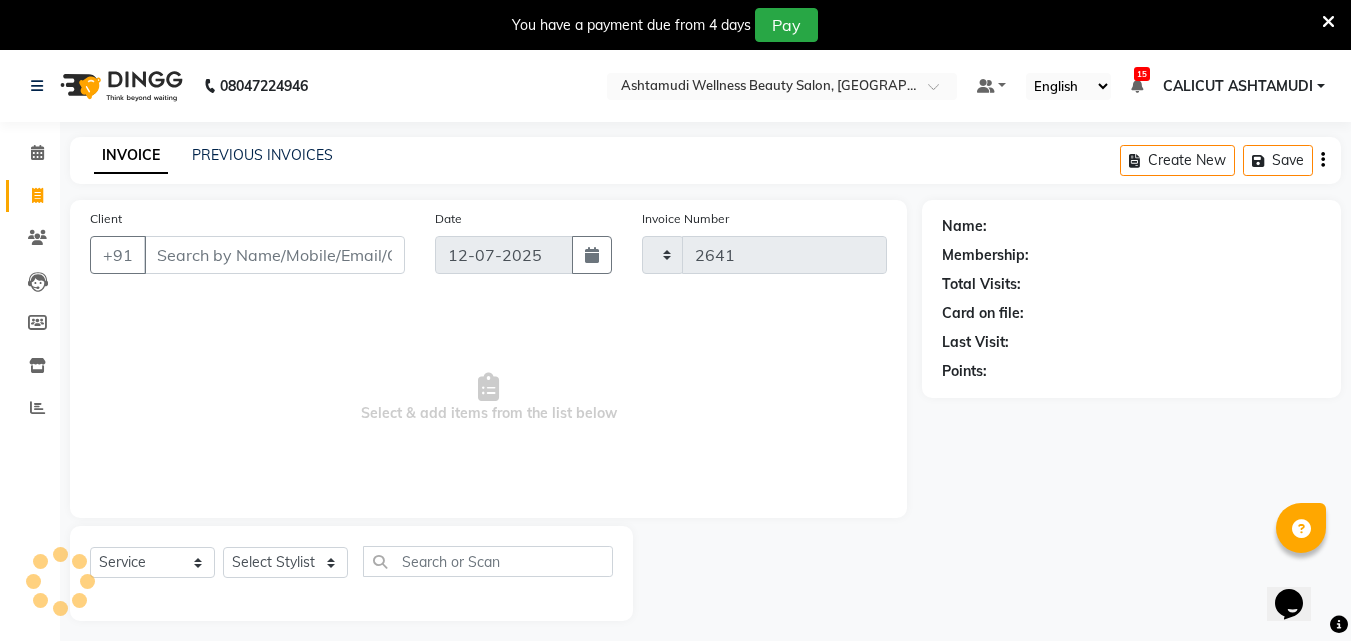 select on "4630" 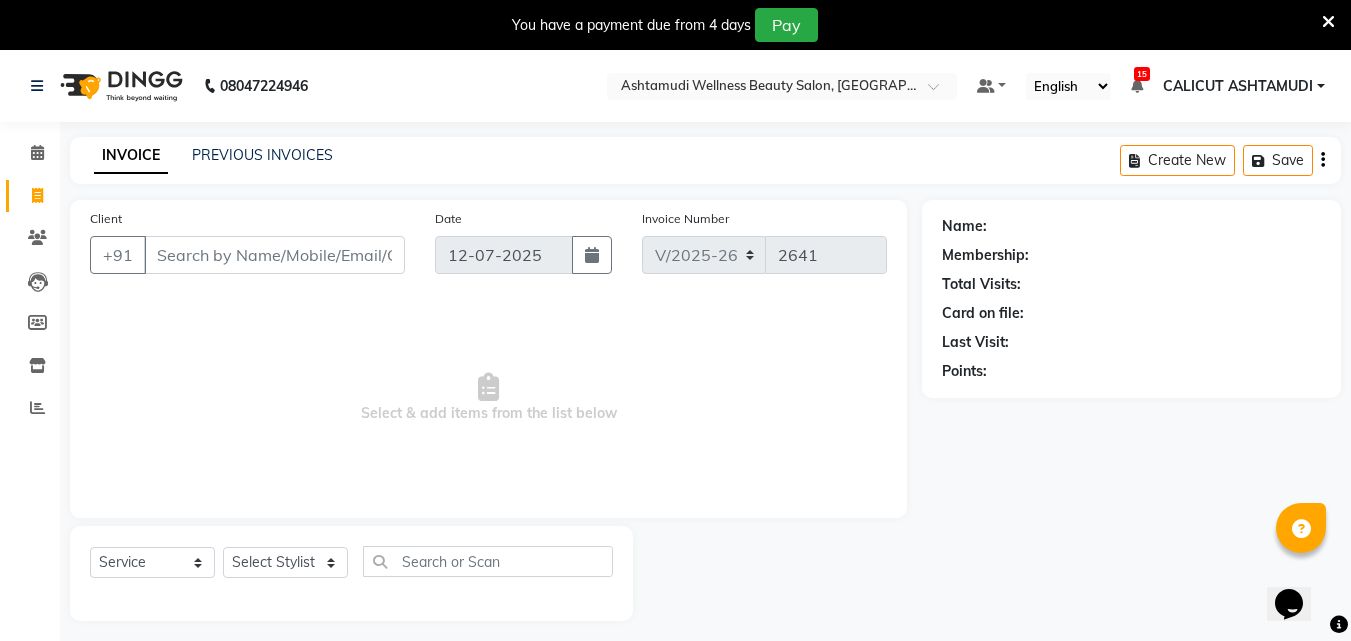 click at bounding box center (1328, 22) 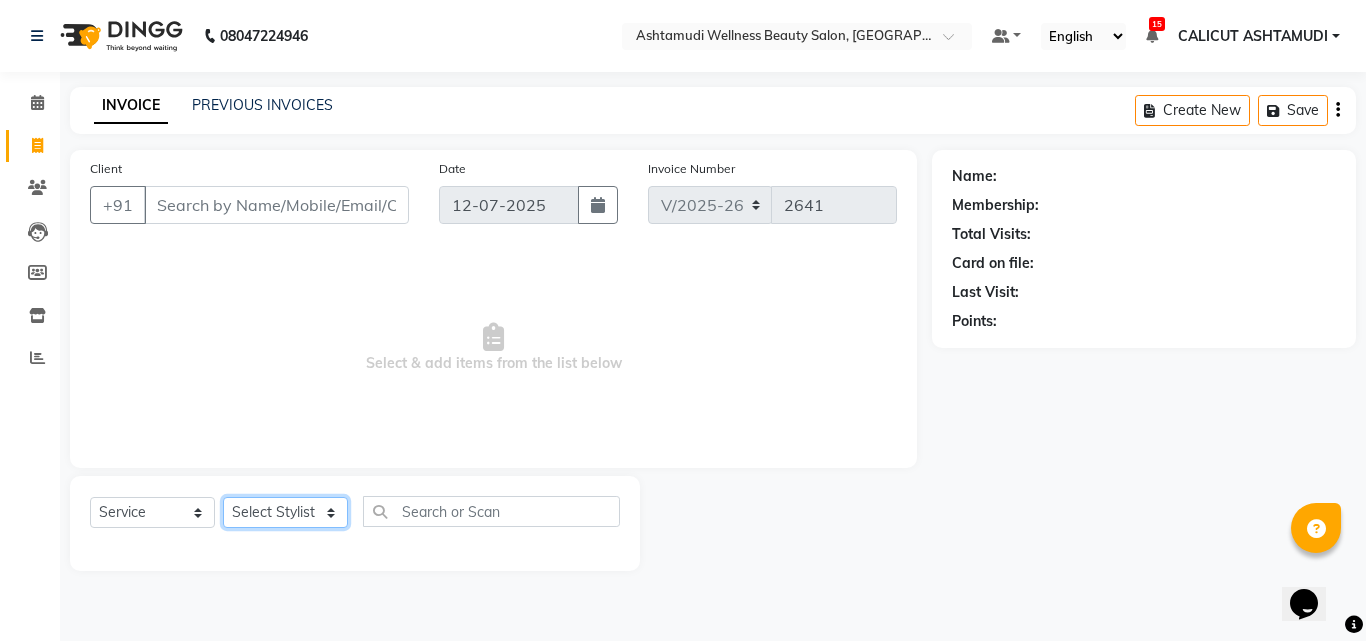 click on "Select Stylist [PERSON_NAME] C [PERSON_NAME] CALICUT ASHTAMUDI FRANKLY	 [PERSON_NAME] [PERSON_NAME] [PERSON_NAME] [PERSON_NAME] [PERSON_NAME]" 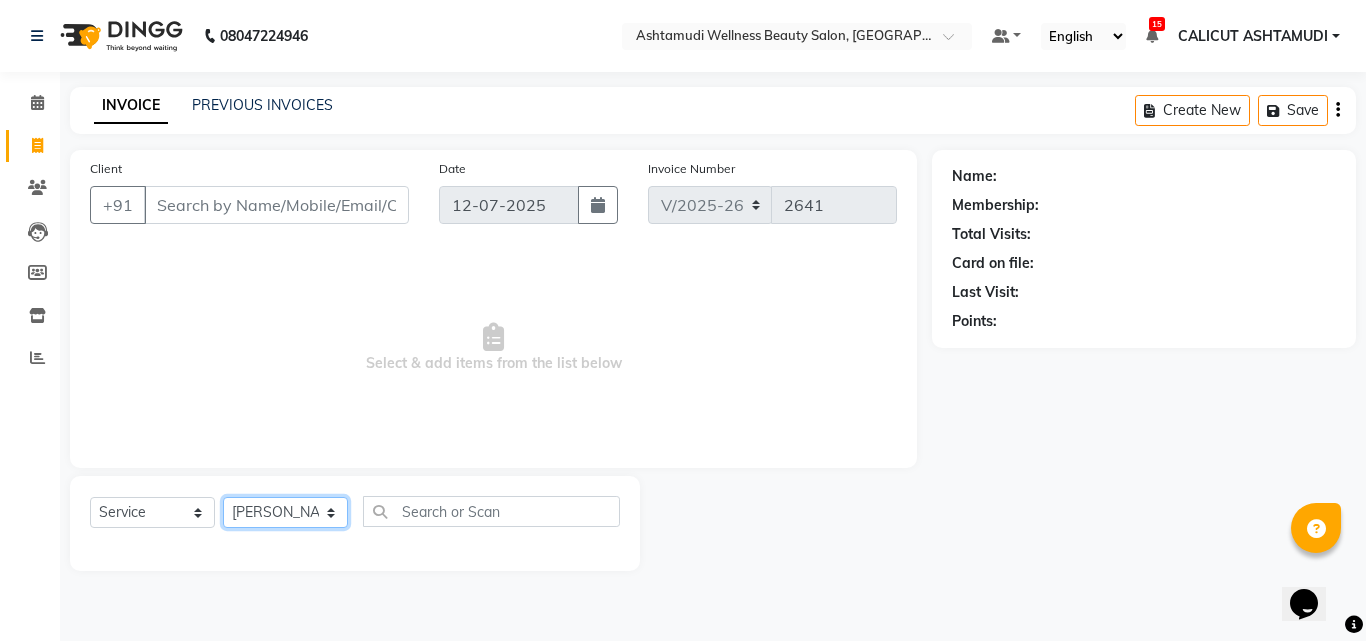 click on "Select Stylist [PERSON_NAME] C [PERSON_NAME] CALICUT ASHTAMUDI FRANKLY	 [PERSON_NAME] [PERSON_NAME] [PERSON_NAME] [PERSON_NAME] [PERSON_NAME]" 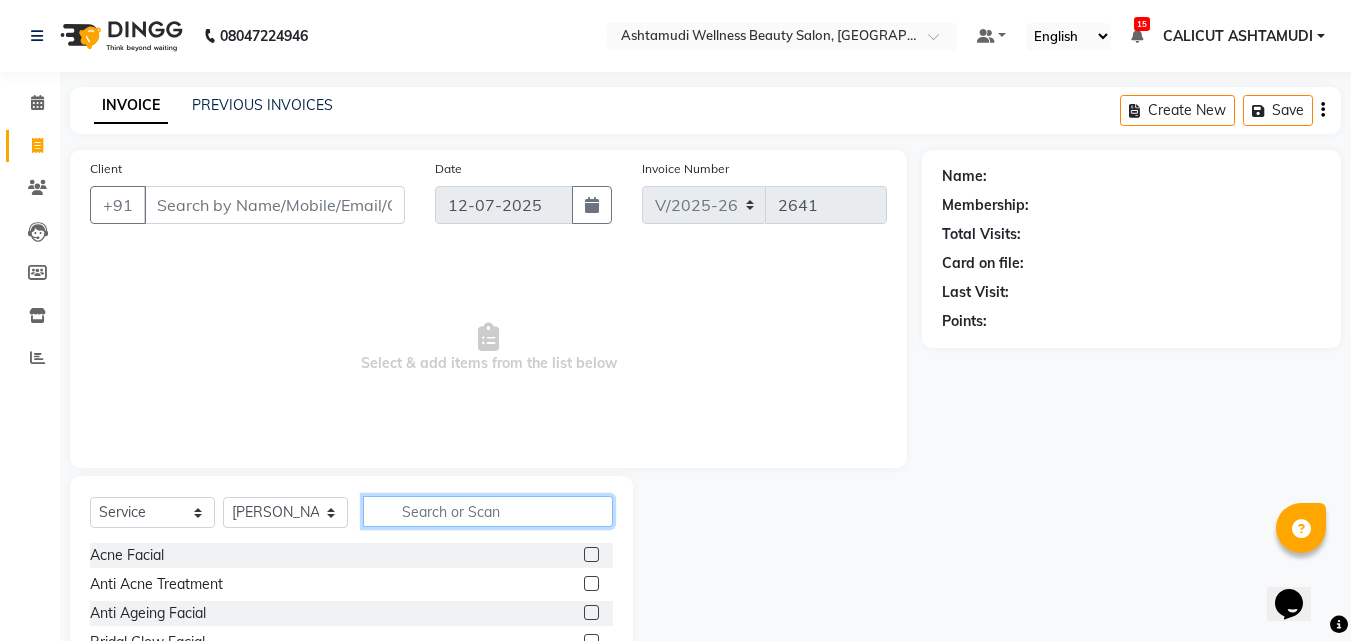 click 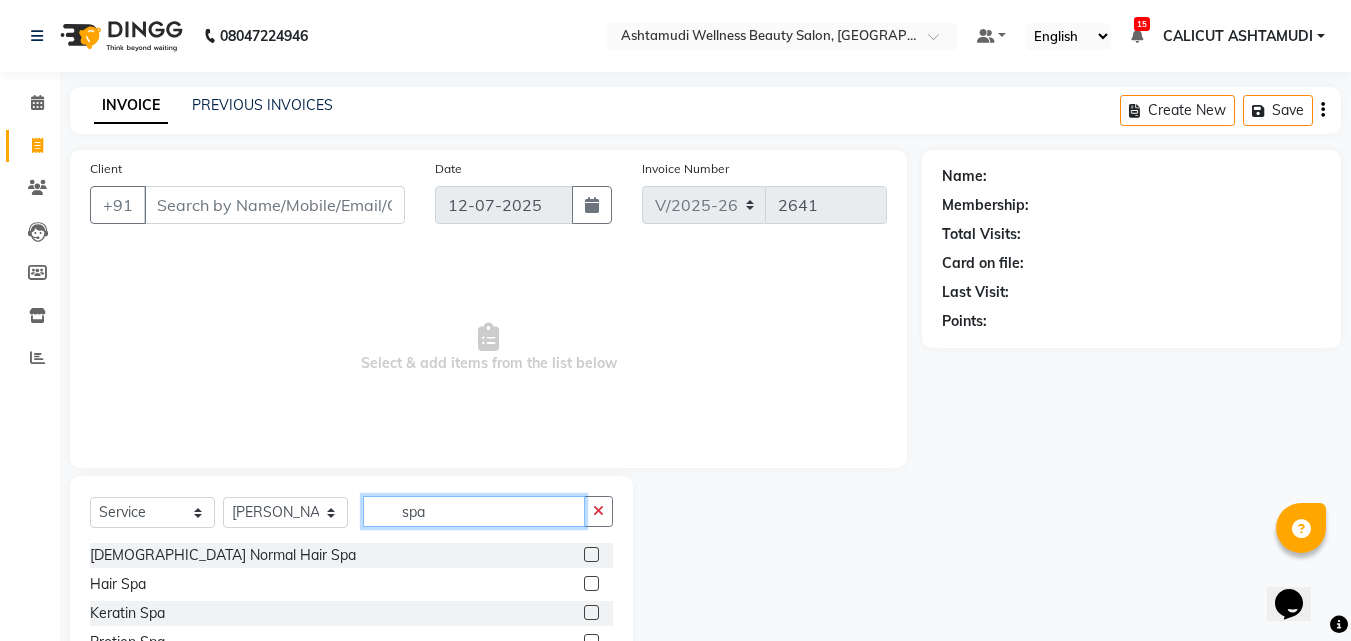 type on "spa" 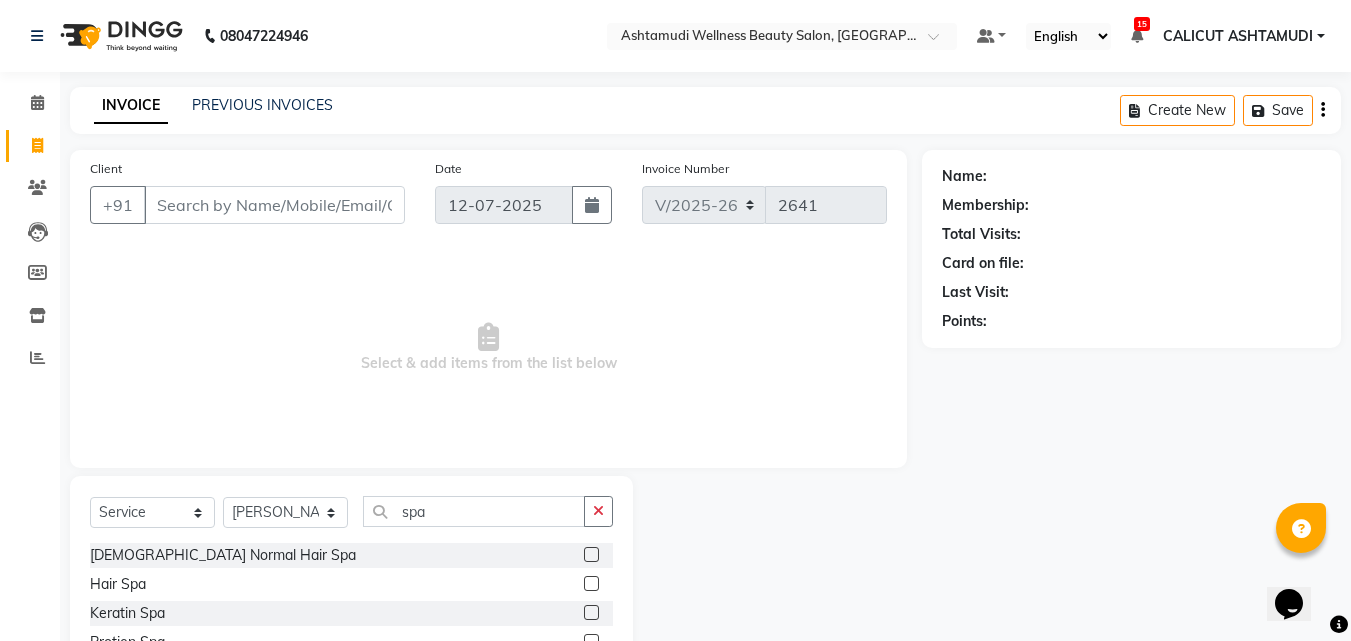 click 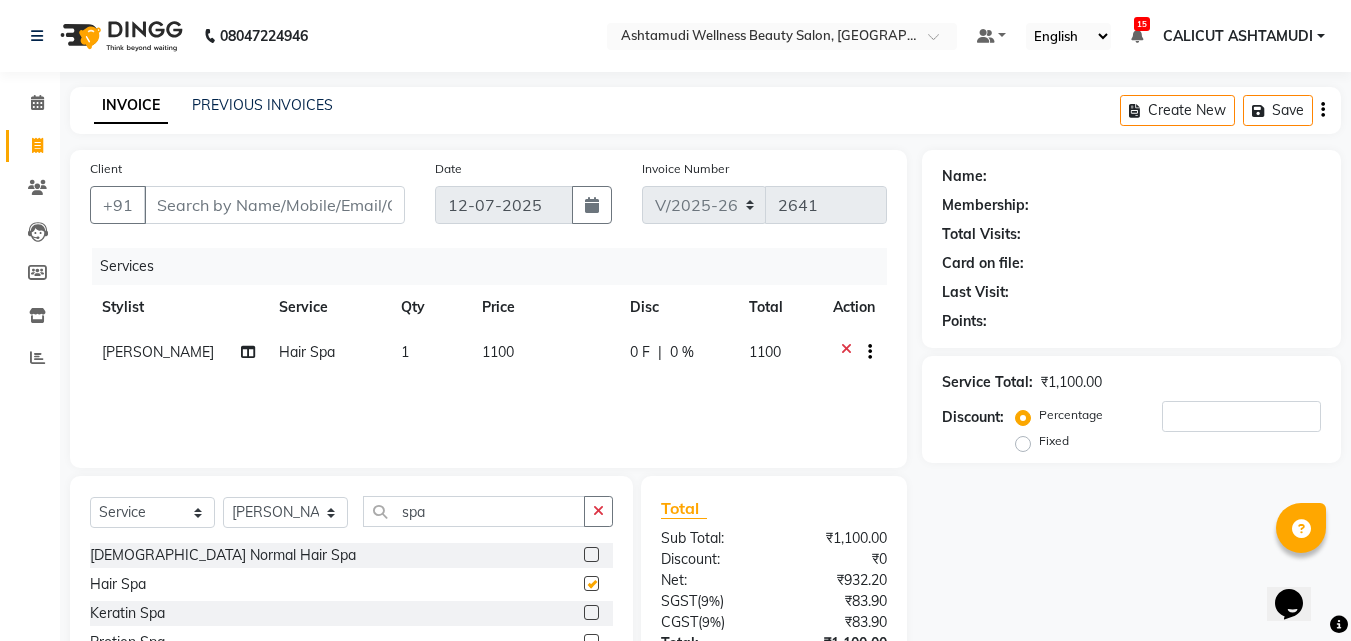 checkbox on "false" 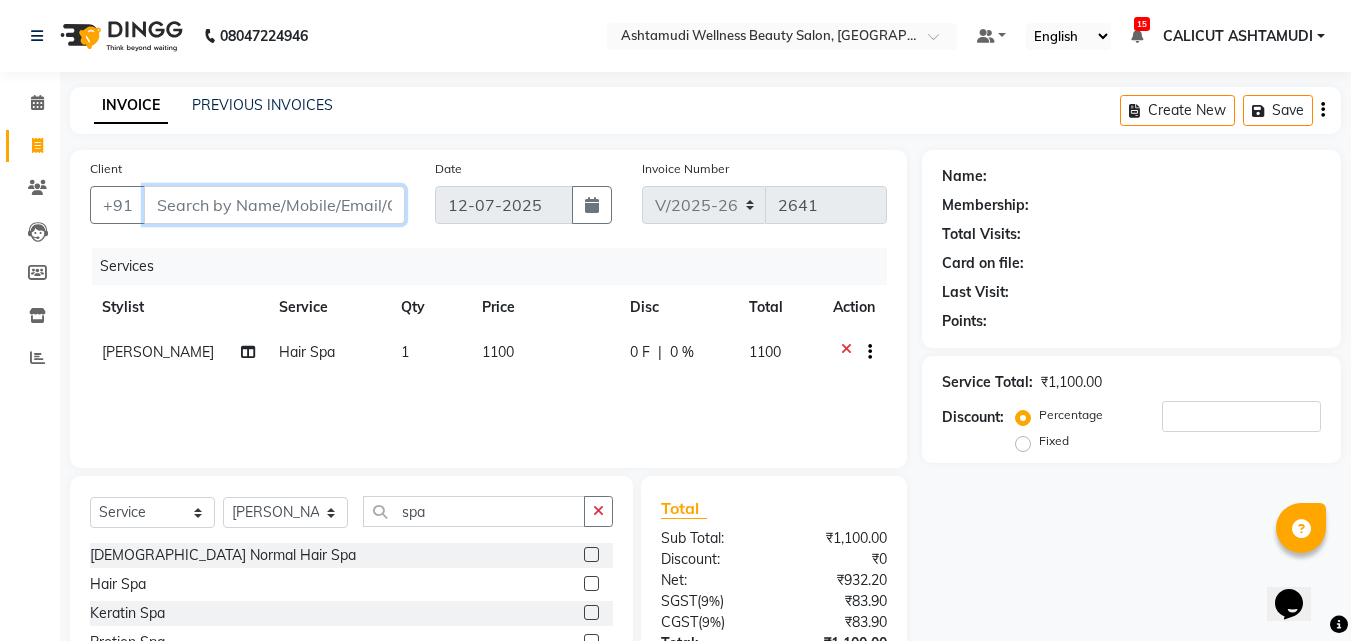 click on "Client" at bounding box center [274, 205] 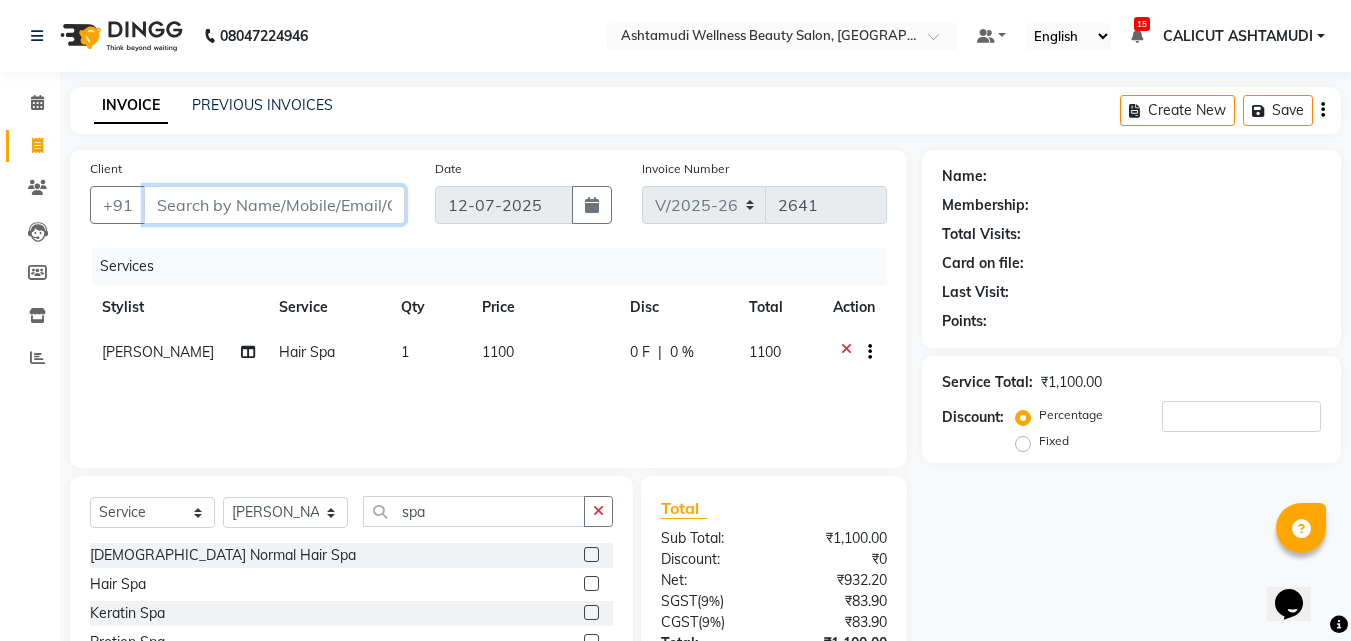 type on "9" 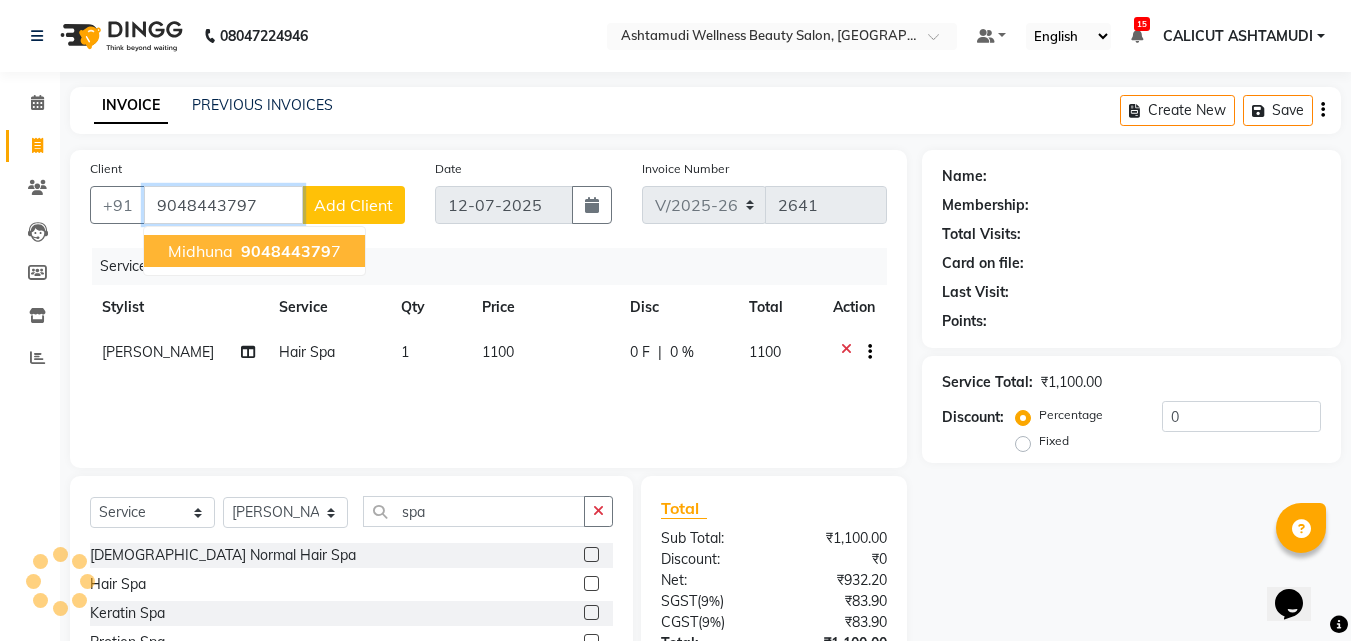 type on "9048443797" 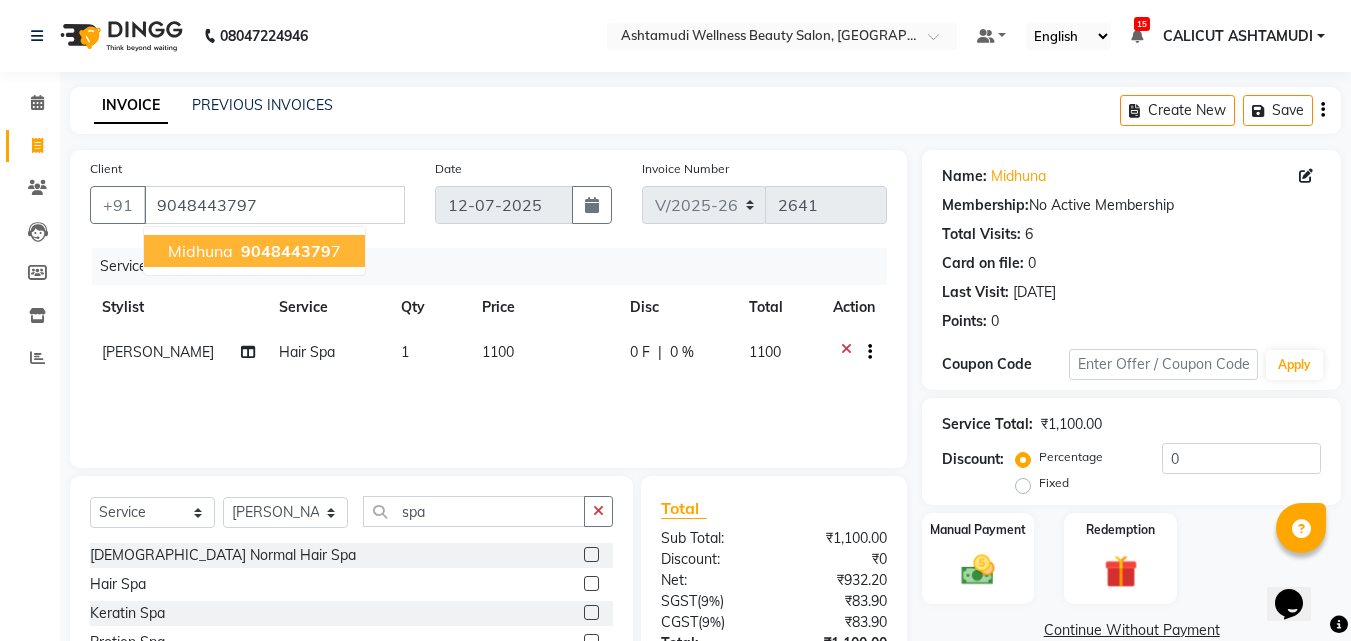 scroll, scrollTop: 160, scrollLeft: 0, axis: vertical 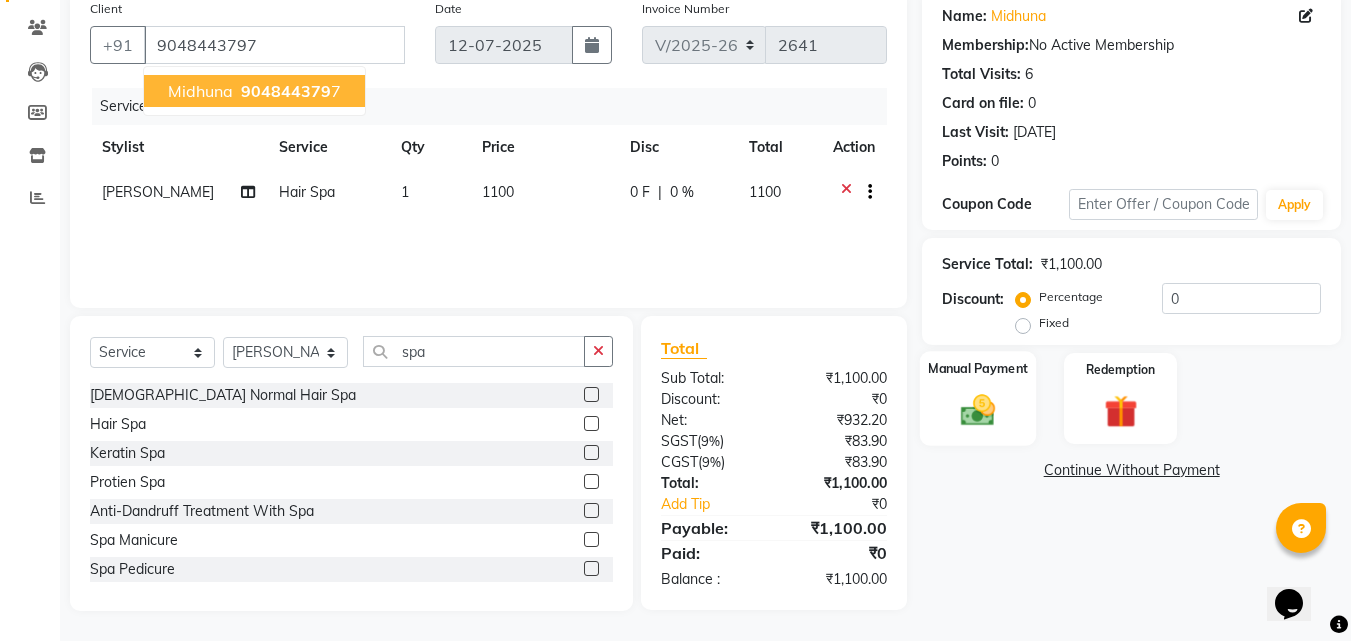 click on "Manual Payment" 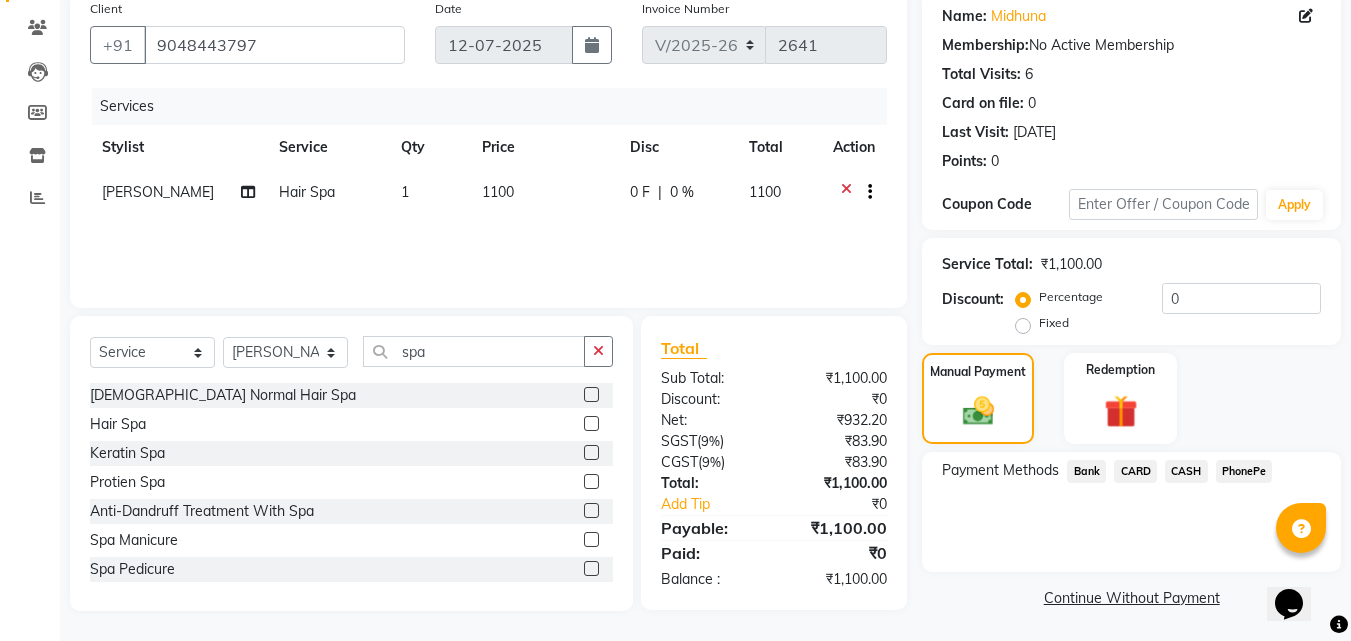 click on "PhonePe" 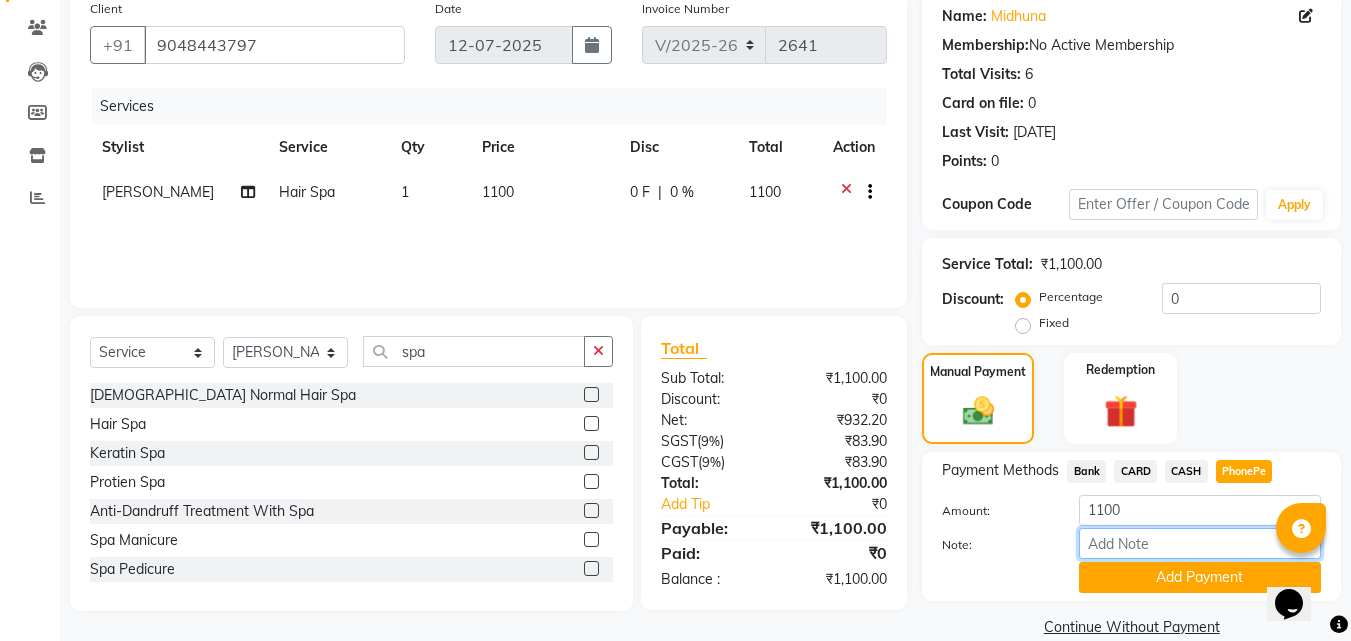 click on "Note:" at bounding box center (1200, 543) 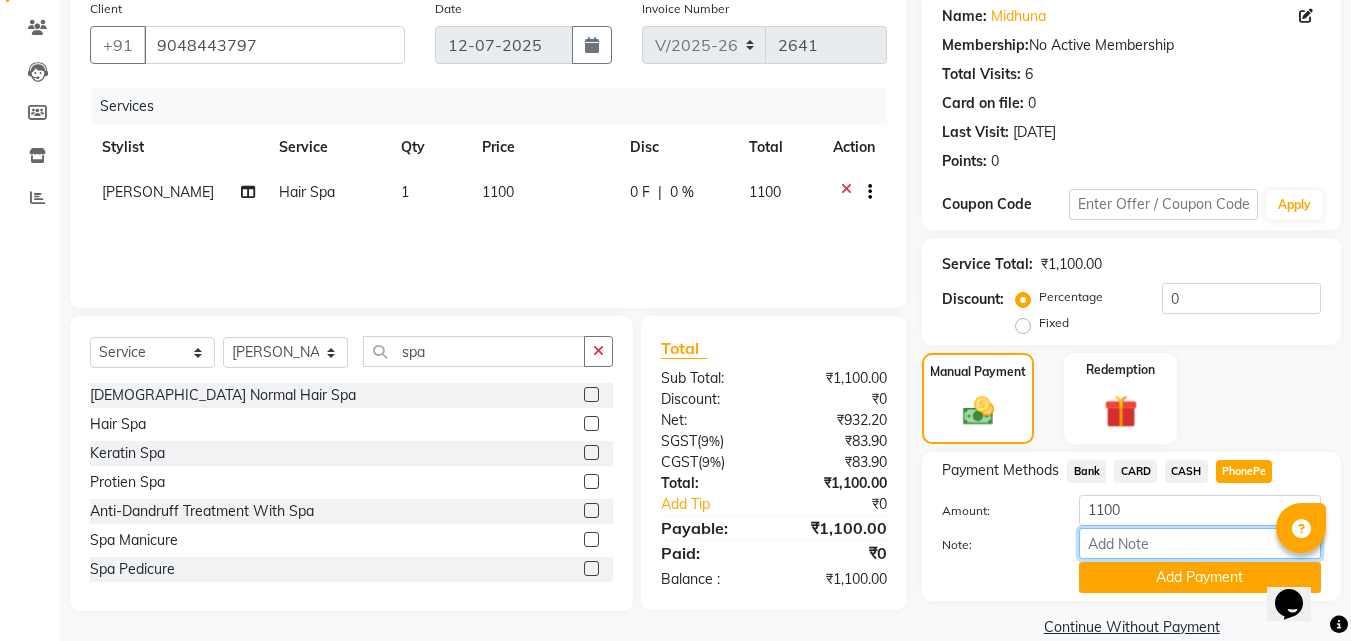 type on "suhana" 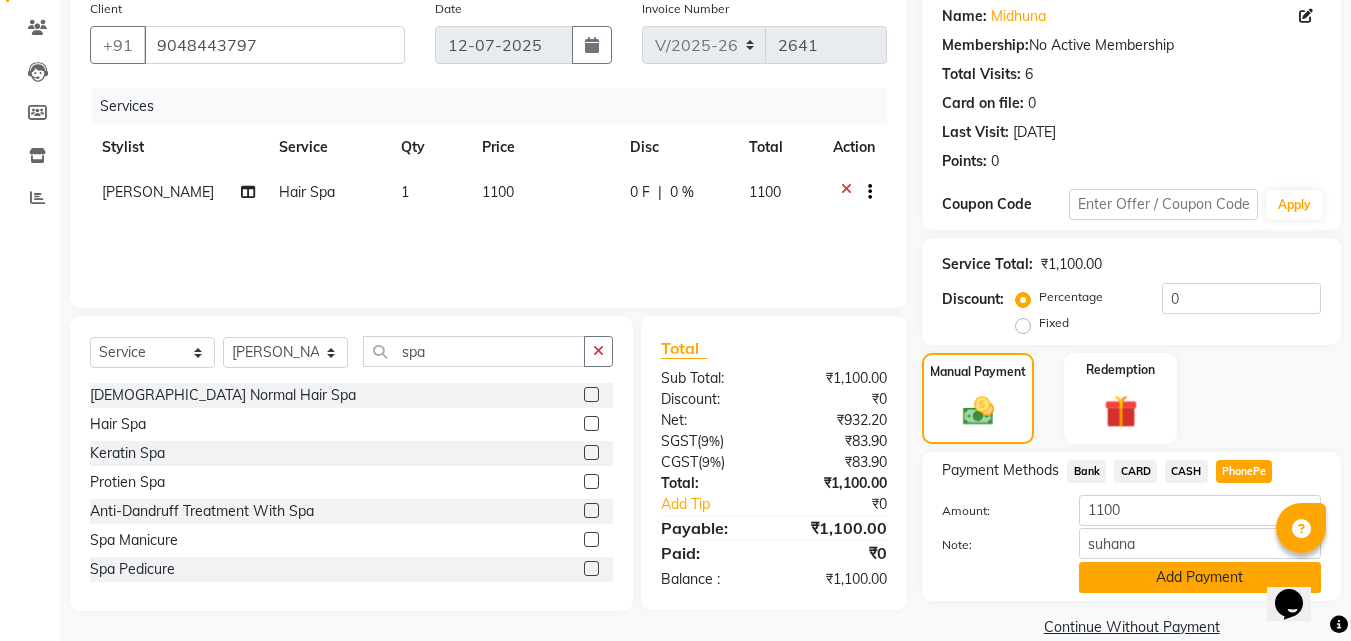 click on "Add Payment" 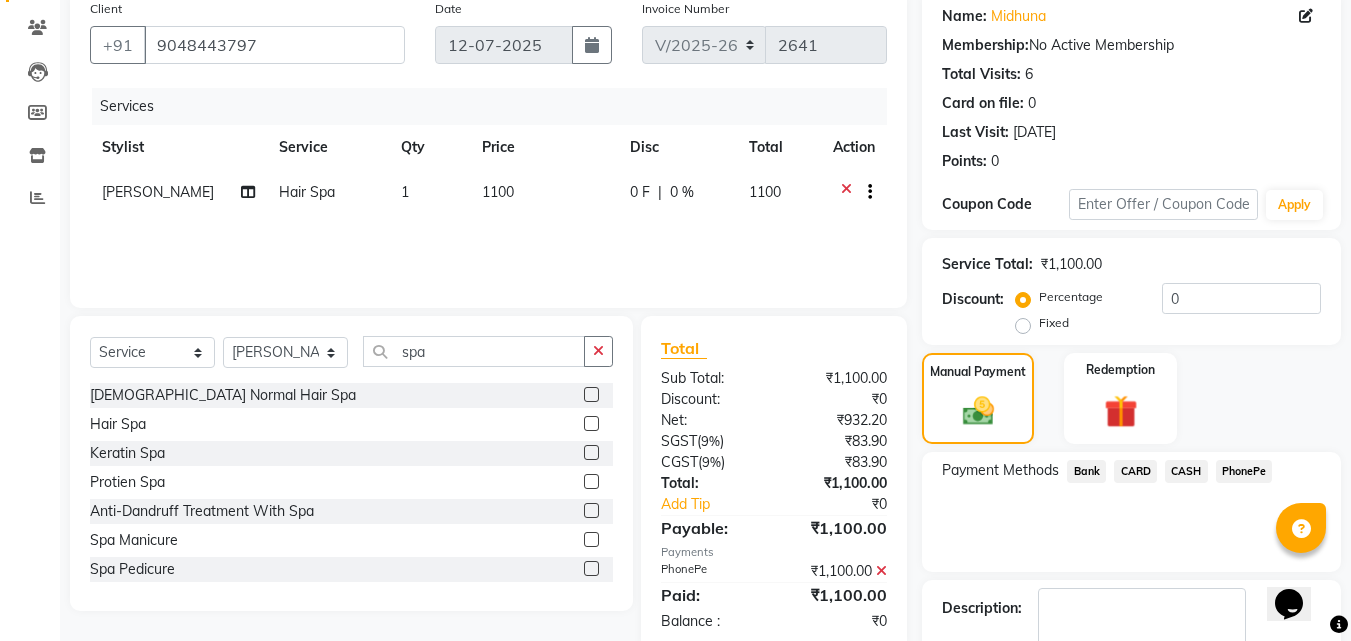 scroll, scrollTop: 275, scrollLeft: 0, axis: vertical 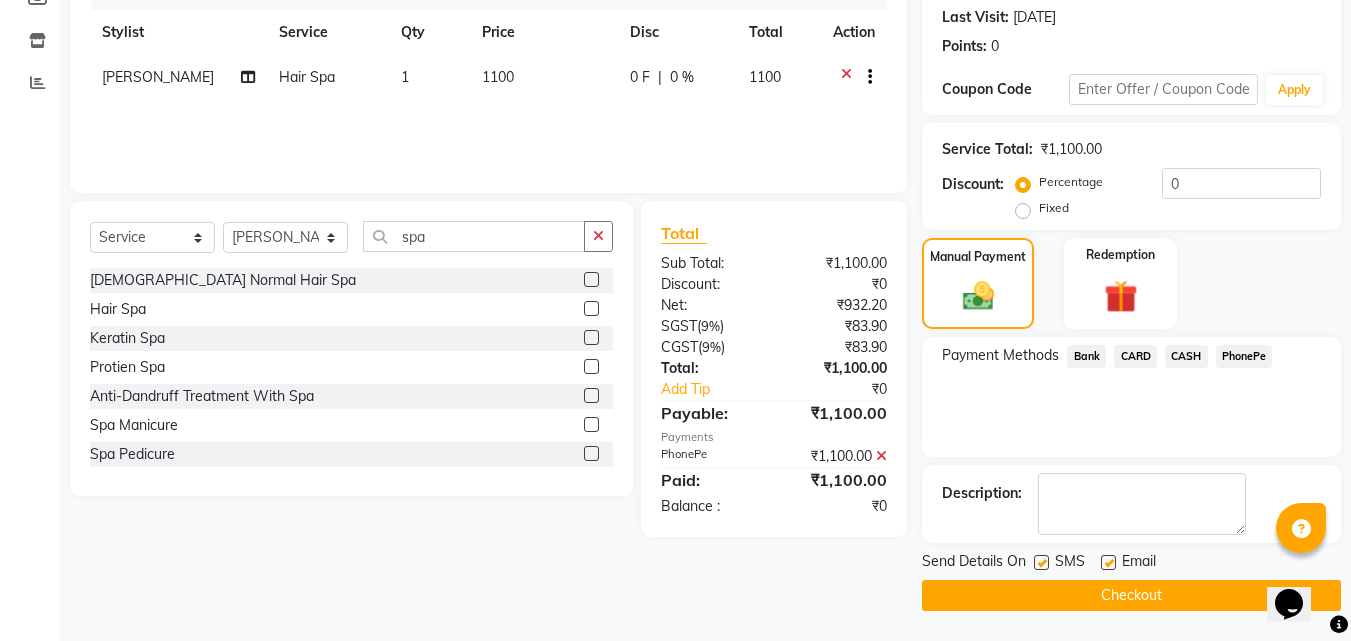 click on "Checkout" 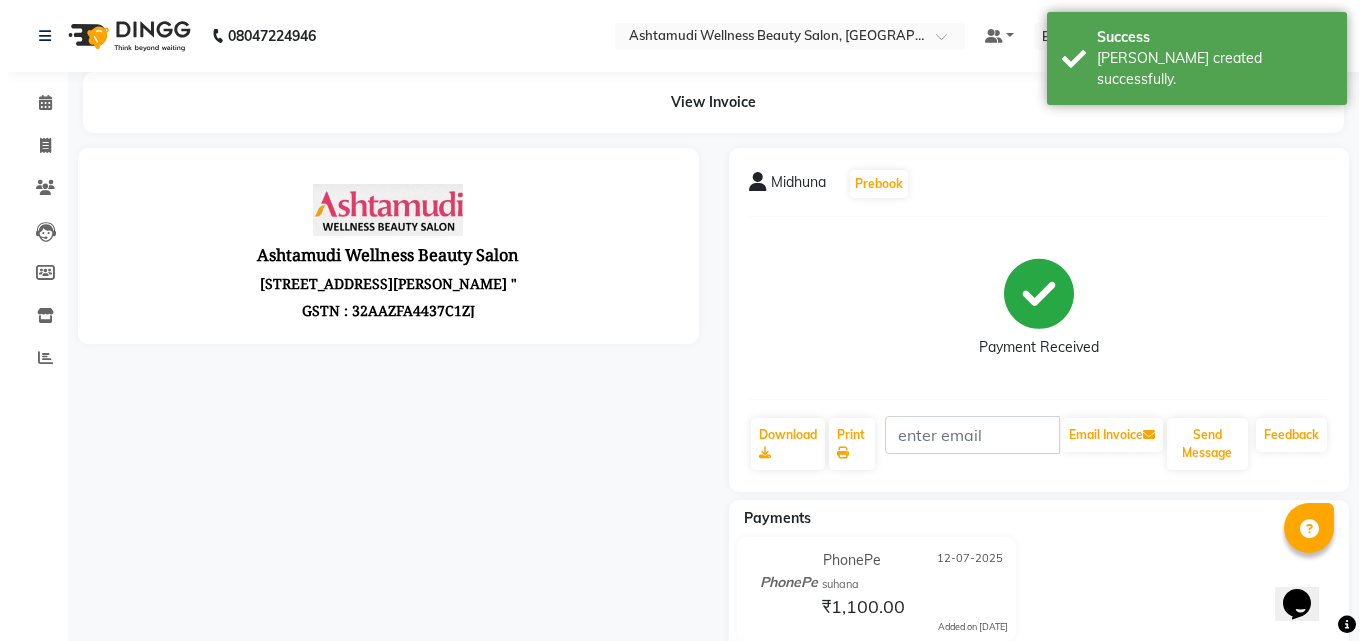 scroll, scrollTop: 0, scrollLeft: 0, axis: both 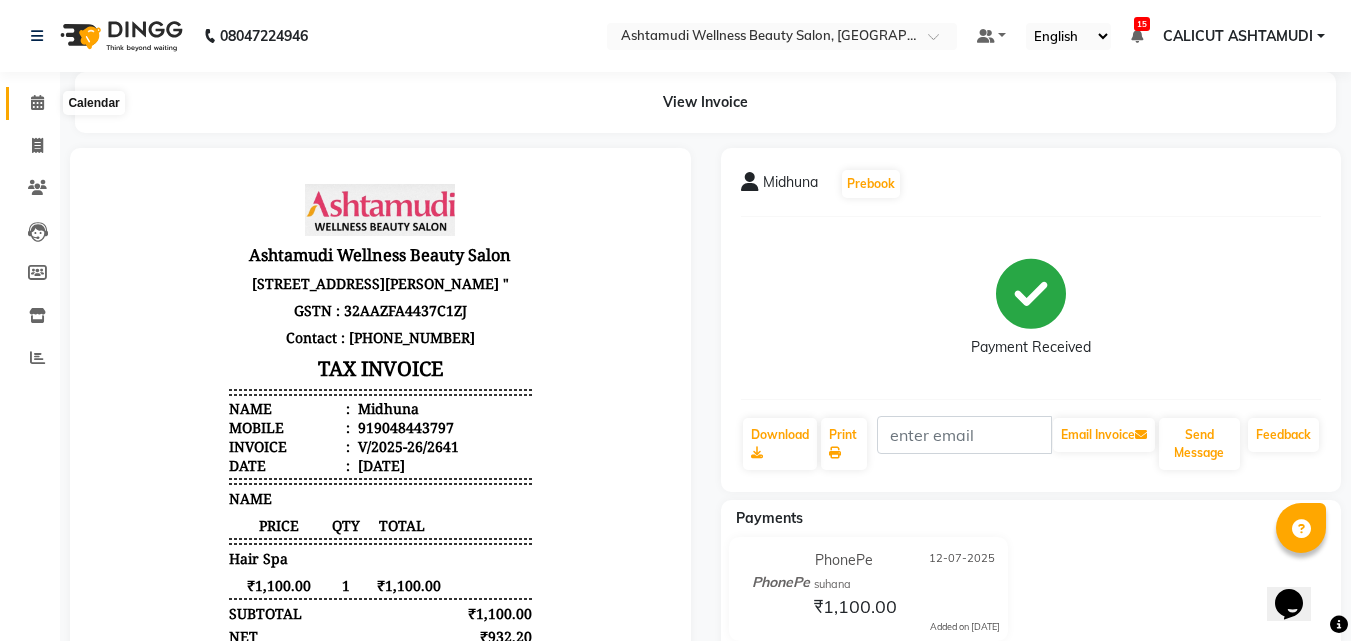 click 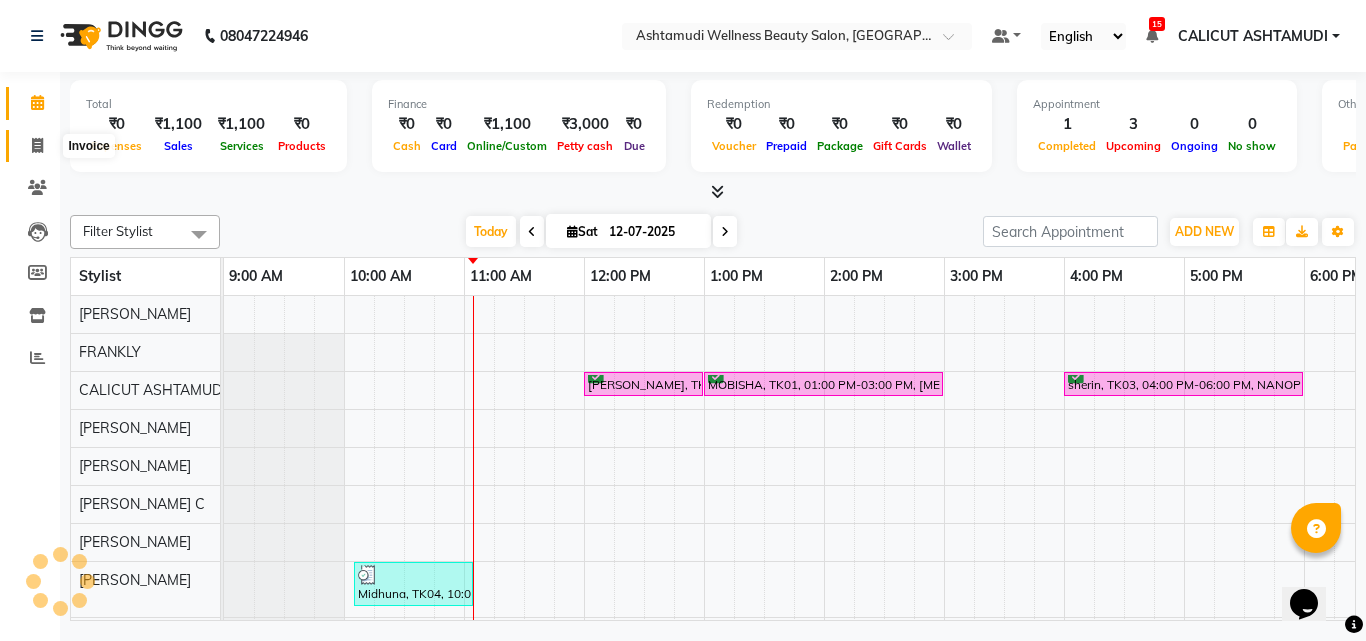 scroll, scrollTop: 0, scrollLeft: 241, axis: horizontal 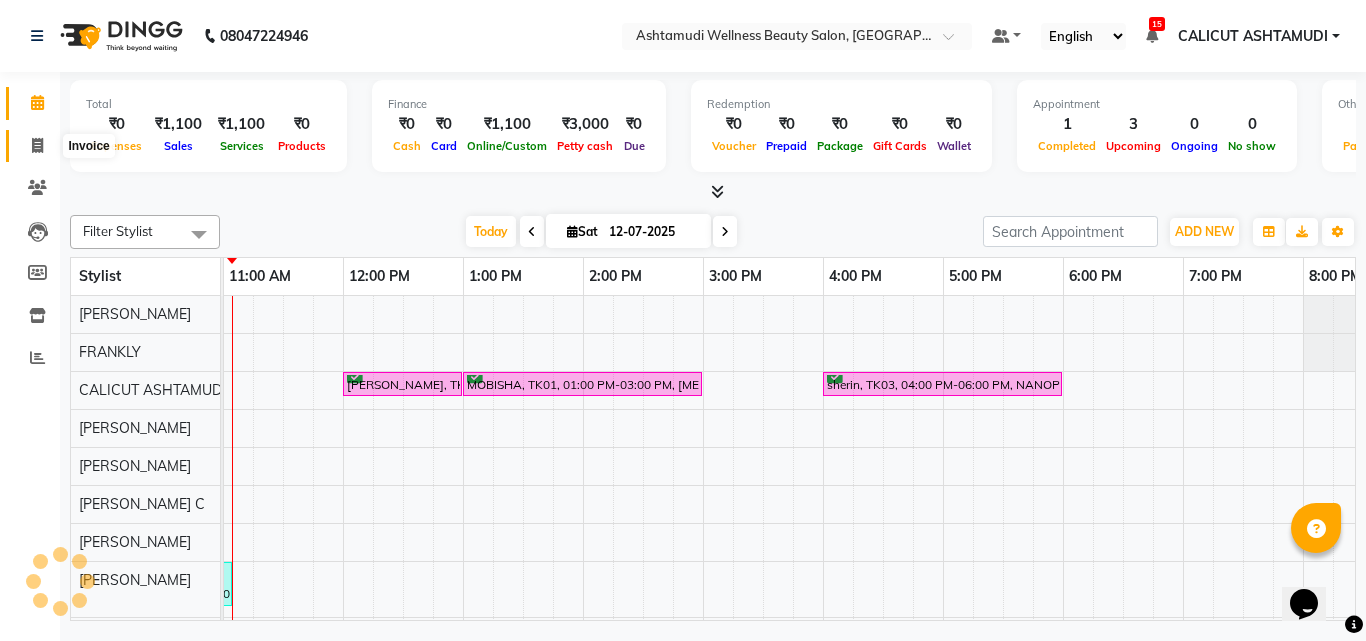 click 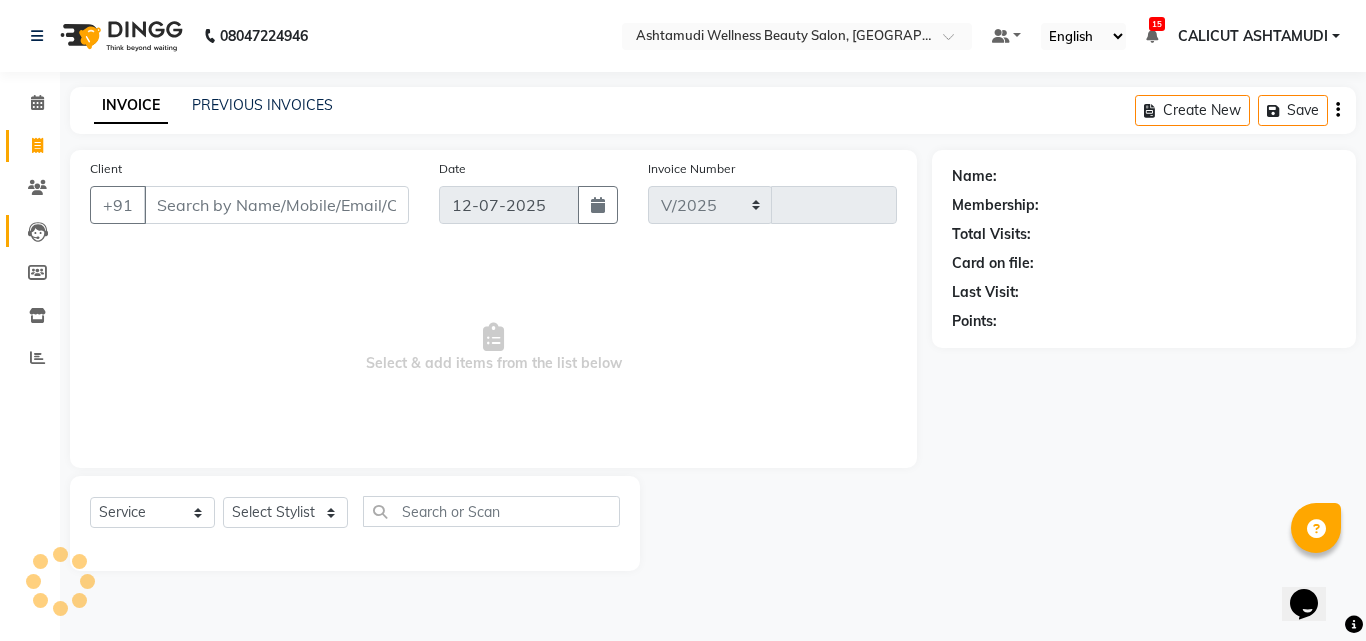 select on "4630" 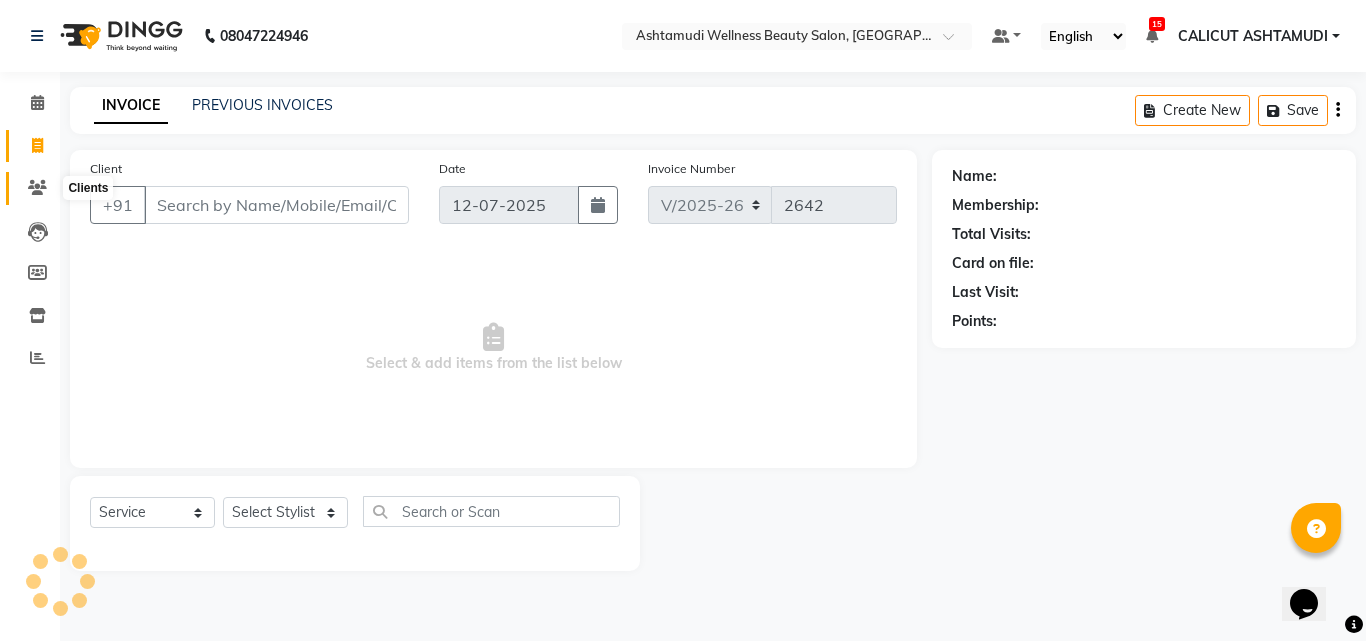 click 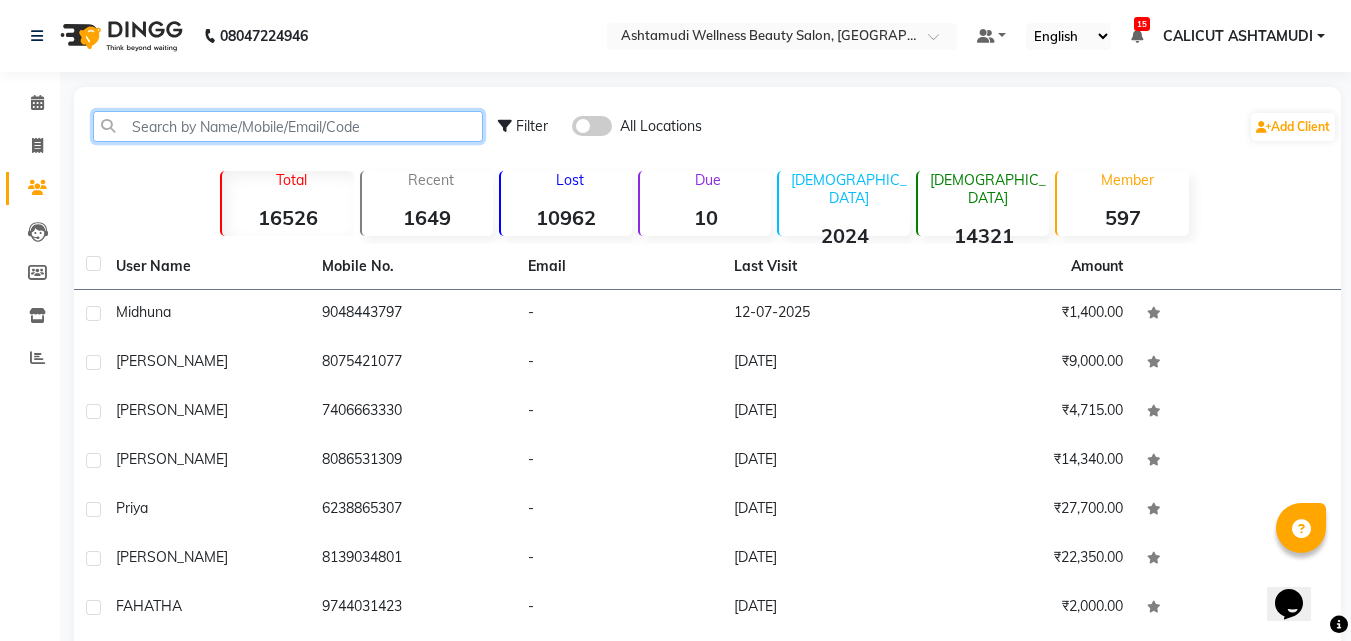 click 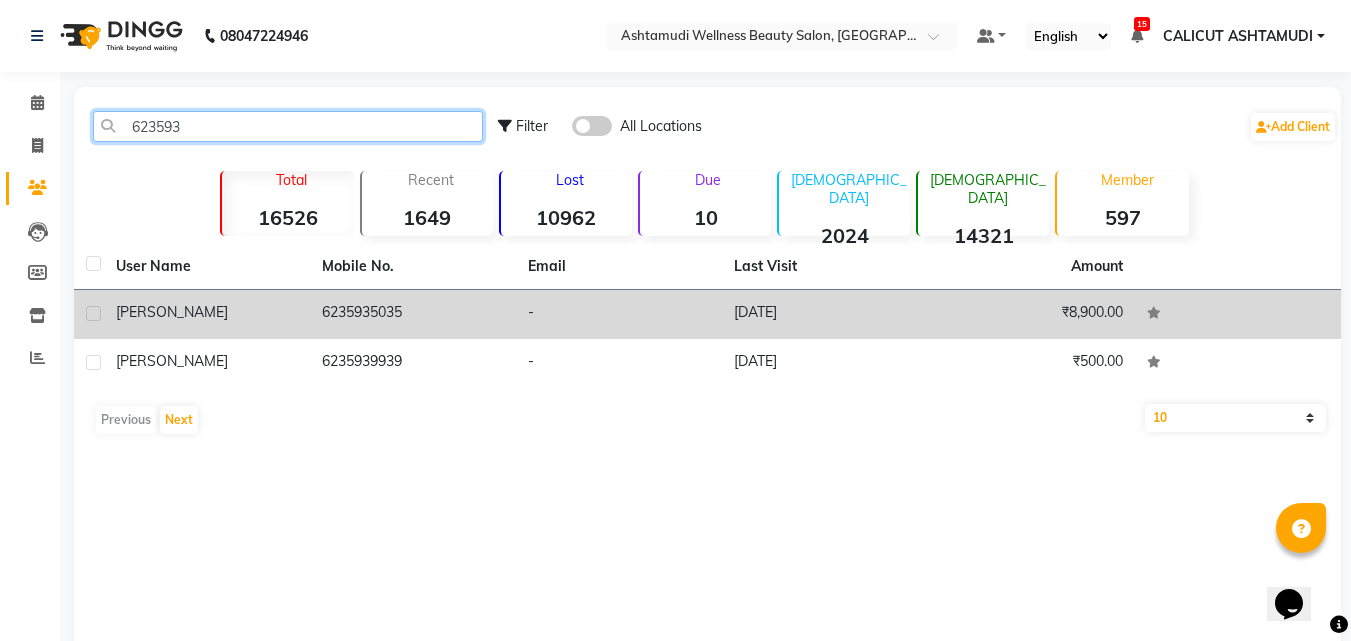 type on "623593" 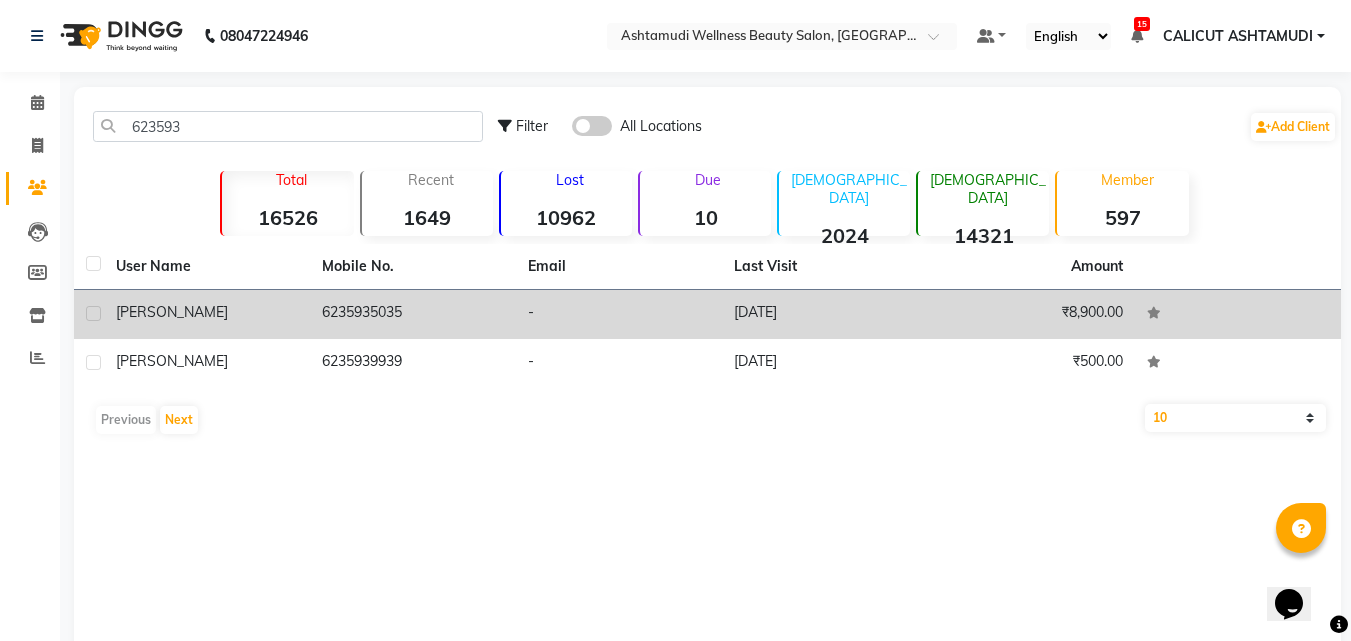 click on "[PERSON_NAME]" 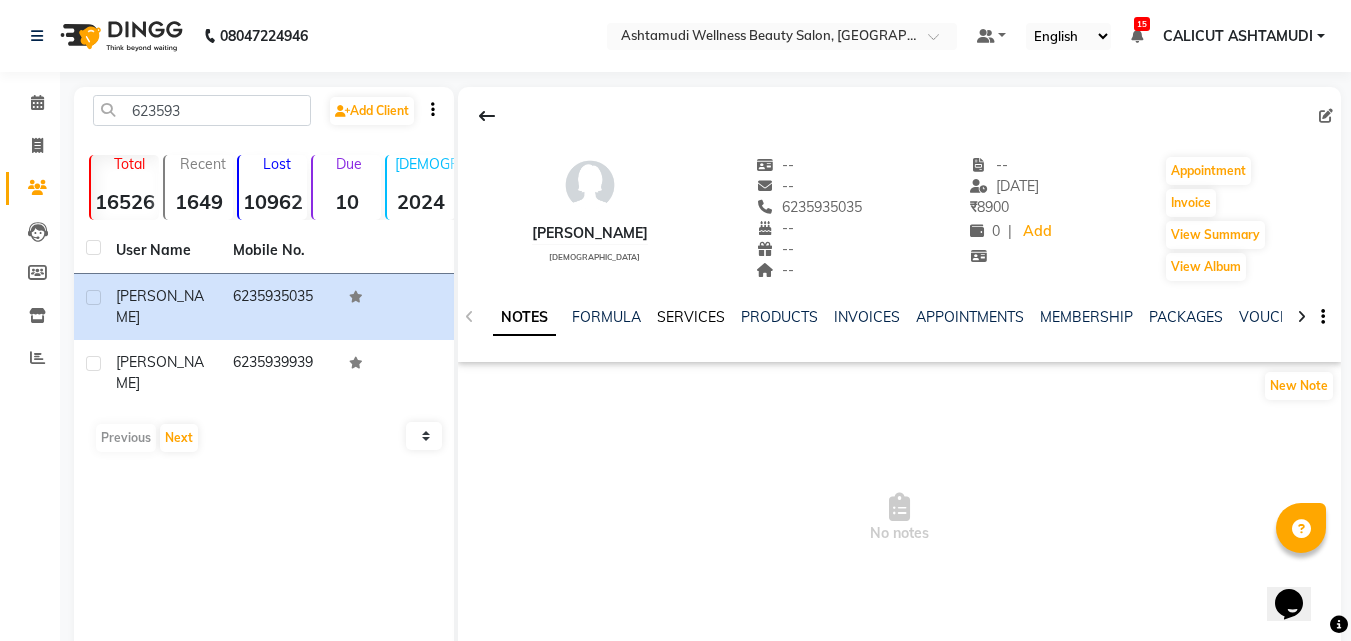 click on "SERVICES" 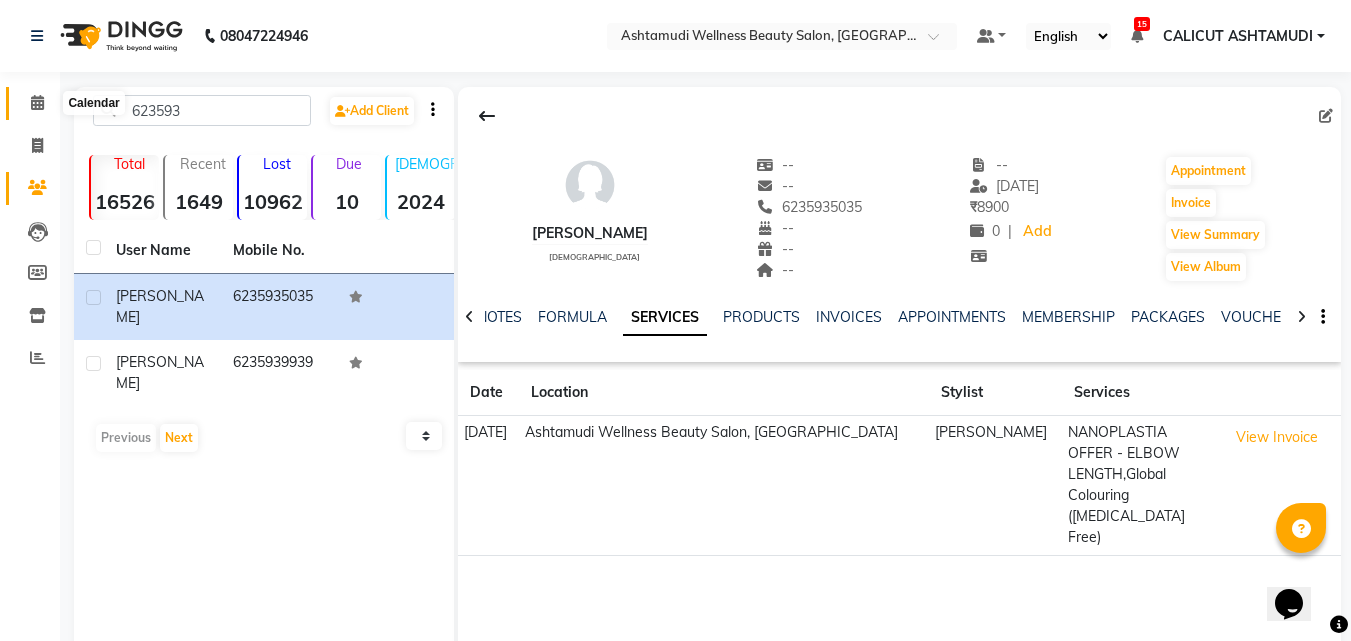click 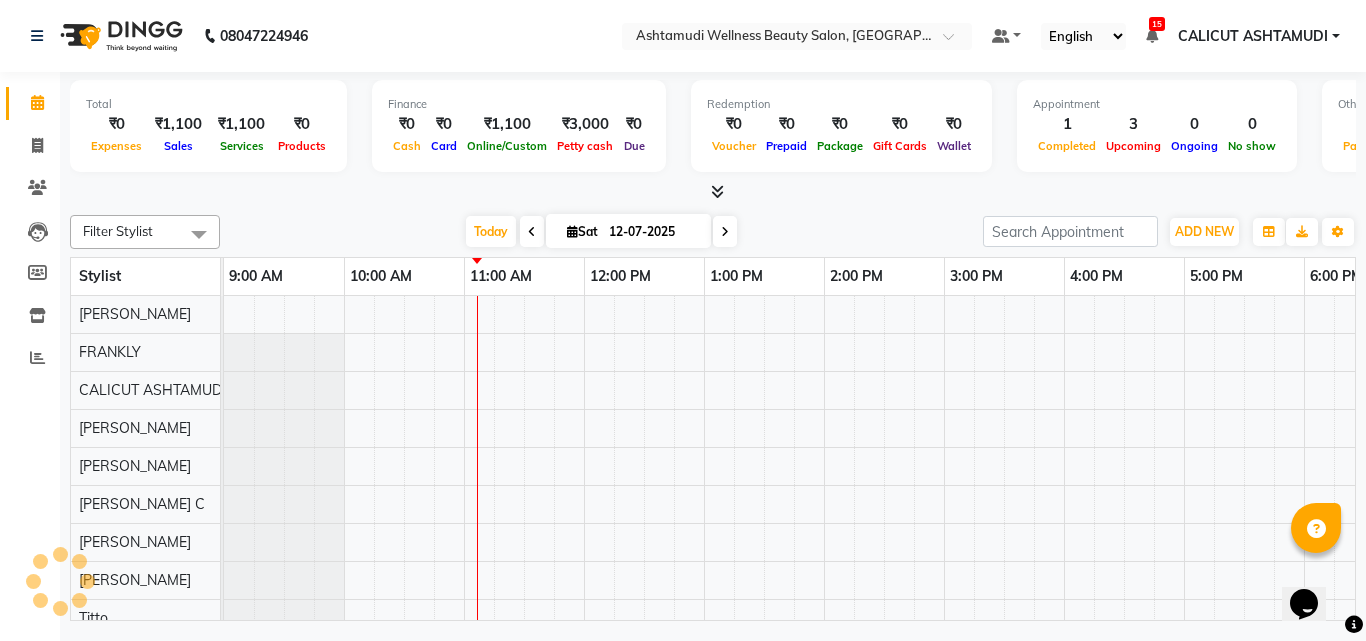 scroll, scrollTop: 0, scrollLeft: 0, axis: both 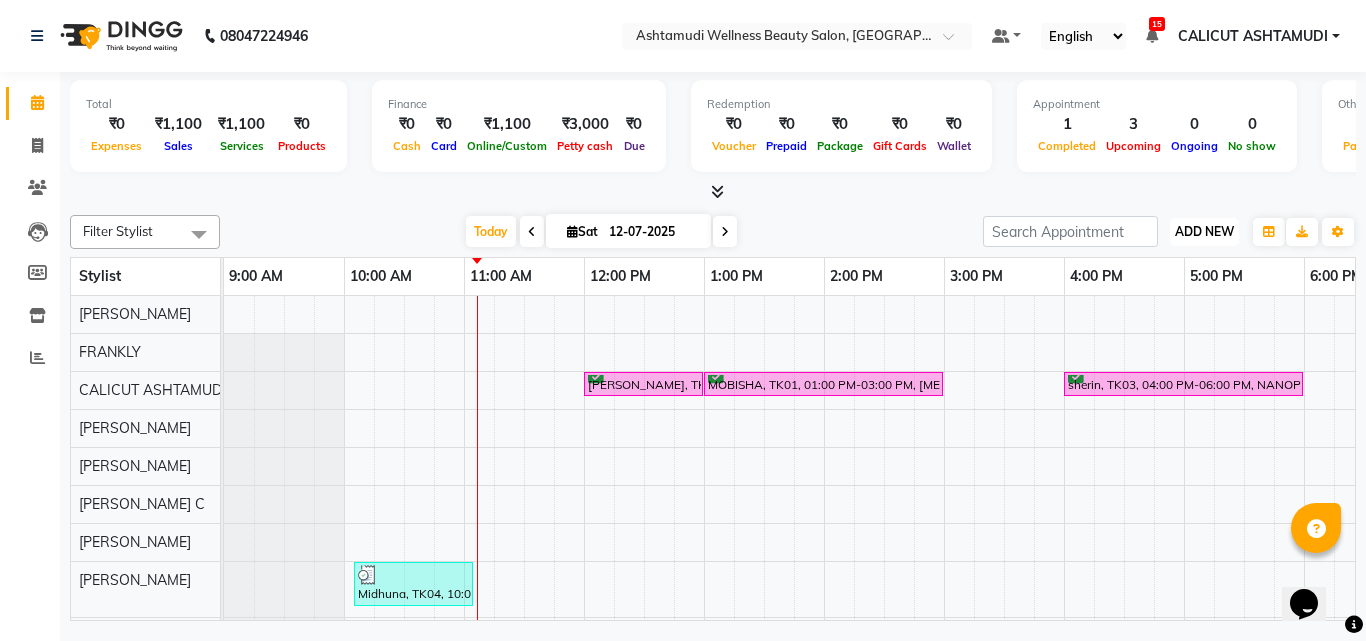 click on "ADD NEW Toggle Dropdown" at bounding box center (1204, 232) 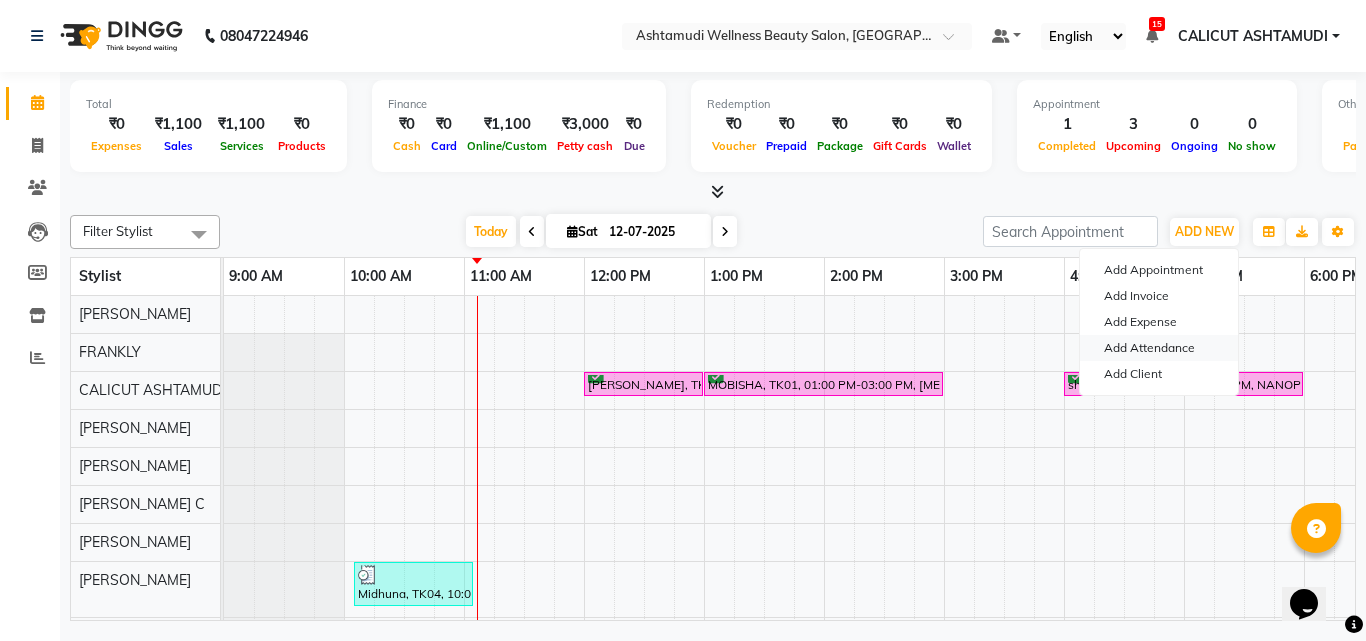 click on "Add Attendance" at bounding box center (1159, 348) 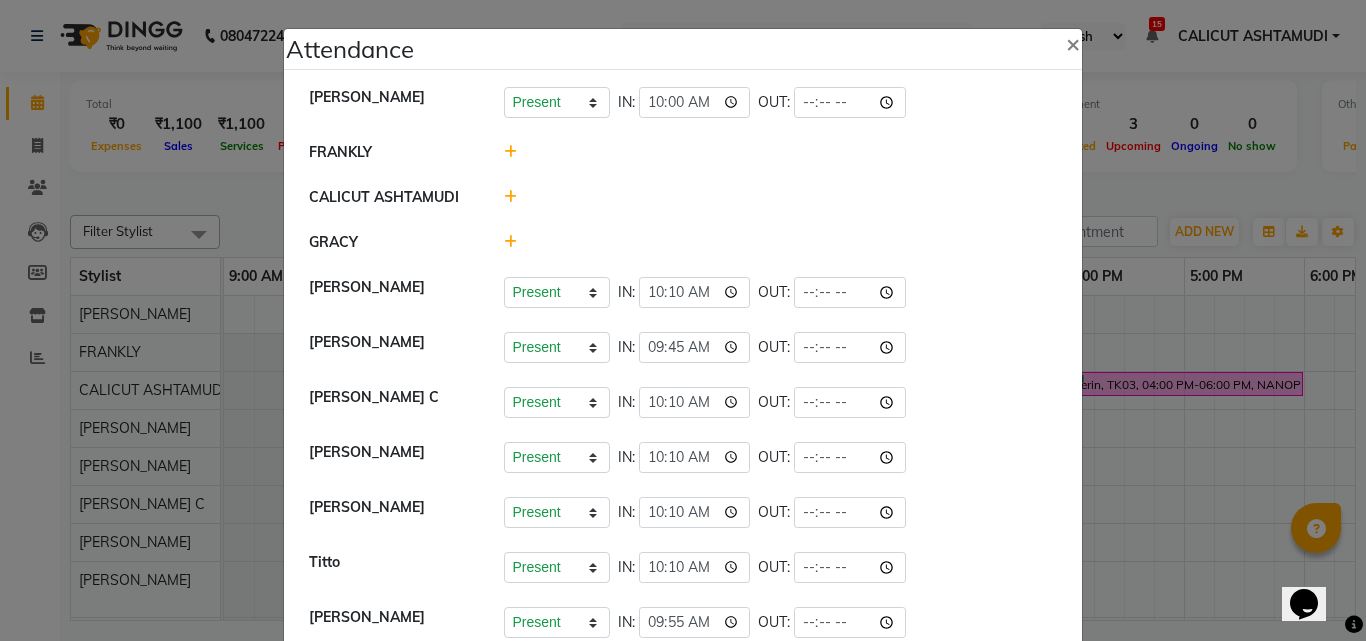 click 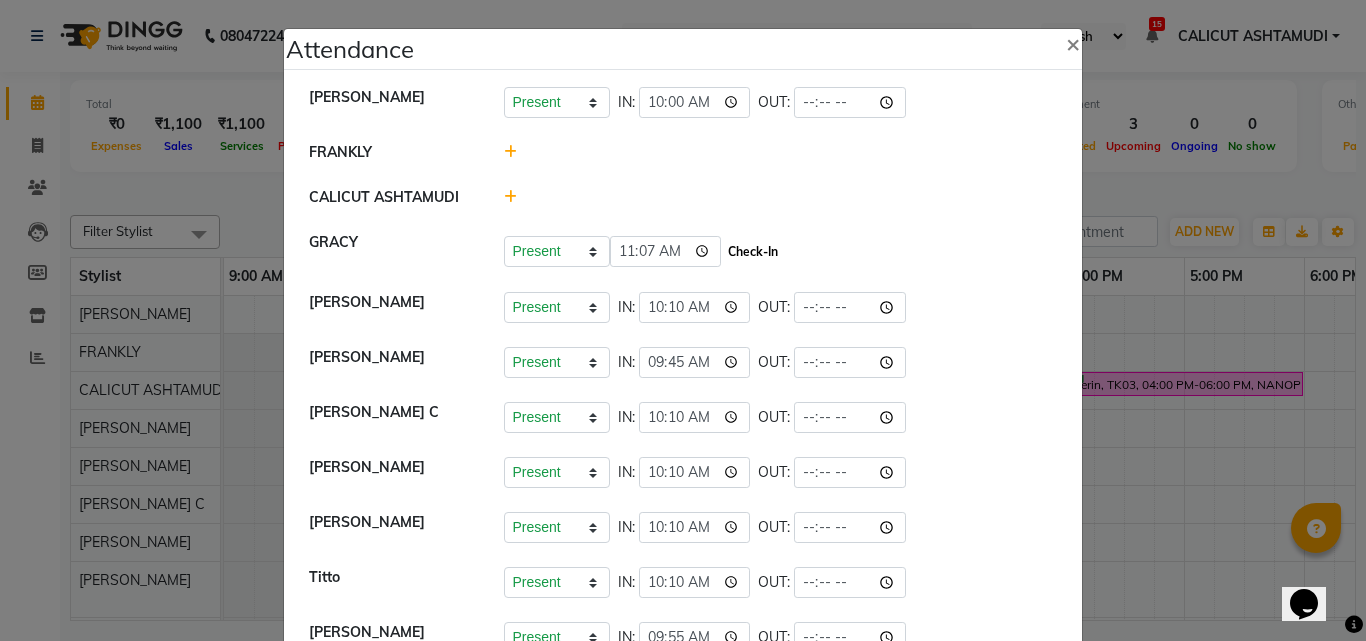 click on "Check-In" 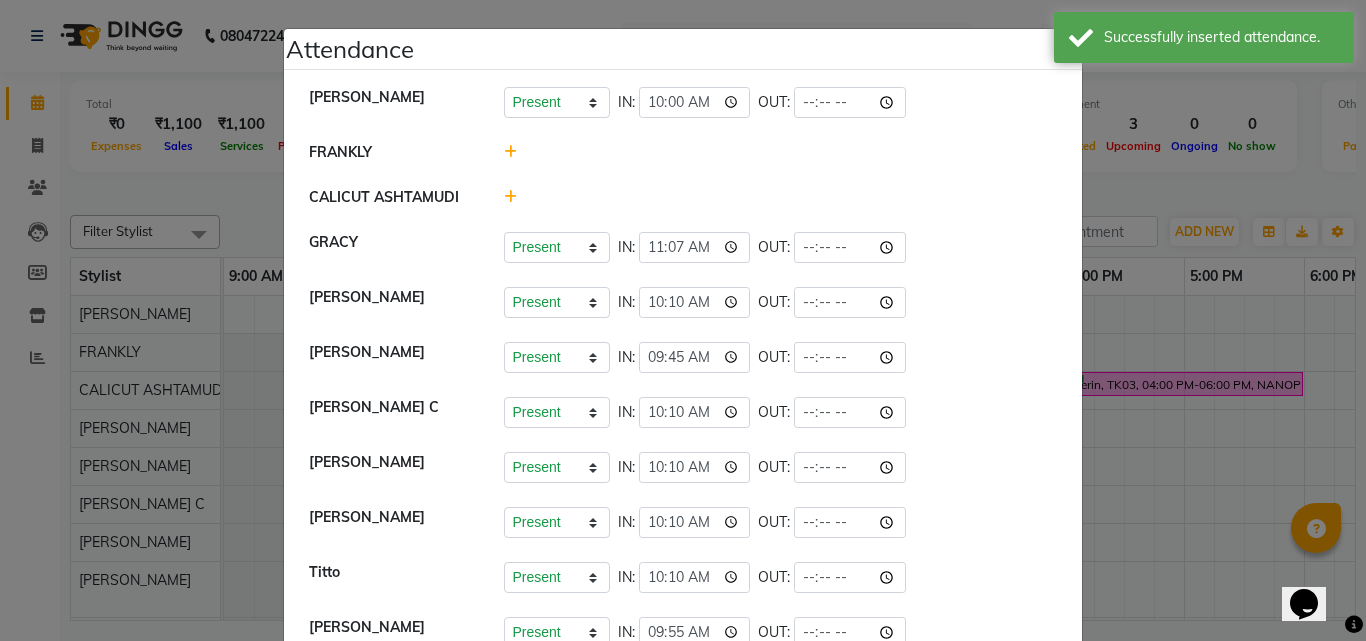 click 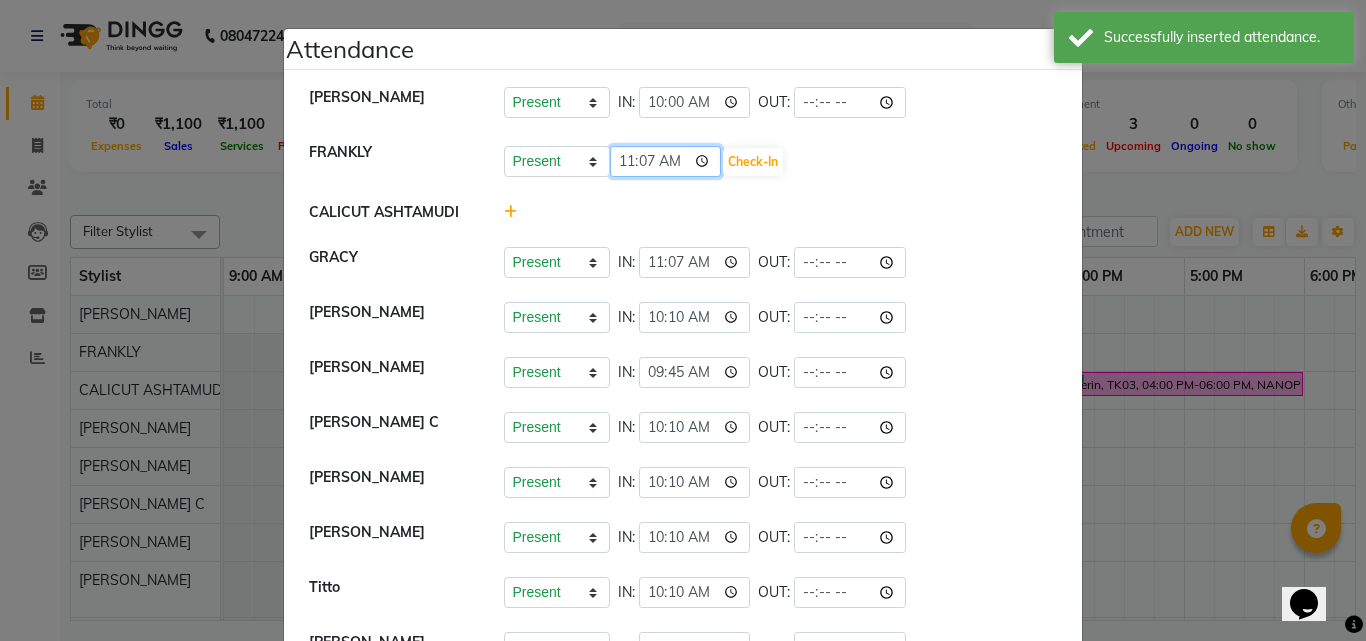 click on "11:07" 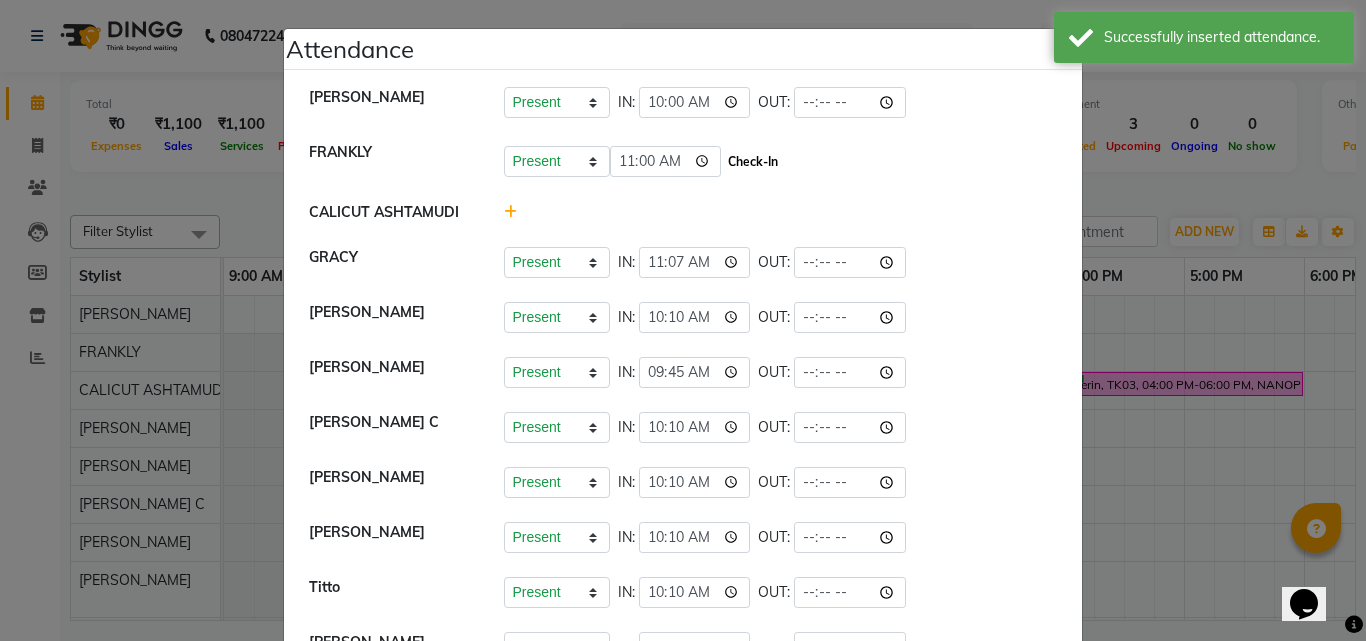 click on "Check-In" 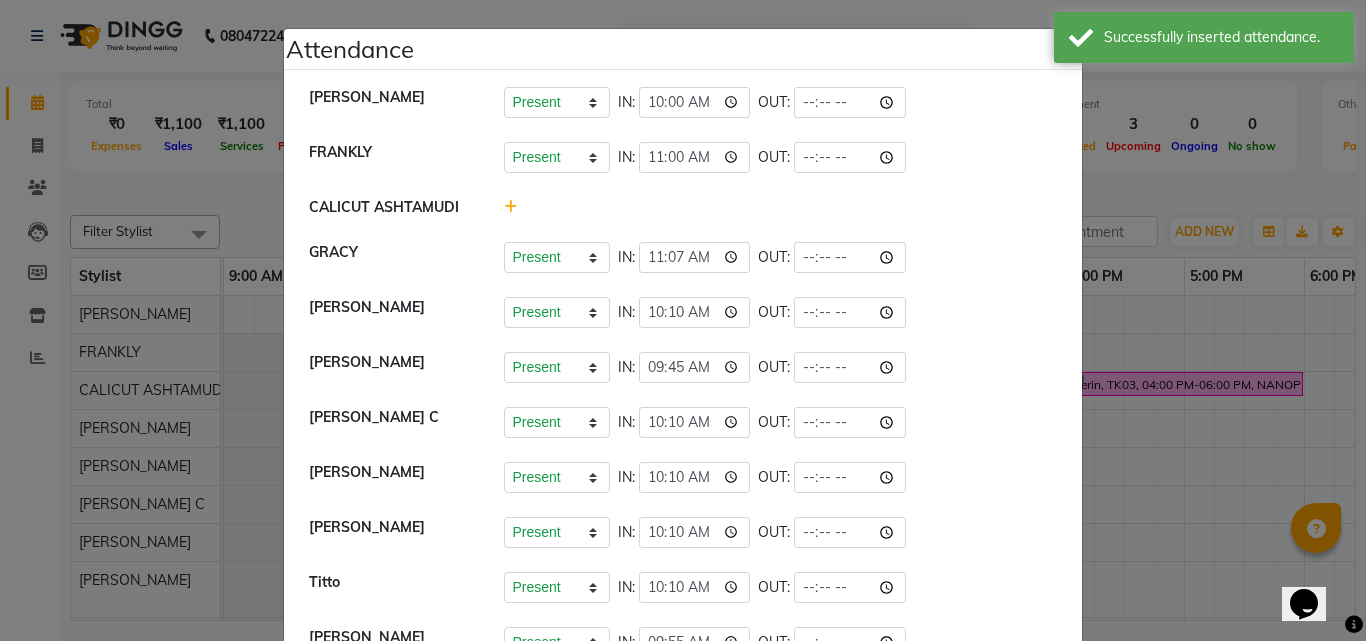 click on "Attendance ×  [PERSON_NAME]   Present   Absent   Late   Half Day   Weekly Off  IN:  10:00 OUT:   FRANKLY	   Present   Absent   Late   Half Day   Weekly Off  IN:  11:00 OUT:   CALICUT ASHTAMUDI   GRACY   Present   Absent   Late   Half Day   Weekly Off  IN:  11:07 OUT:   [DEMOGRAPHIC_DATA]   Present   Absent   Late   Half Day   Weekly Off  IN:  10:10 OUT:   [PERSON_NAME]   Present   Absent   Late   Half Day   Weekly Off  IN:  09:45 OUT:   [PERSON_NAME] C   Present   Absent   Late   Half Day   Weekly Off  IN:  10:10 OUT:   [PERSON_NAME]   Present   Absent   Late   Half Day   Weekly Off  IN:  10:10 OUT:   [PERSON_NAME]   Present   Absent   Late   Half Day   Weekly Off  IN:  10:10 OUT:   Titto   Present   Absent   Late   Half Day   Weekly Off  IN:  10:10 OUT:   [PERSON_NAME]   Present   Absent   Late   Half Day   Weekly Off  IN:  09:55 OUT:   [PERSON_NAME]   Present   Absent   Late   Half Day   Weekly Off  IN:  10:10 OUT:   Arya   Present   Absent   Late   Half Day   Weekly Off  IN:  10:10 OUT:   [PERSON_NAME]   Present   Absent   Late   Half Day  IN:" 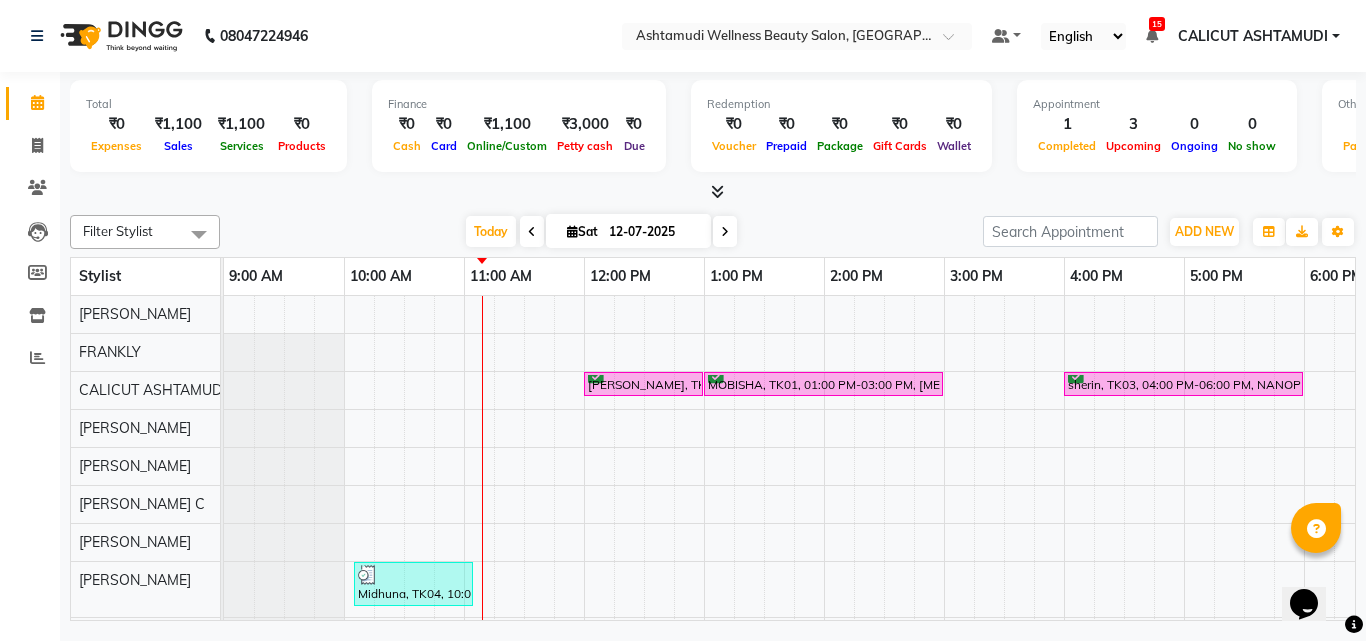 click on "[PERSON_NAME], TK02, 12:00 PM-01:00 PM, Normal Cleanup     MOBISHA, TK01, 01:00 PM-03:00 PM, [MEDICAL_DATA] OFFER - ELBOW LENGTH     sherin, TK03, 04:00 PM-06:00 PM, NANOPLASTIA OFFER - ELBOW LENGTH     Midhuna, TK04, 10:05 AM-11:05 AM, Hair Spa" at bounding box center [1124, 551] 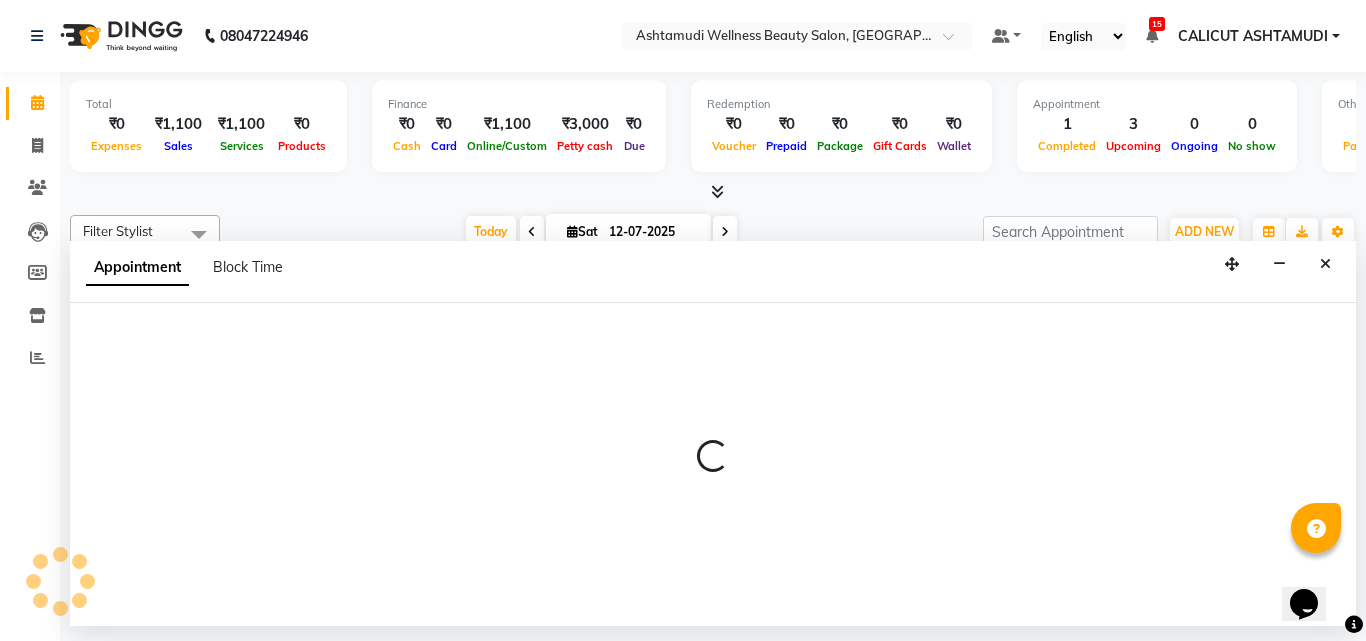 select on "27314" 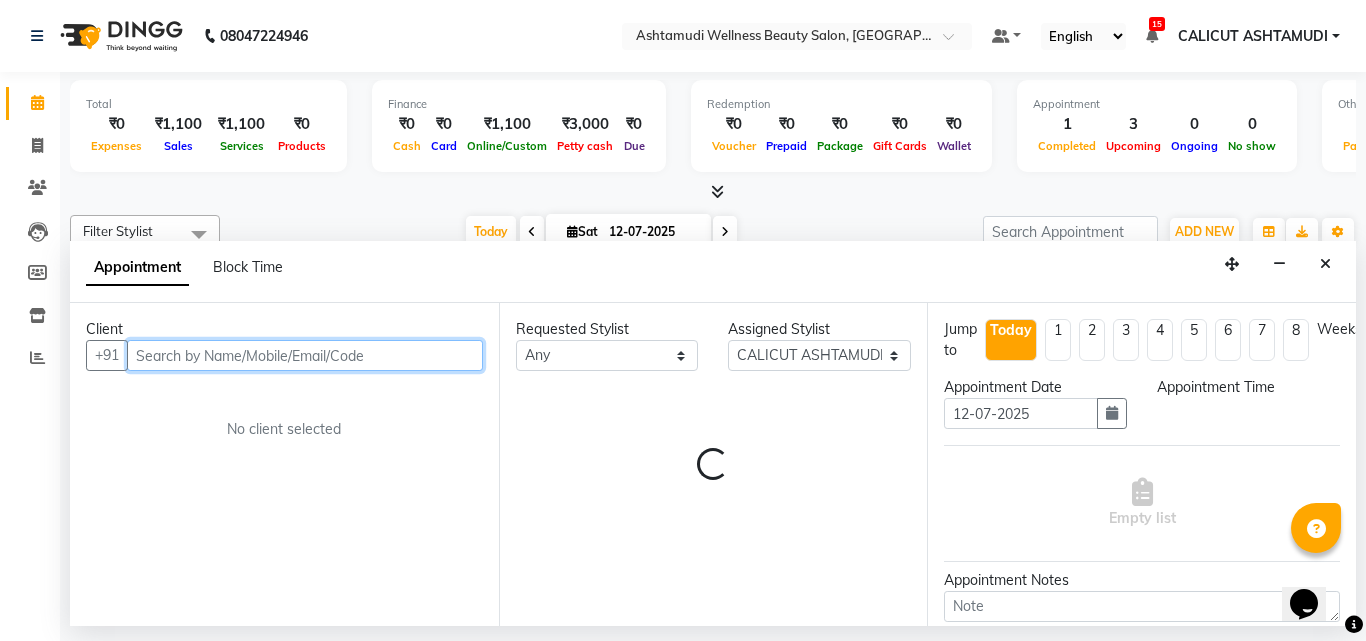 select on "660" 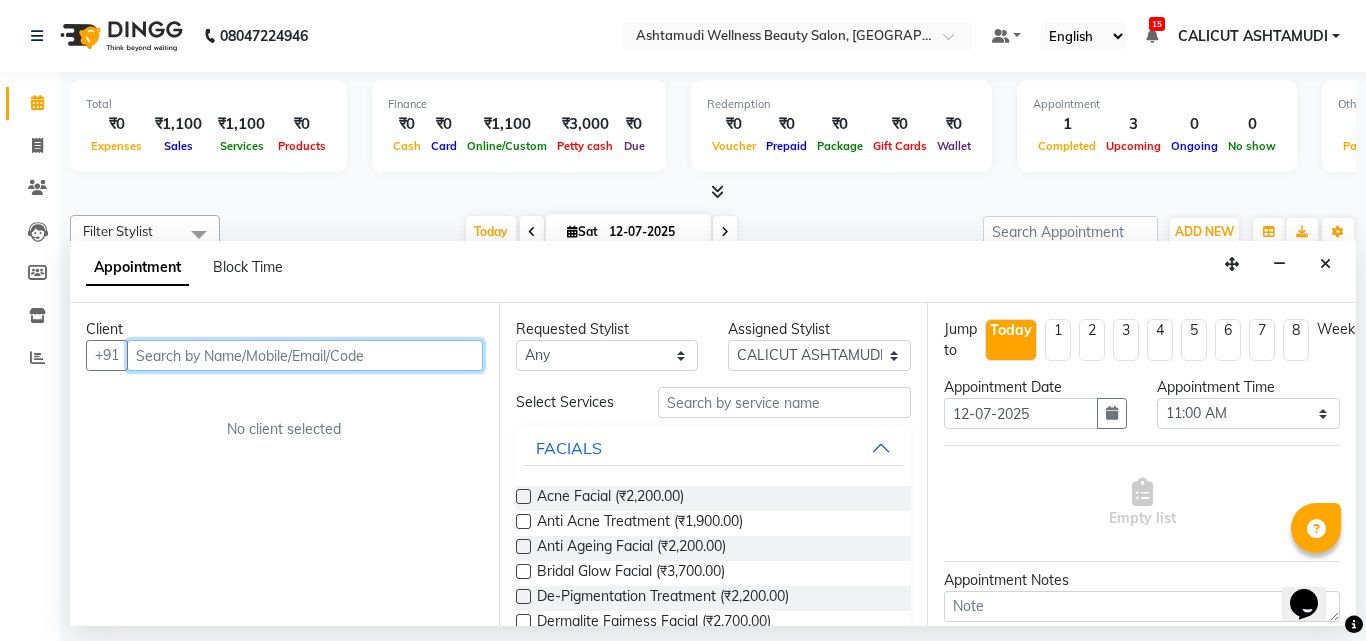 click at bounding box center [305, 355] 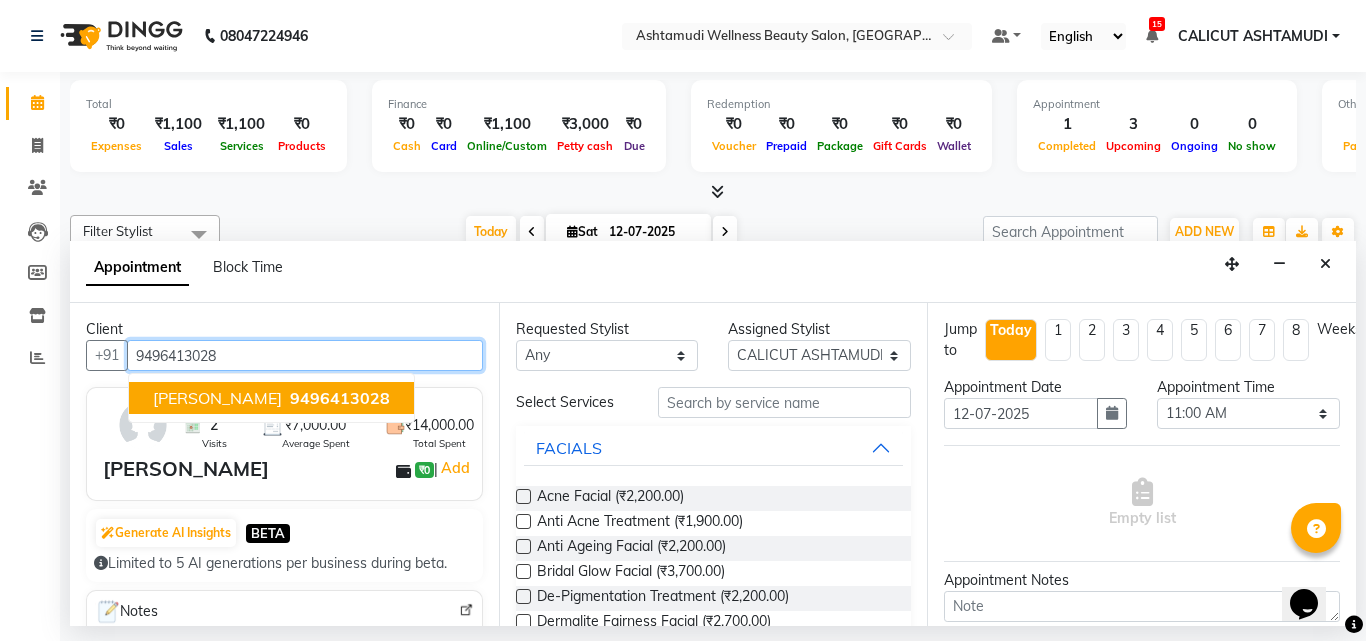 click on "SHERIN   9496413028" at bounding box center [271, 398] 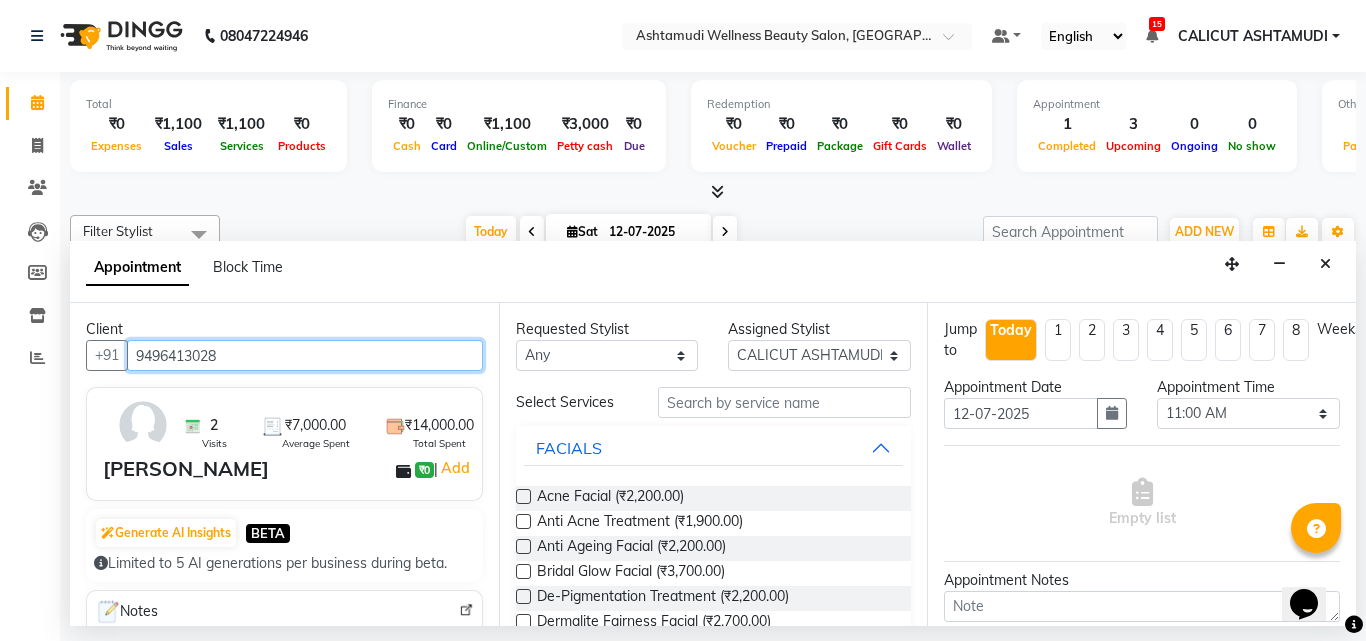 type on "9496413028" 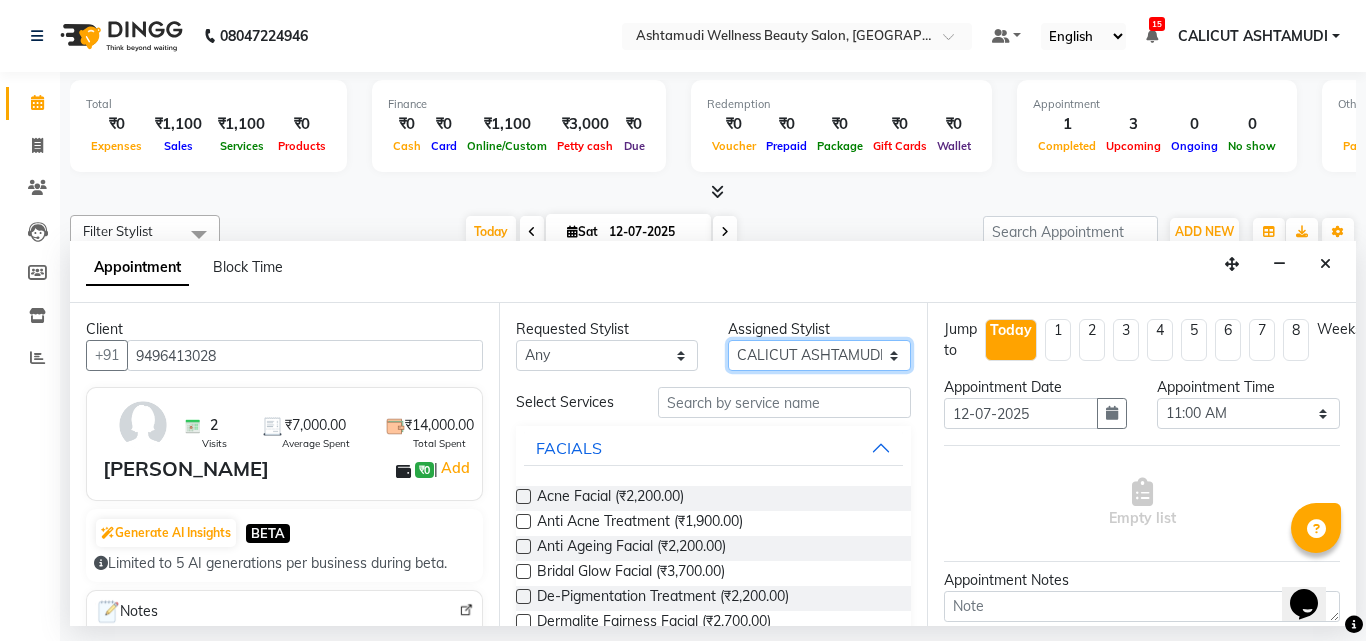 click on "Select [PERSON_NAME] C [PERSON_NAME] CALICUT ASHTAMUDI FRANKLY	 KRISHNA [PERSON_NAME] [PERSON_NAME] Sewan [PERSON_NAME]" at bounding box center (819, 355) 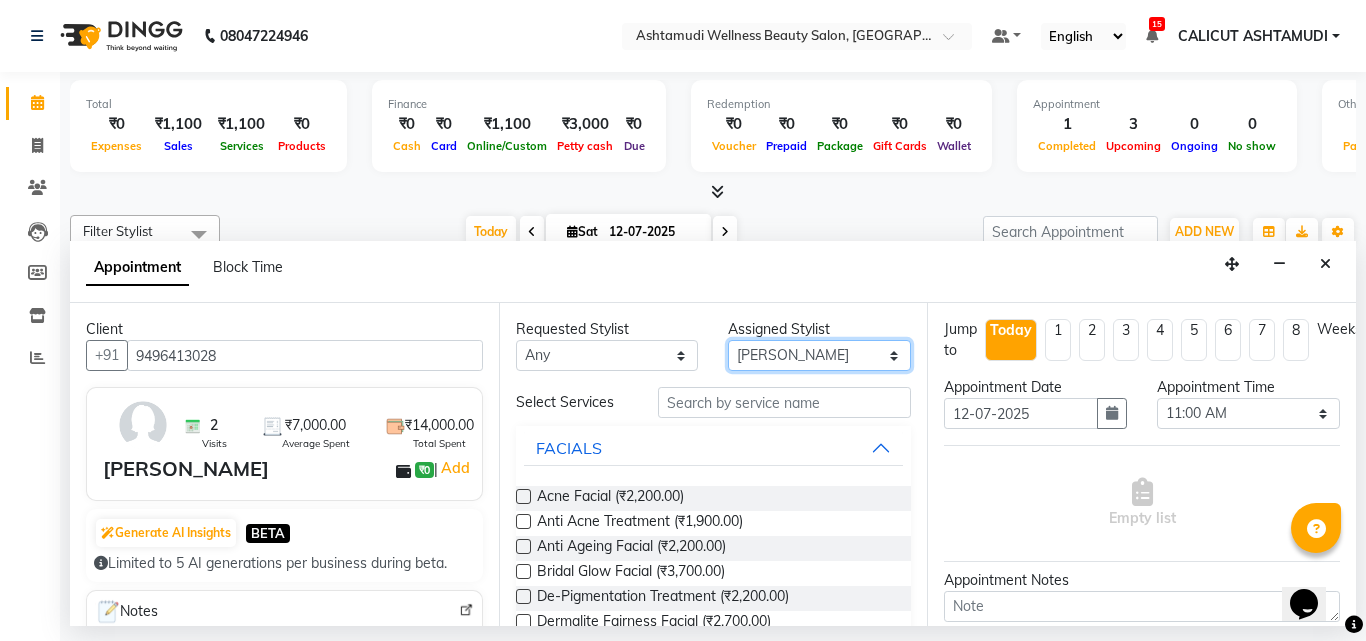 click on "Select [PERSON_NAME] C [PERSON_NAME] CALICUT ASHTAMUDI FRANKLY	 KRISHNA [PERSON_NAME] [PERSON_NAME] Sewan [PERSON_NAME]" at bounding box center [819, 355] 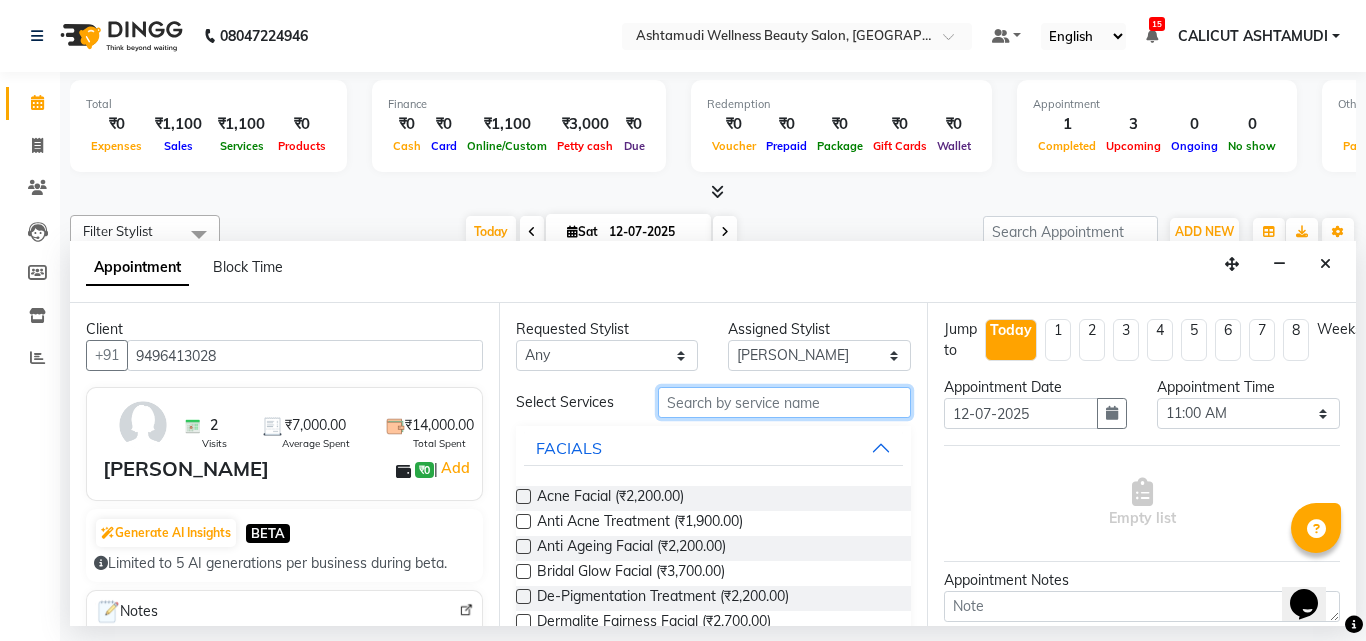 click at bounding box center [785, 402] 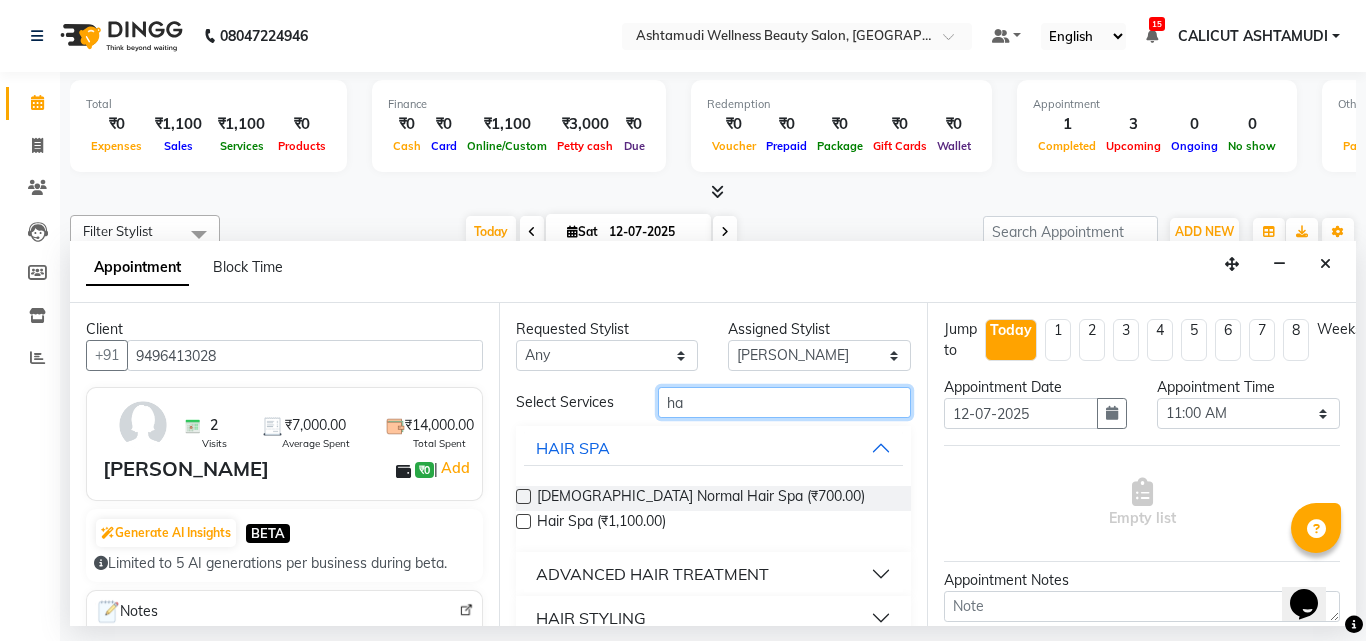 type on "h" 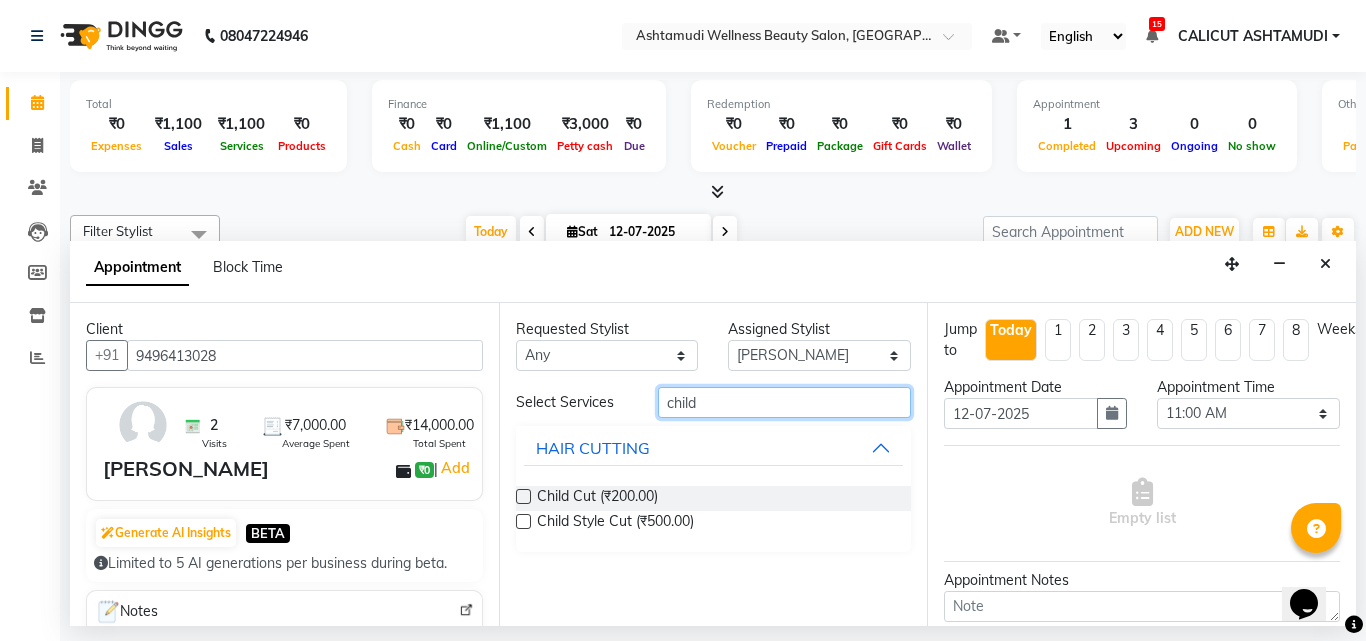 type on "child" 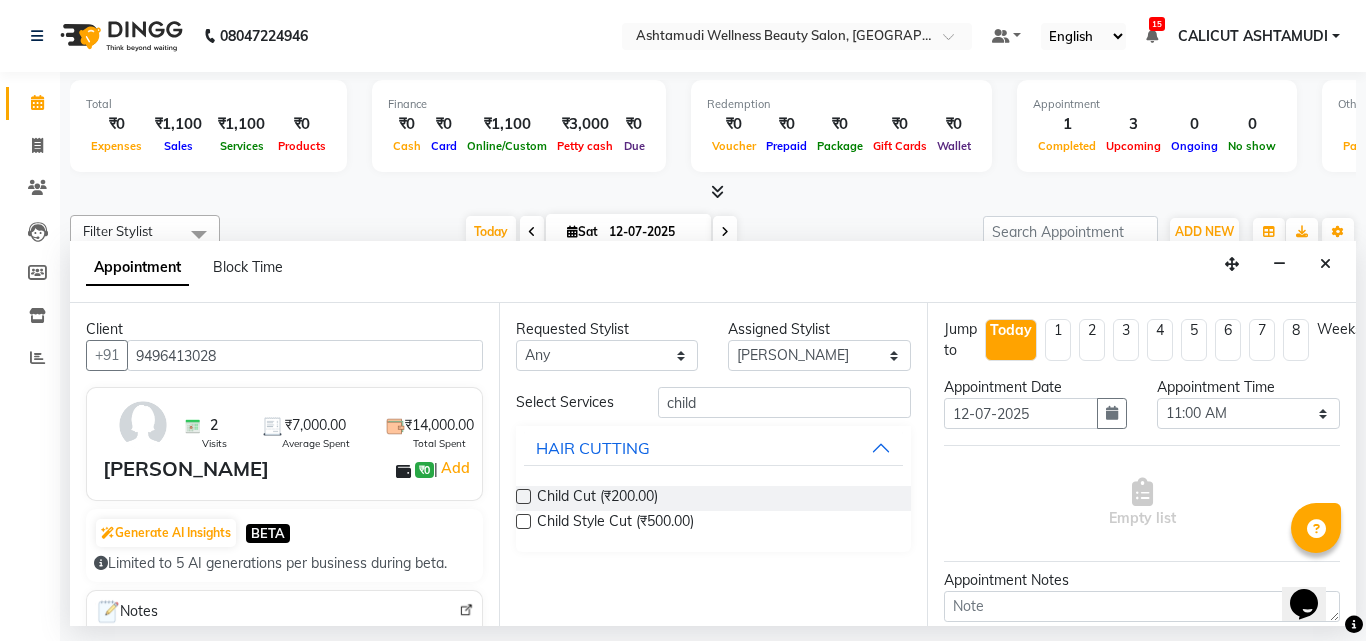 click at bounding box center (523, 496) 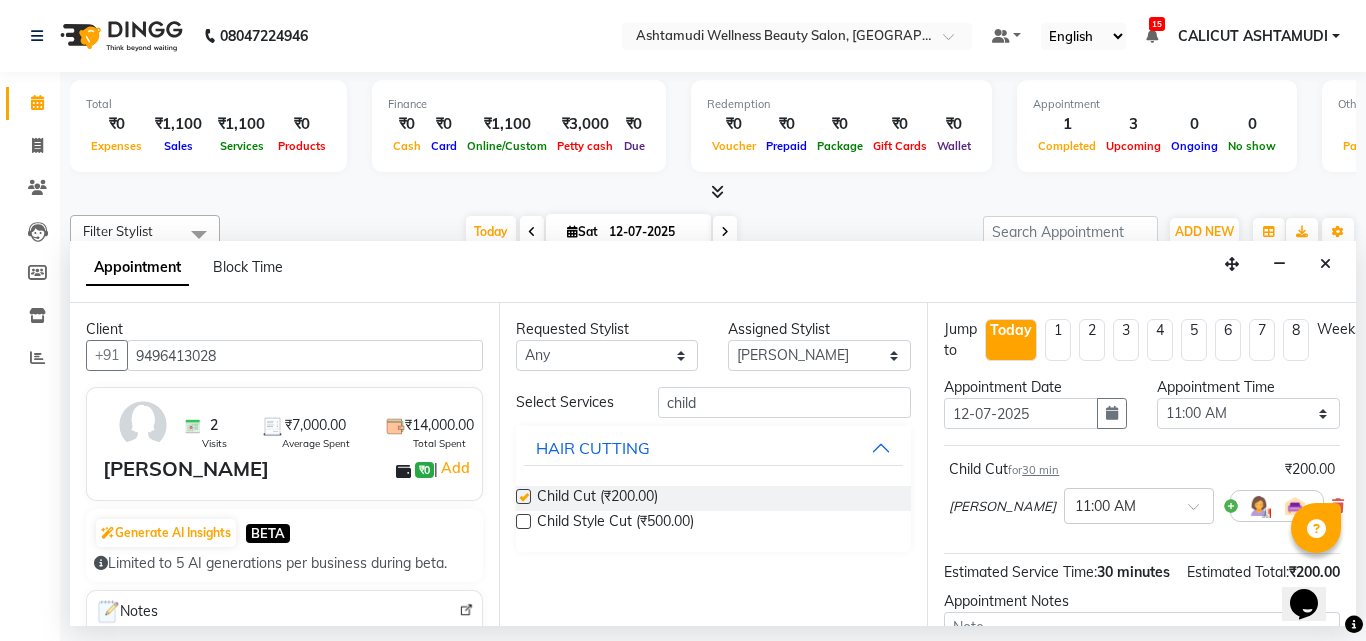 checkbox on "false" 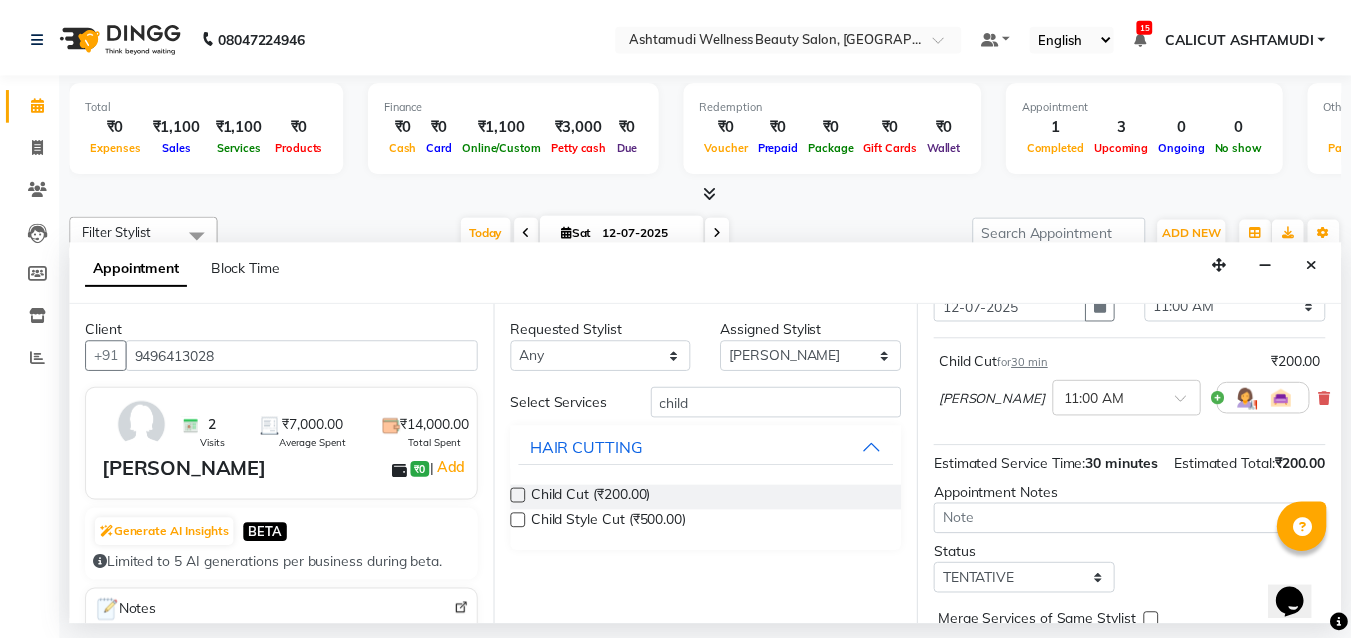 scroll, scrollTop: 239, scrollLeft: 0, axis: vertical 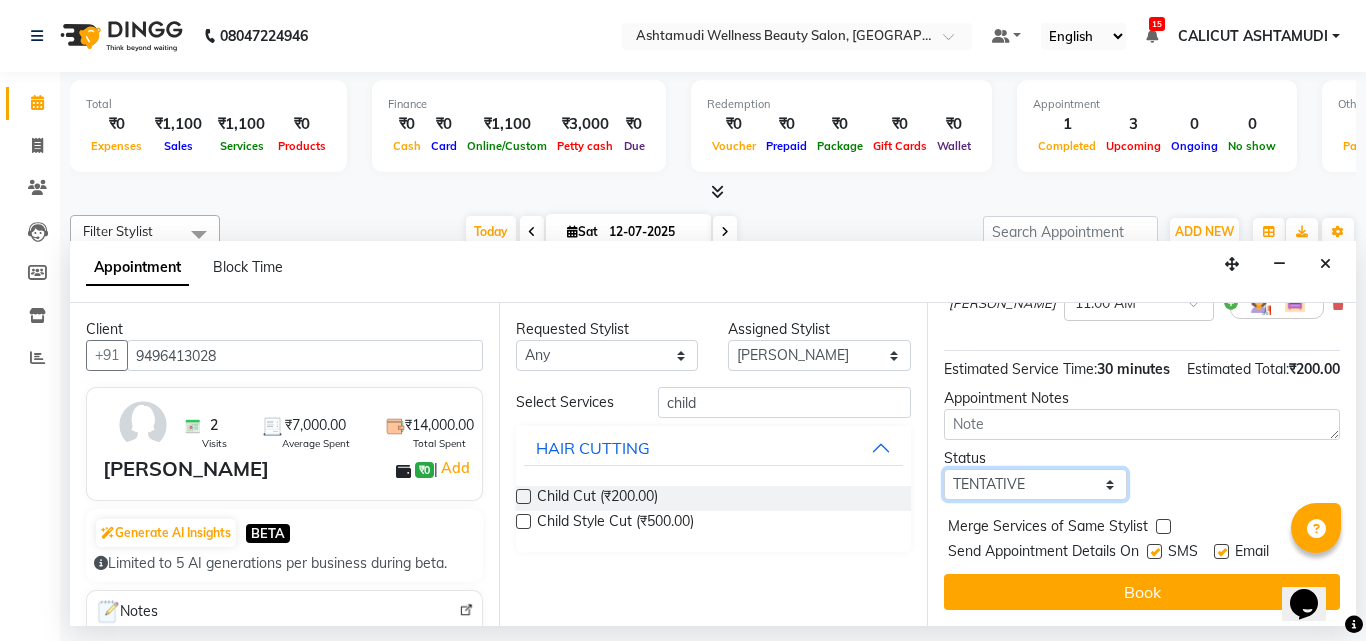click on "Select TENTATIVE CONFIRM CHECK-IN UPCOMING" at bounding box center (1035, 484) 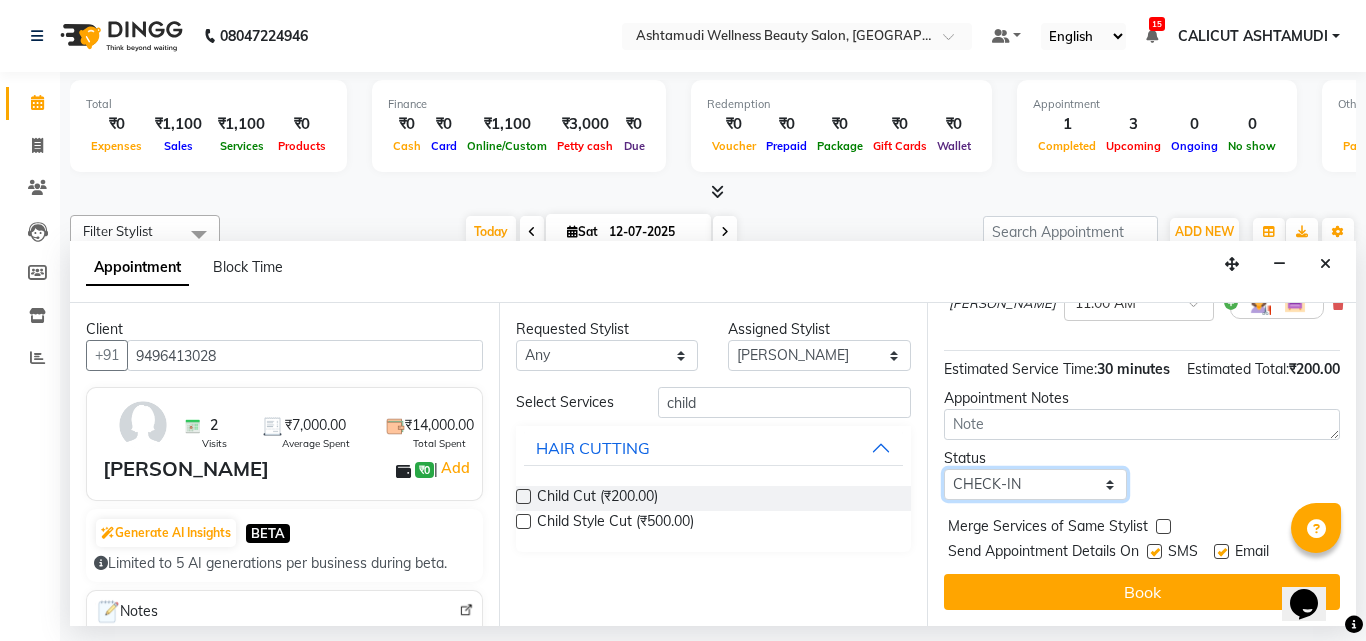 click on "Select TENTATIVE CONFIRM CHECK-IN UPCOMING" at bounding box center [1035, 484] 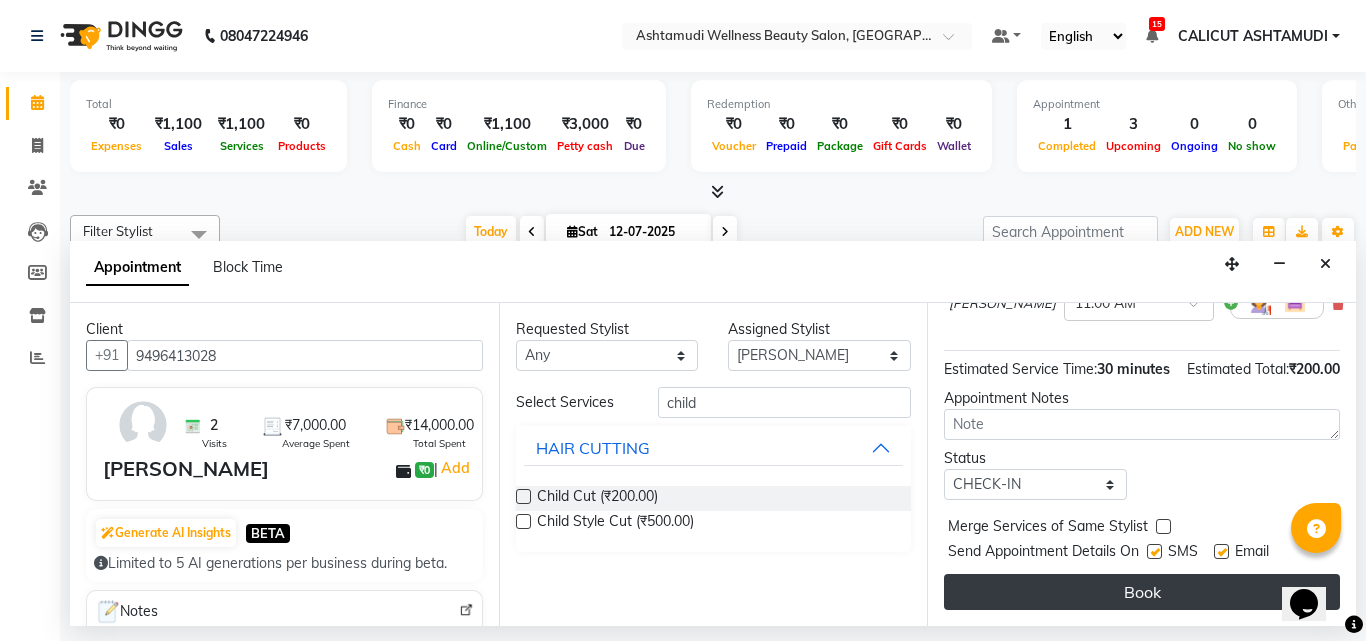 click on "Book" at bounding box center [1142, 592] 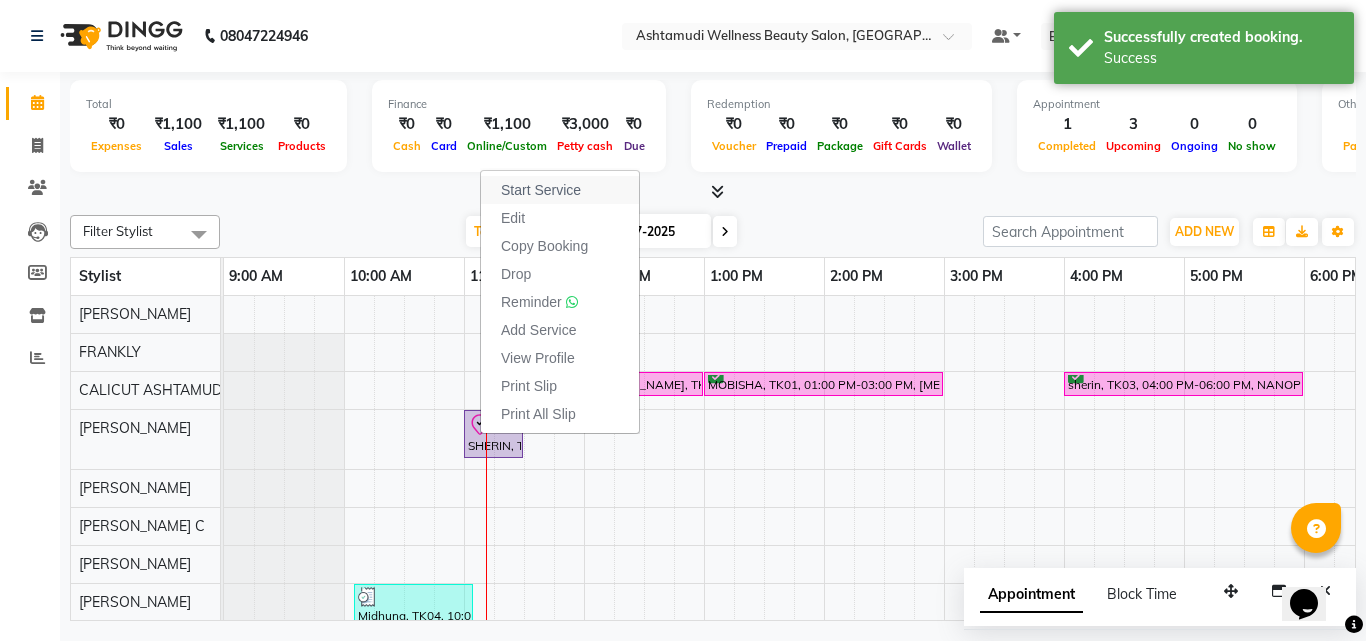 click on "Start Service" at bounding box center (541, 190) 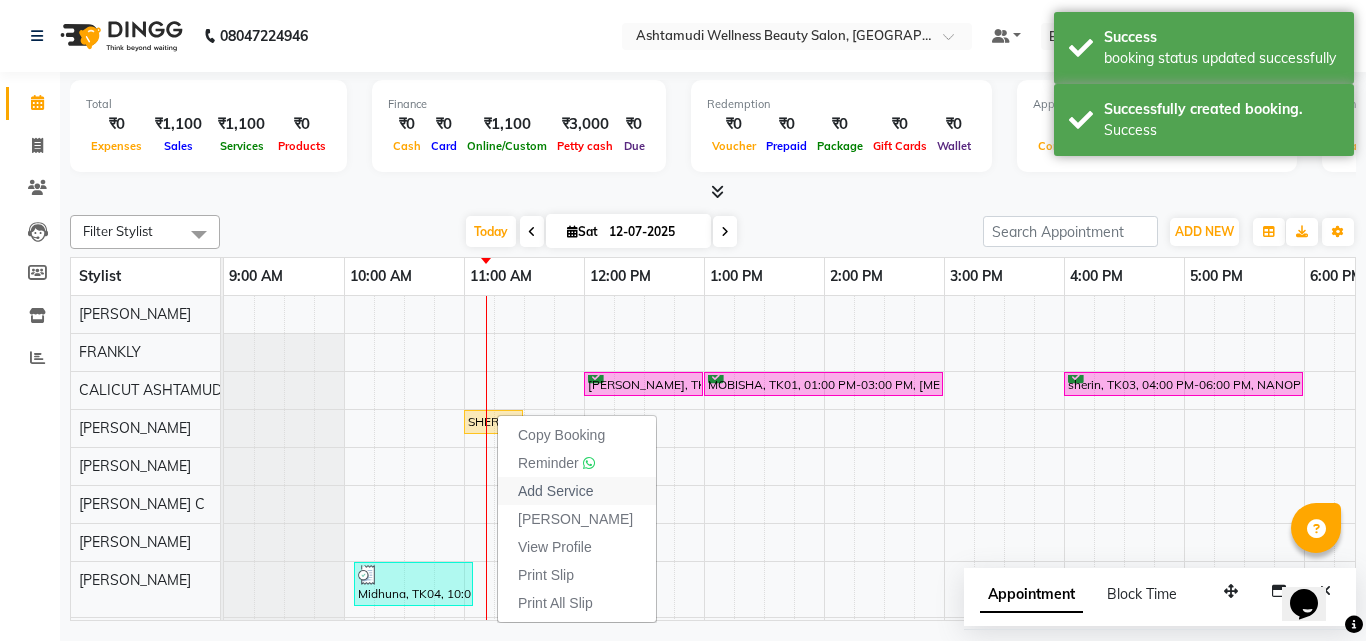 click on "Add Service" at bounding box center [555, 491] 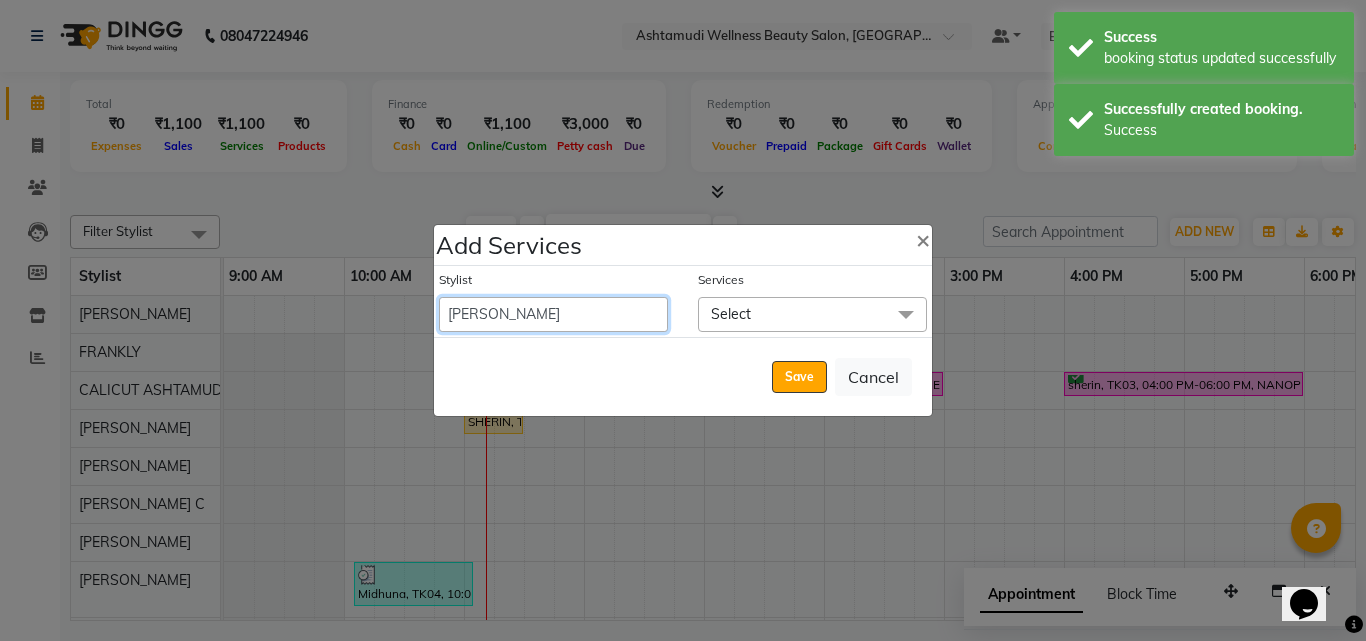 click on "[PERSON_NAME] C   [PERSON_NAME]   CALICUT ASHTAMUDI   FRANKLY	   [PERSON_NAME]   [PERSON_NAME]   [PERSON_NAME]   Sewan [PERSON_NAME]" at bounding box center (553, 314) 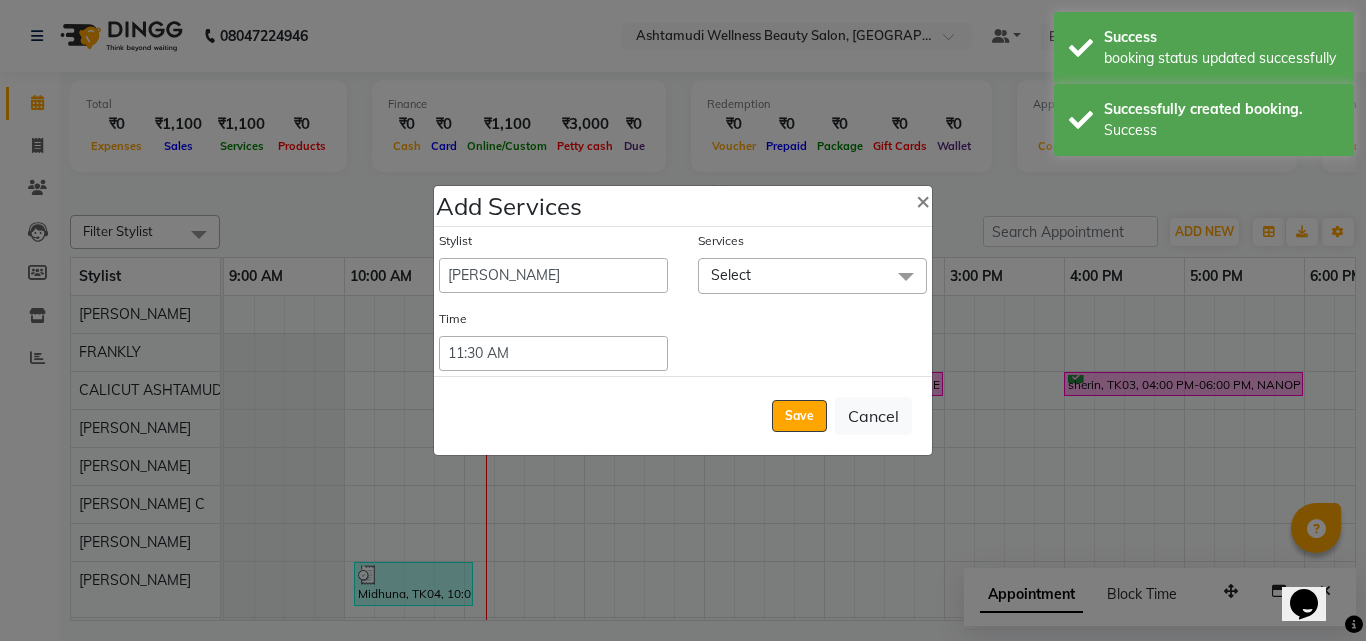 click on "Select" 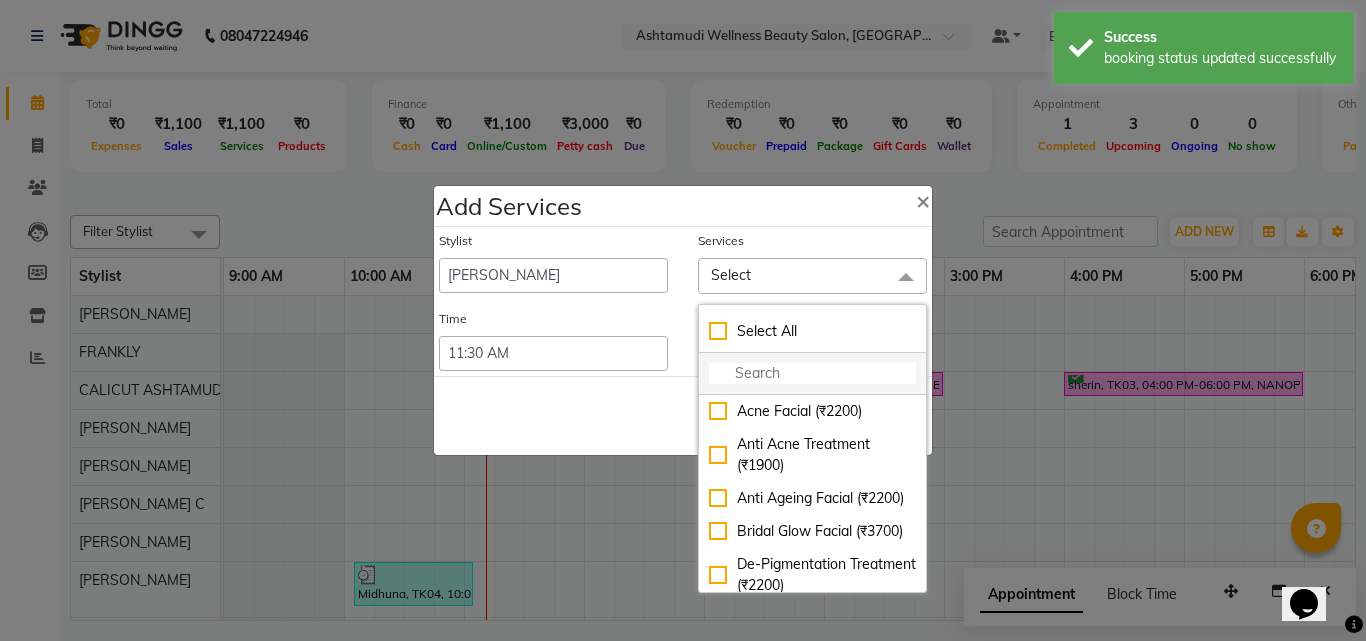 click 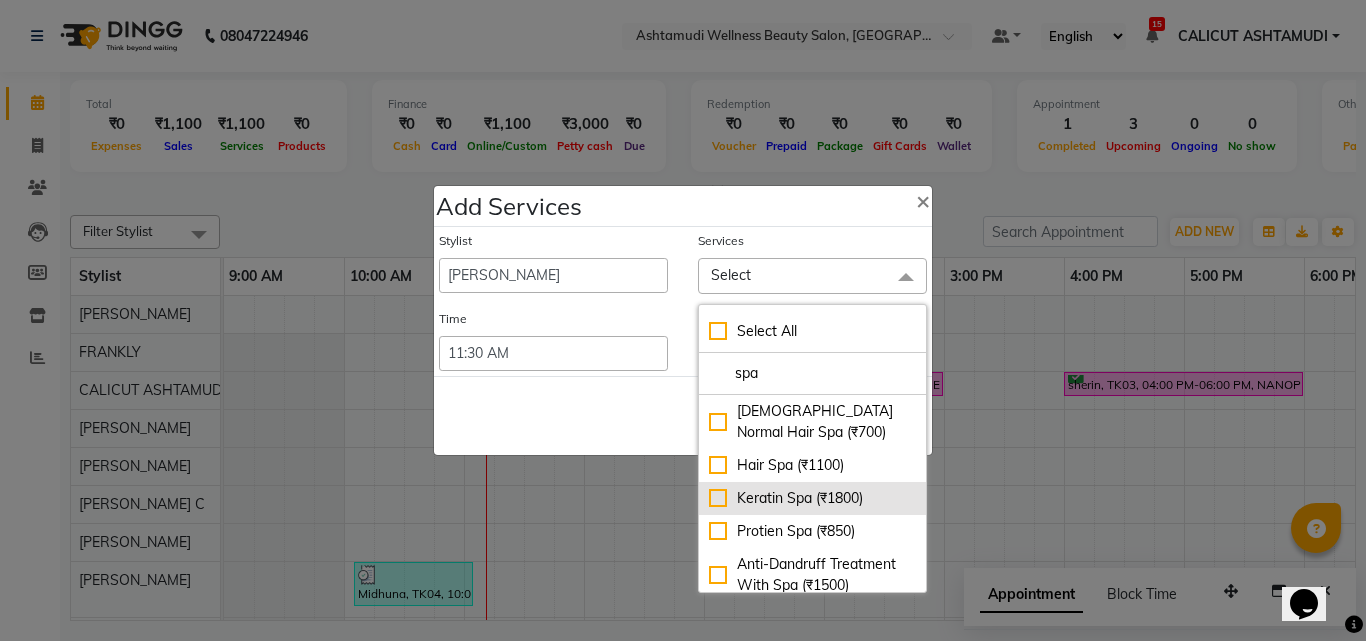 type on "spa" 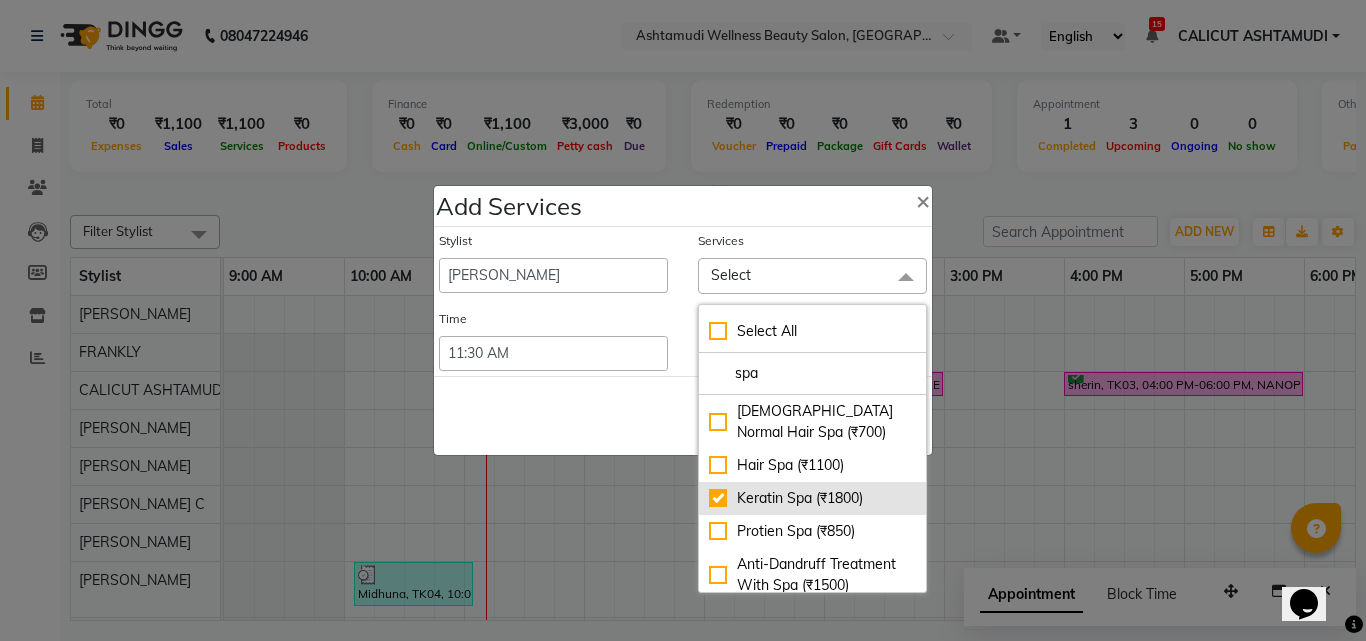 checkbox on "true" 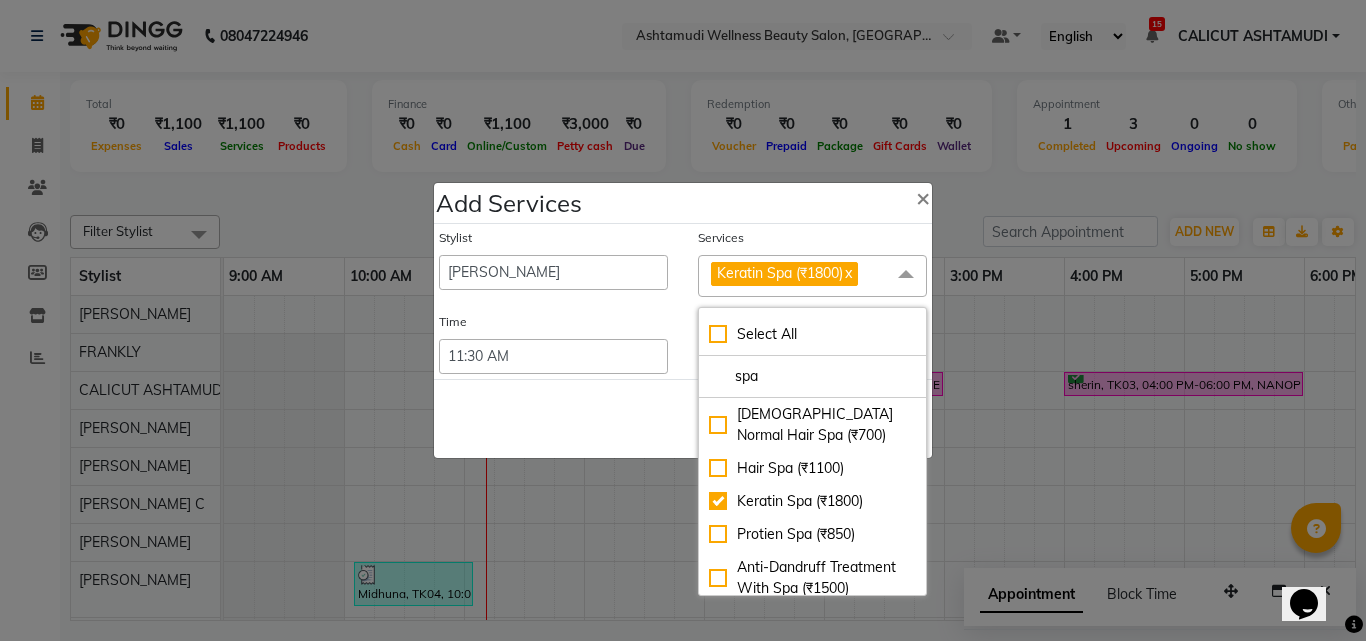 click on "Save   Cancel" 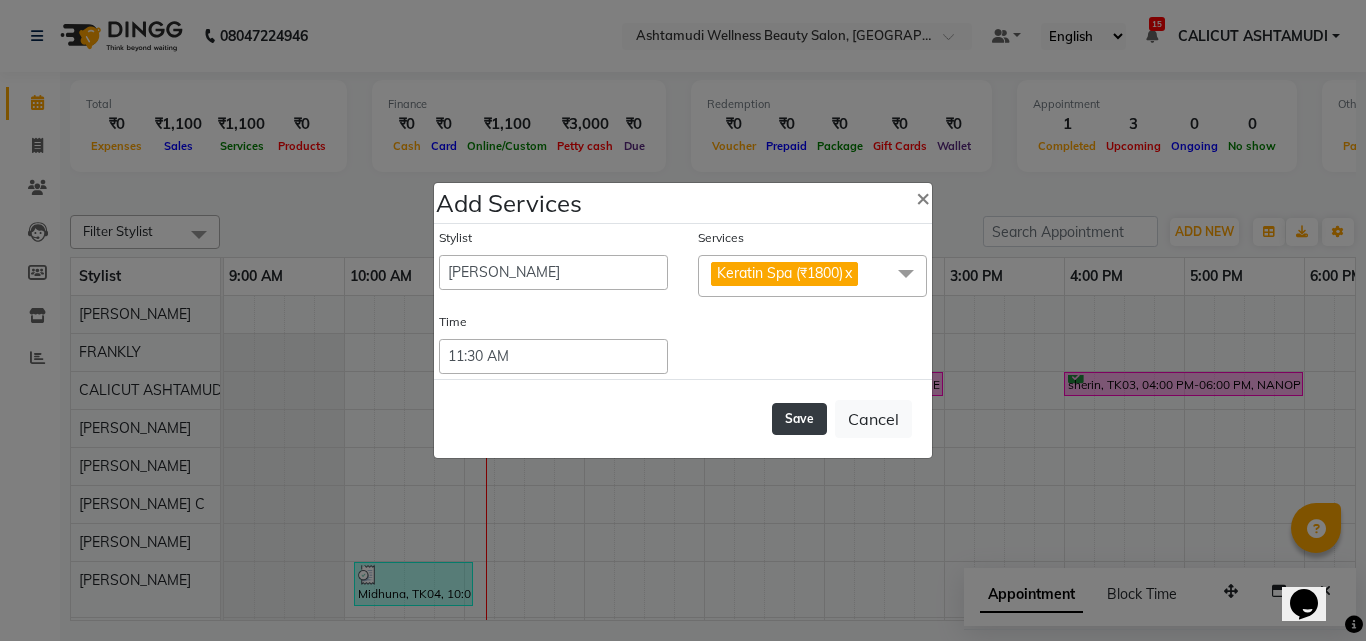 click on "Save" 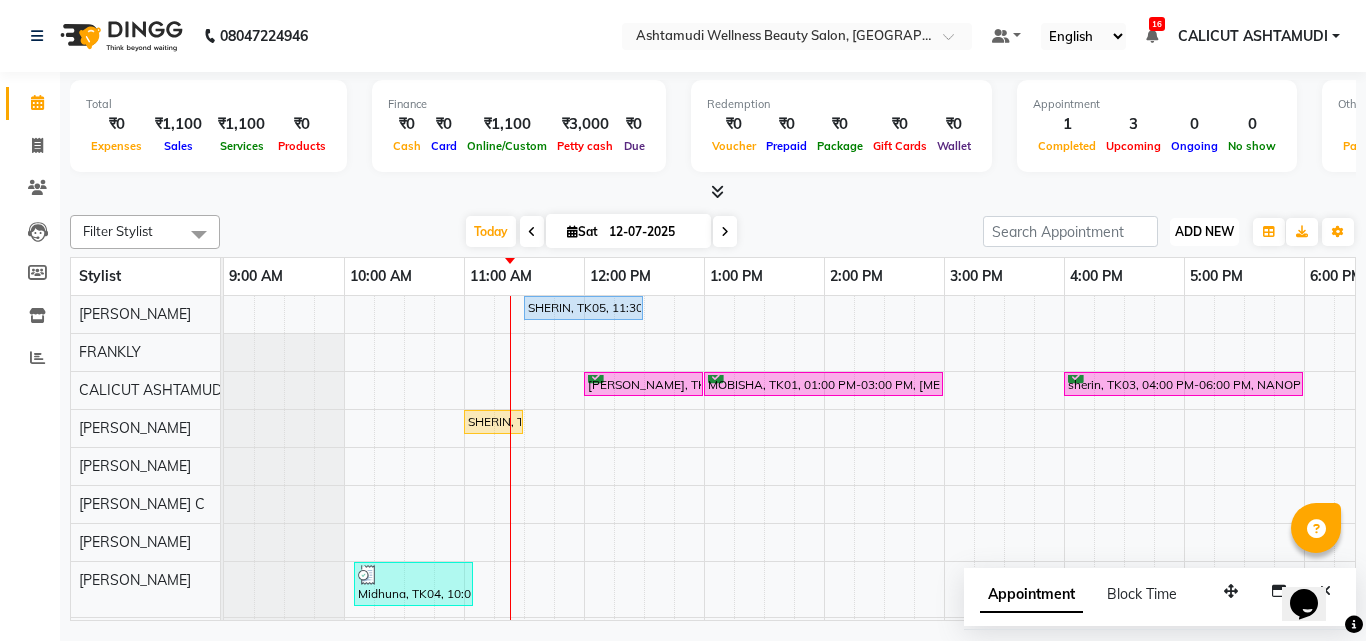 click on "ADD NEW" at bounding box center (1204, 231) 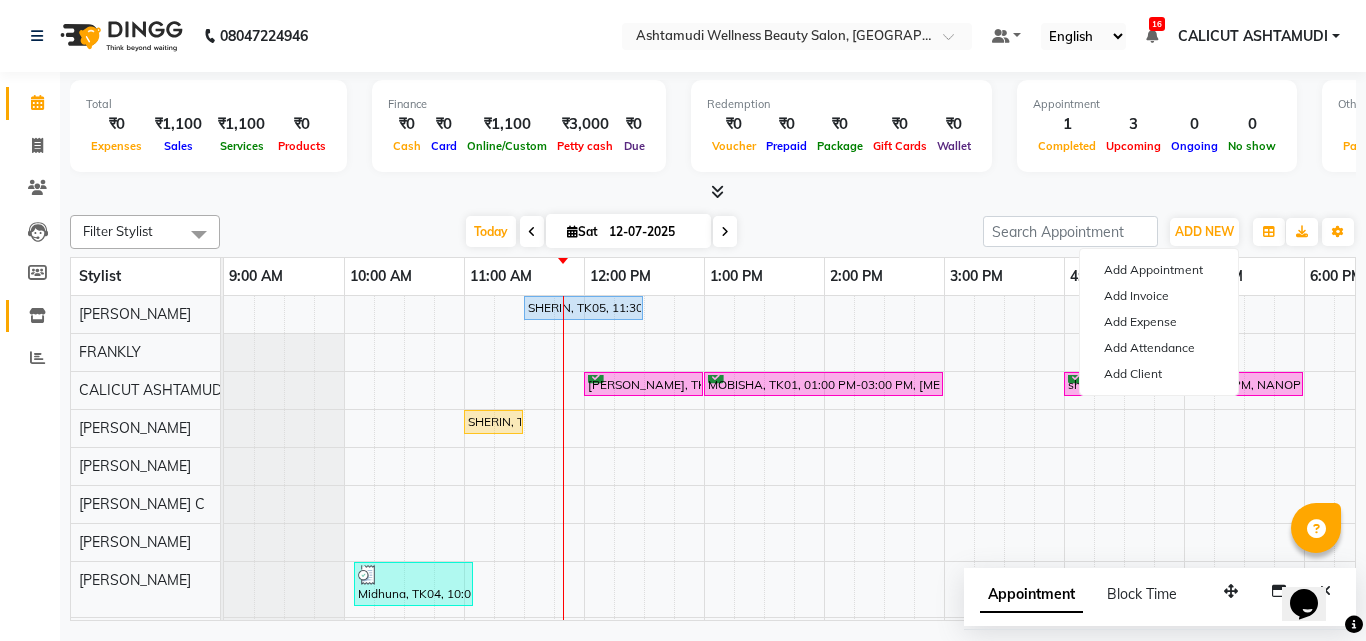 click on "Inventory" 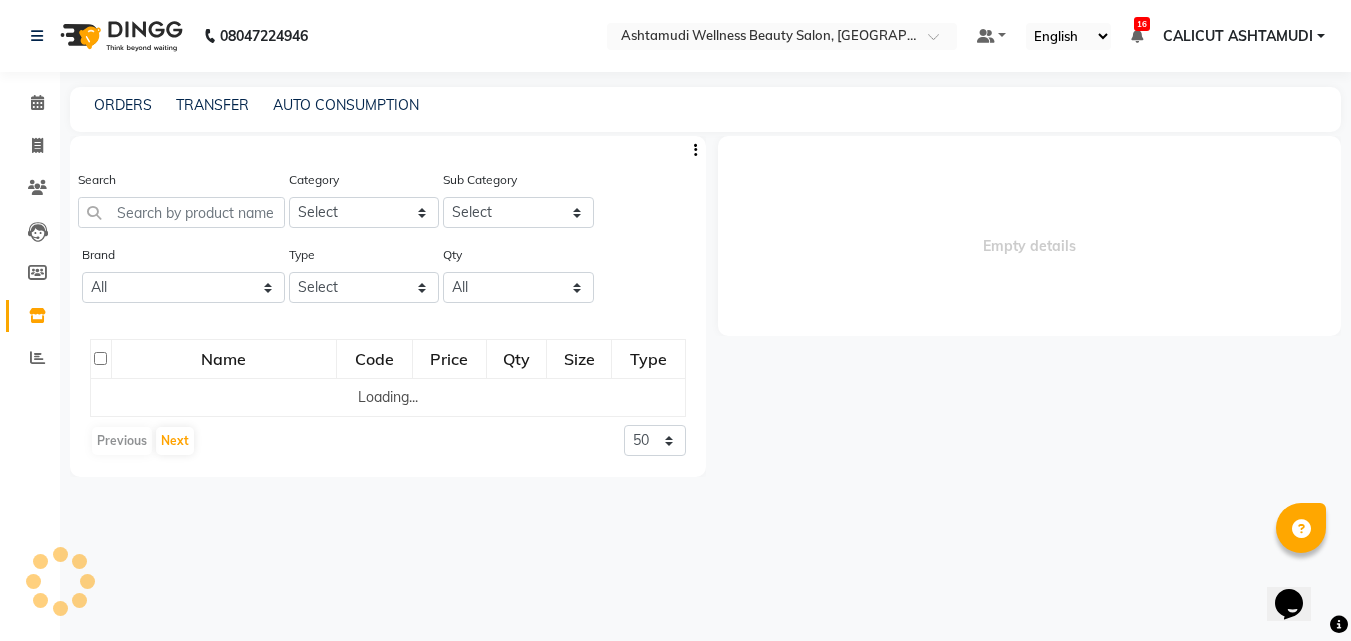 select 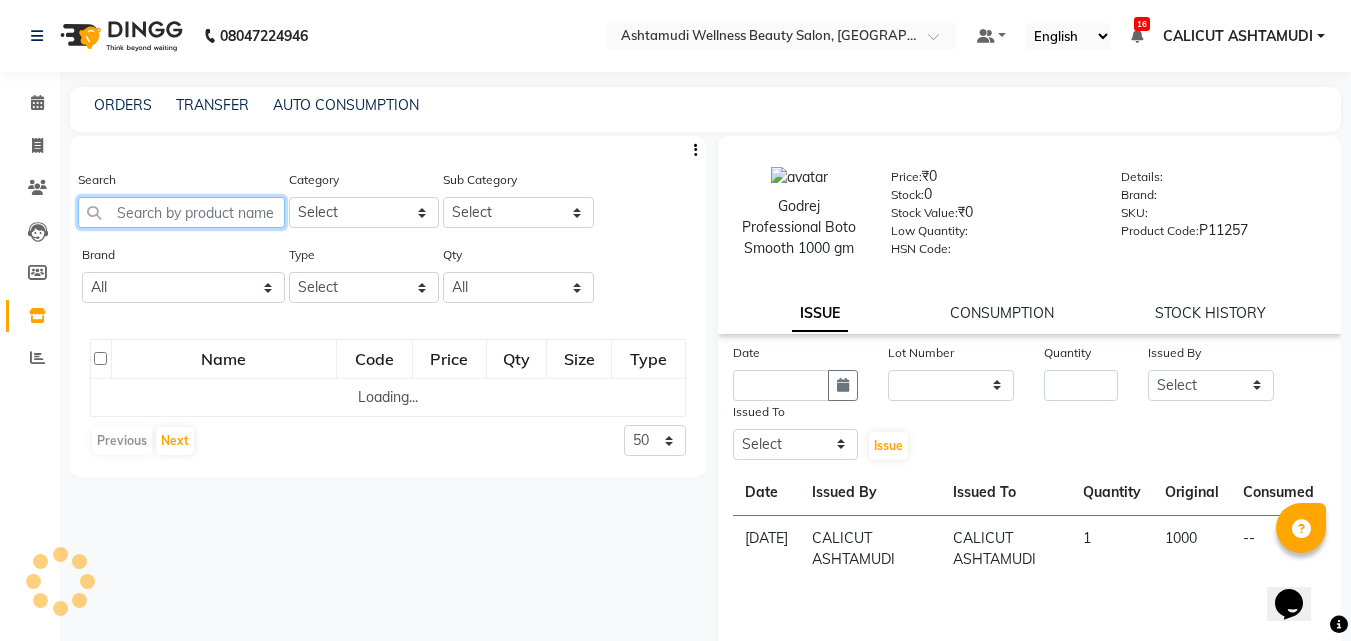 click 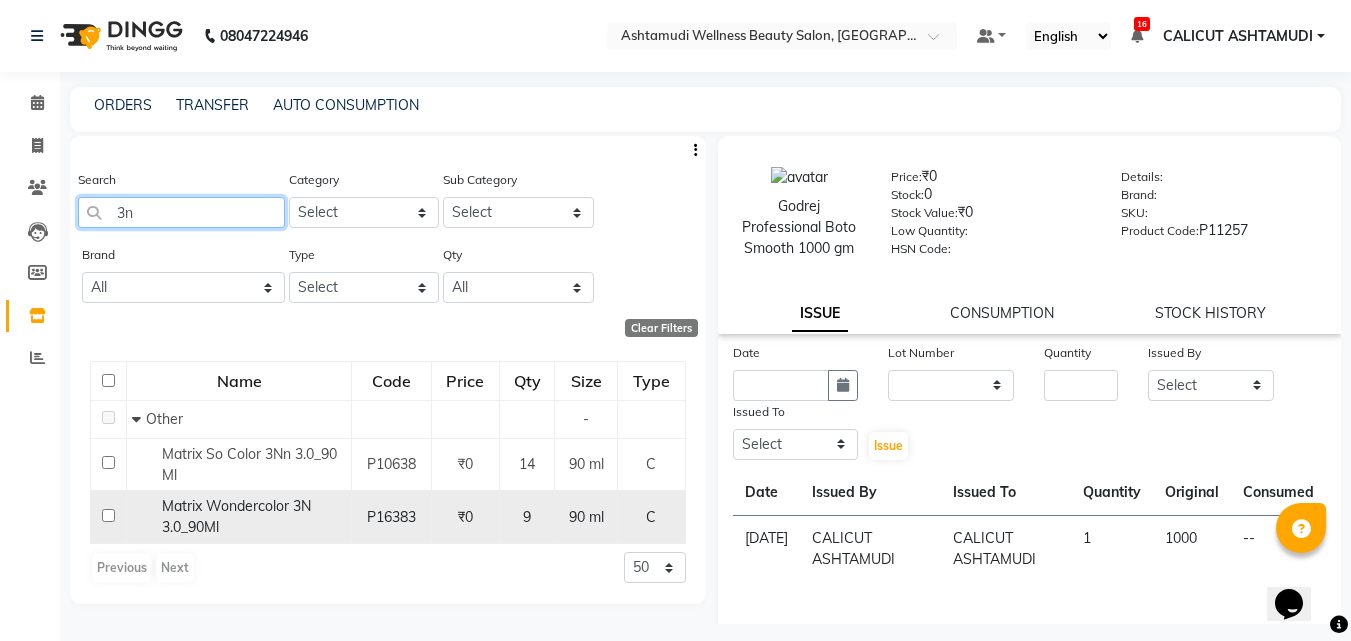 type on "3n" 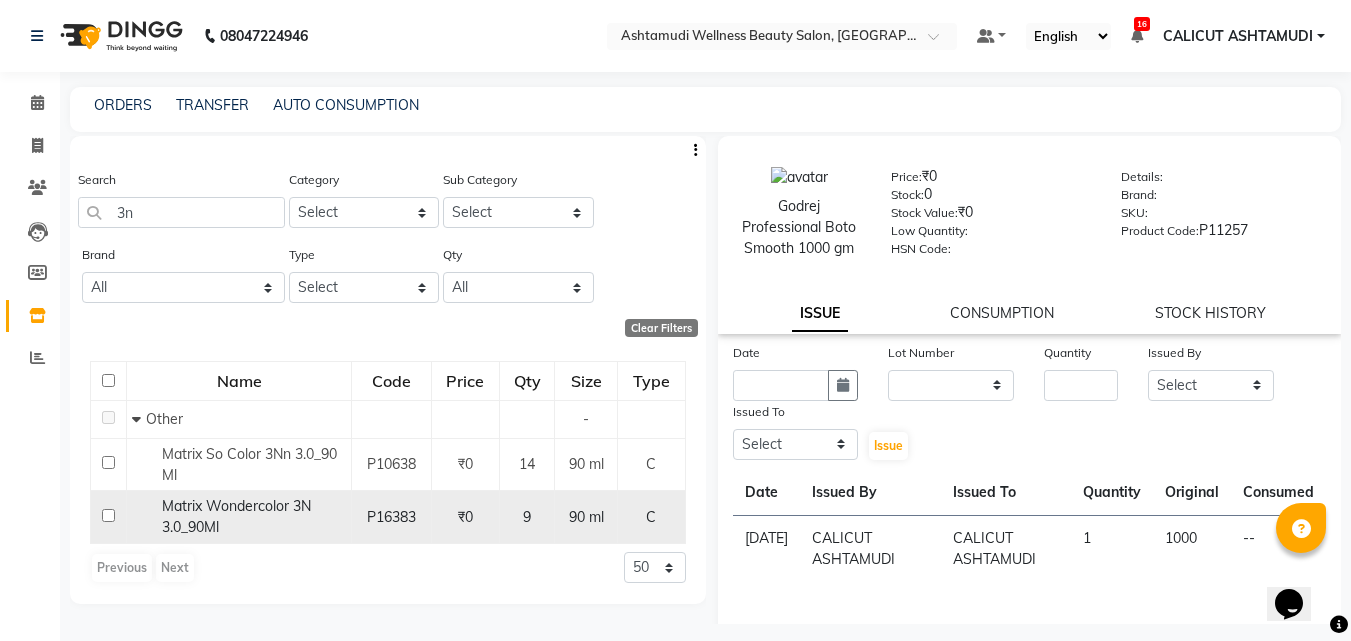 click 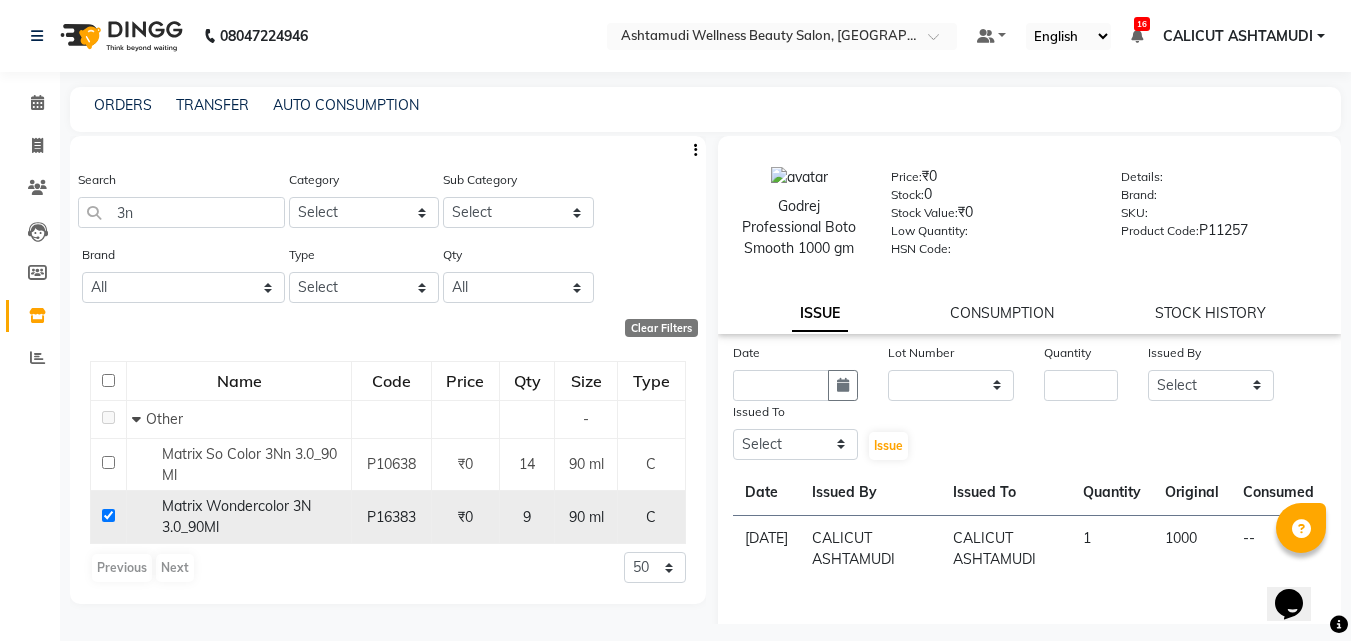 checkbox on "true" 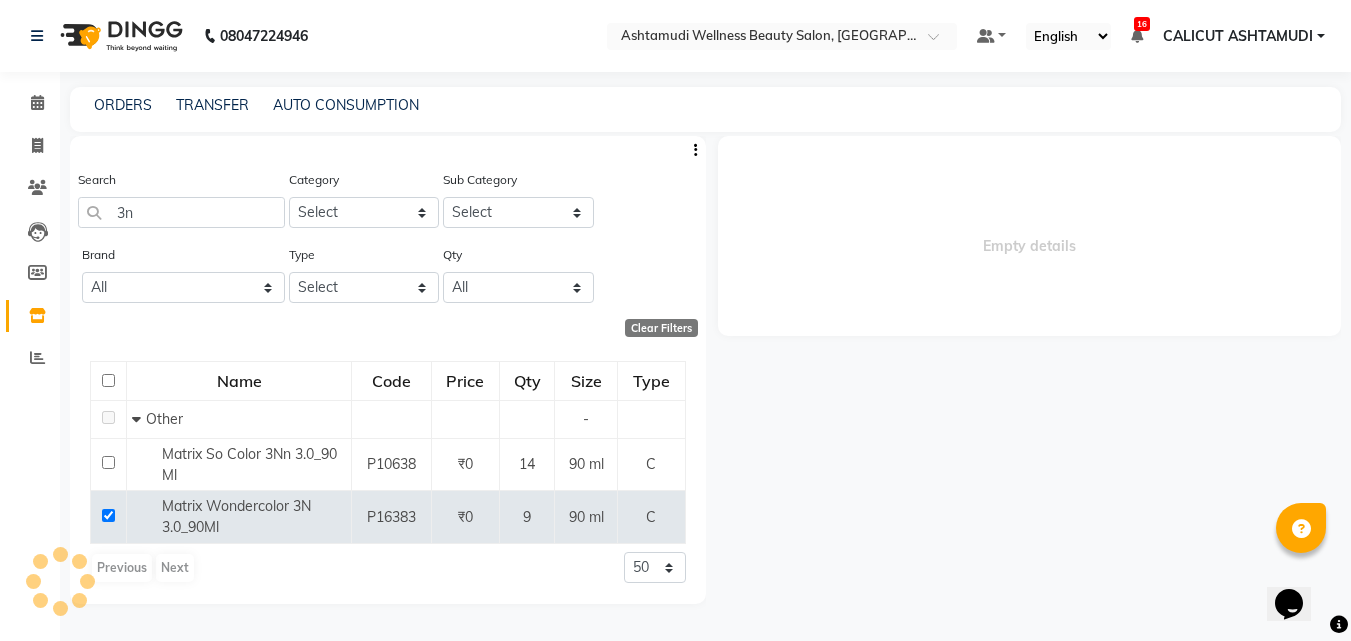 select 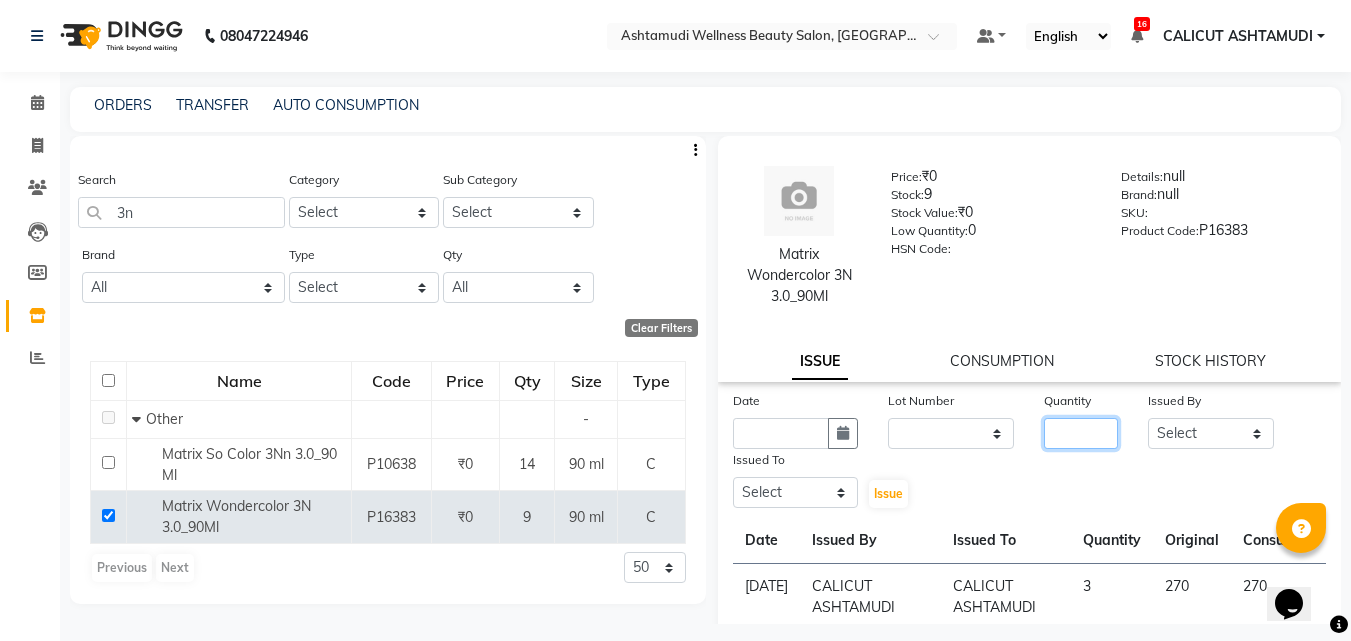 click 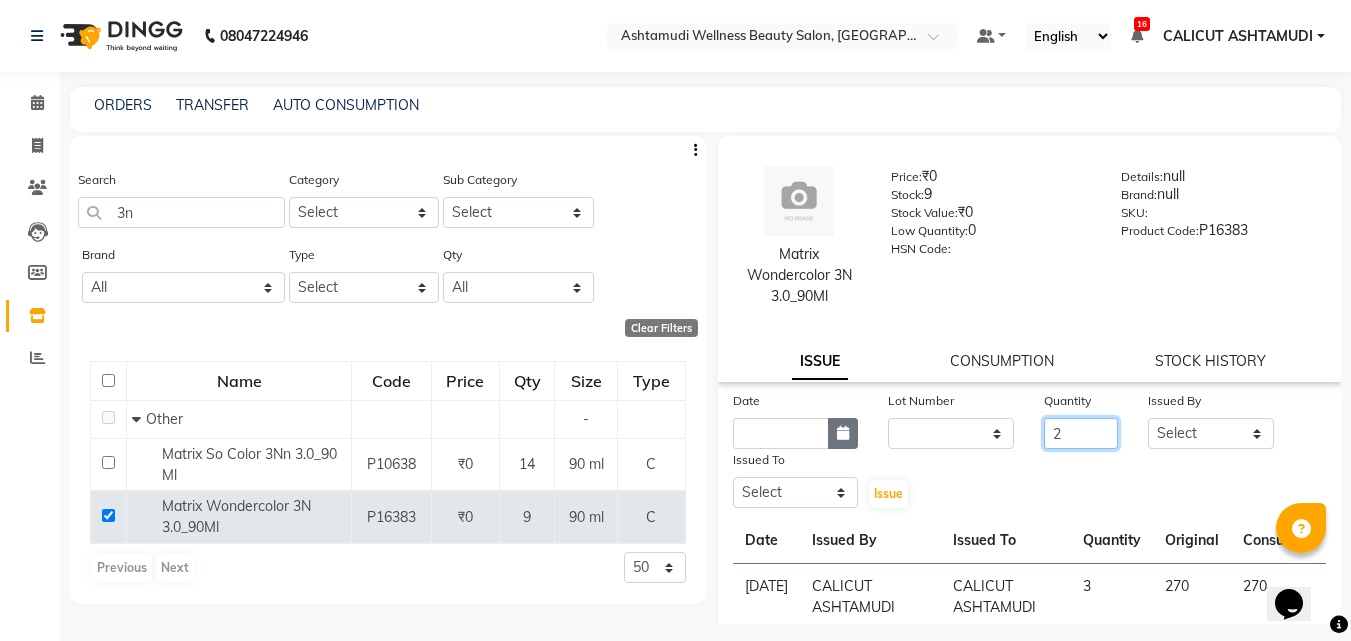 type on "2" 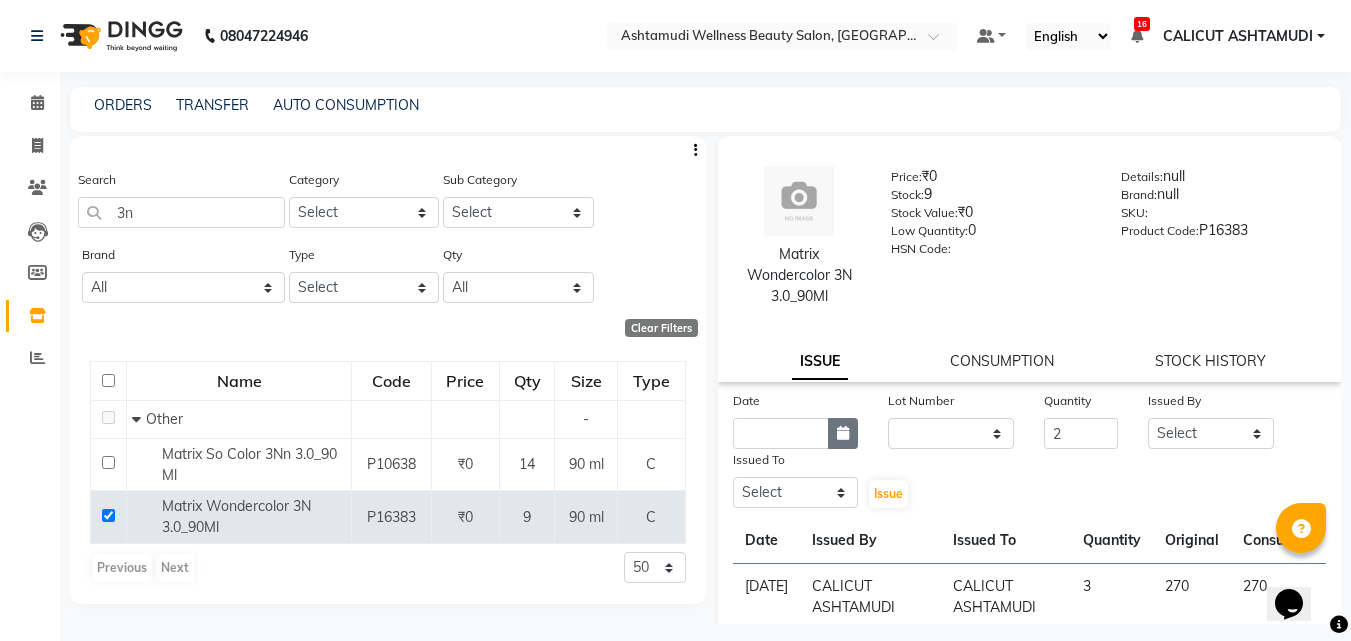 click 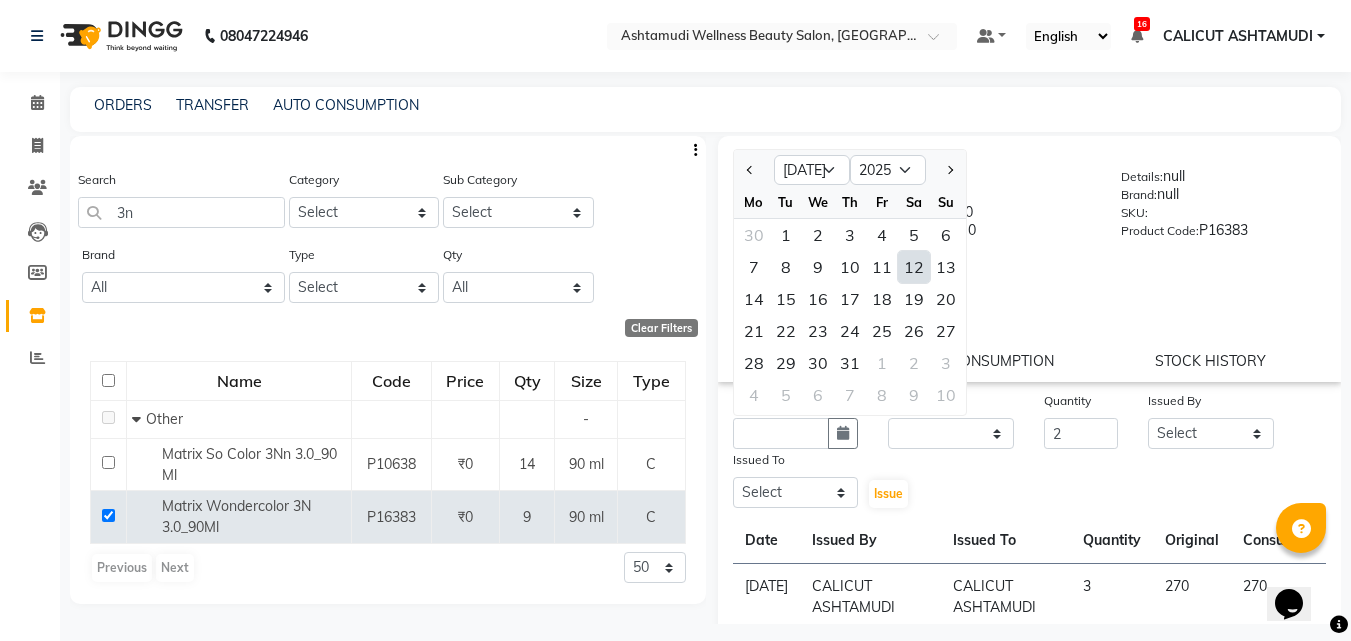 click on "12" 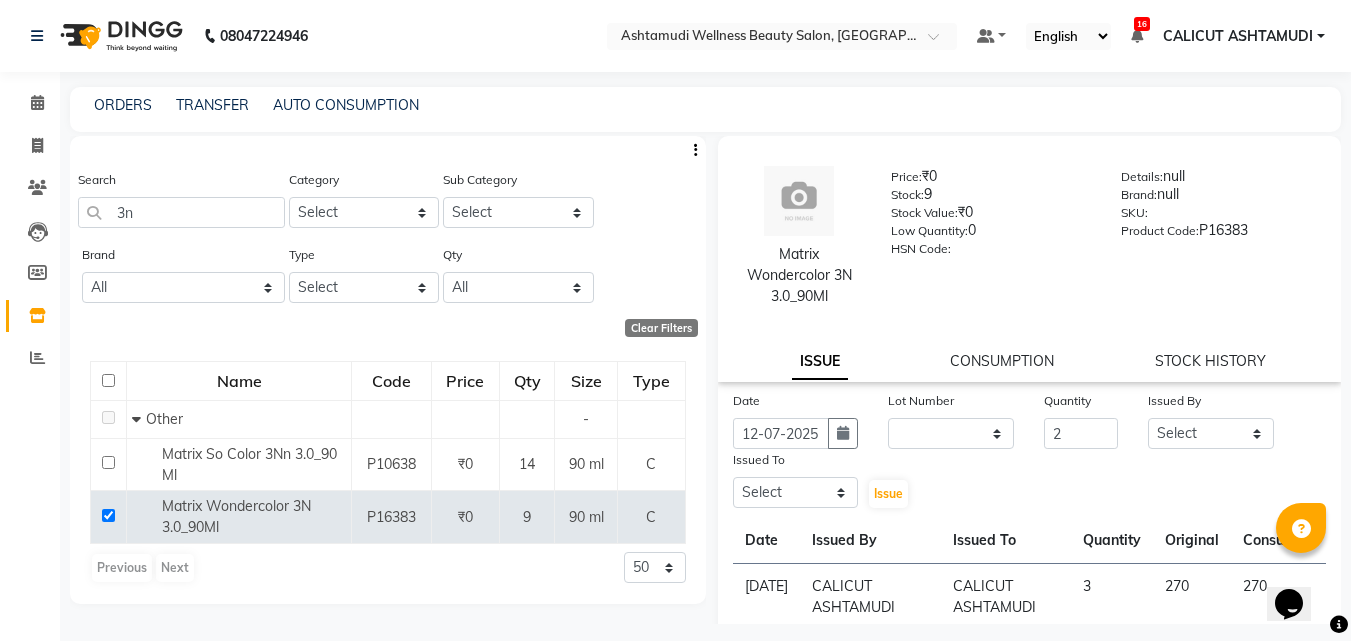 drag, startPoint x: 975, startPoint y: 450, endPoint x: 977, endPoint y: 400, distance: 50.039986 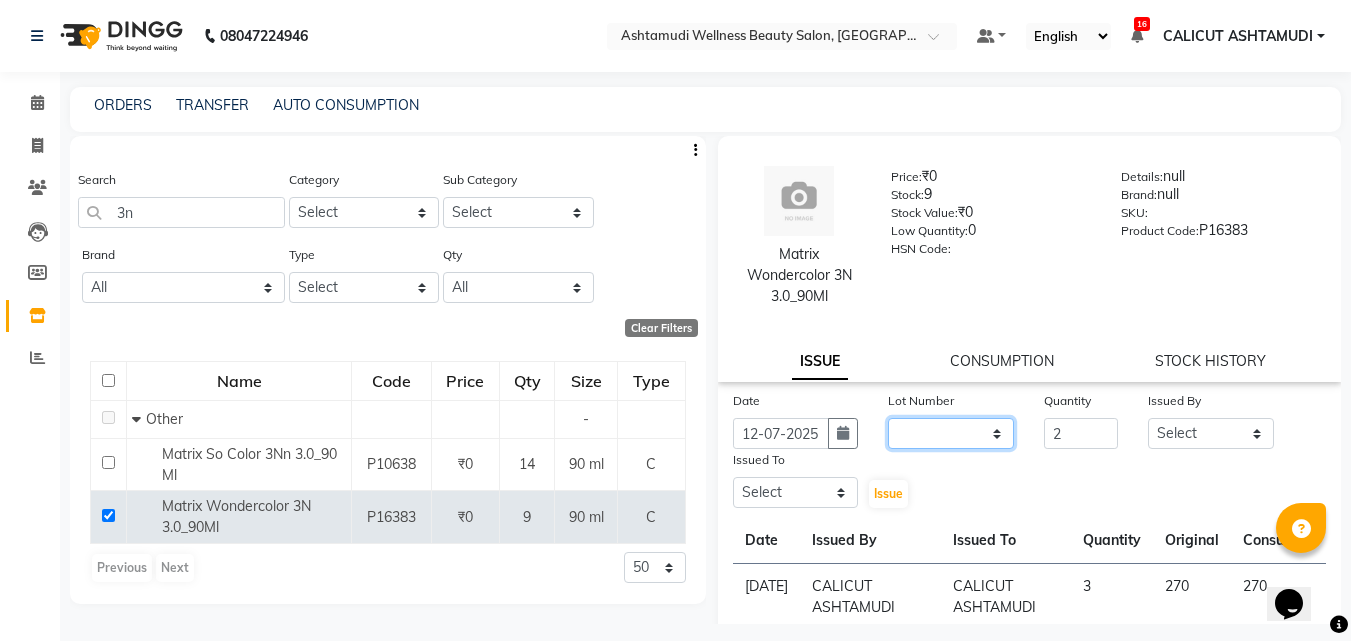 drag, startPoint x: 985, startPoint y: 443, endPoint x: 972, endPoint y: 329, distance: 114.73883 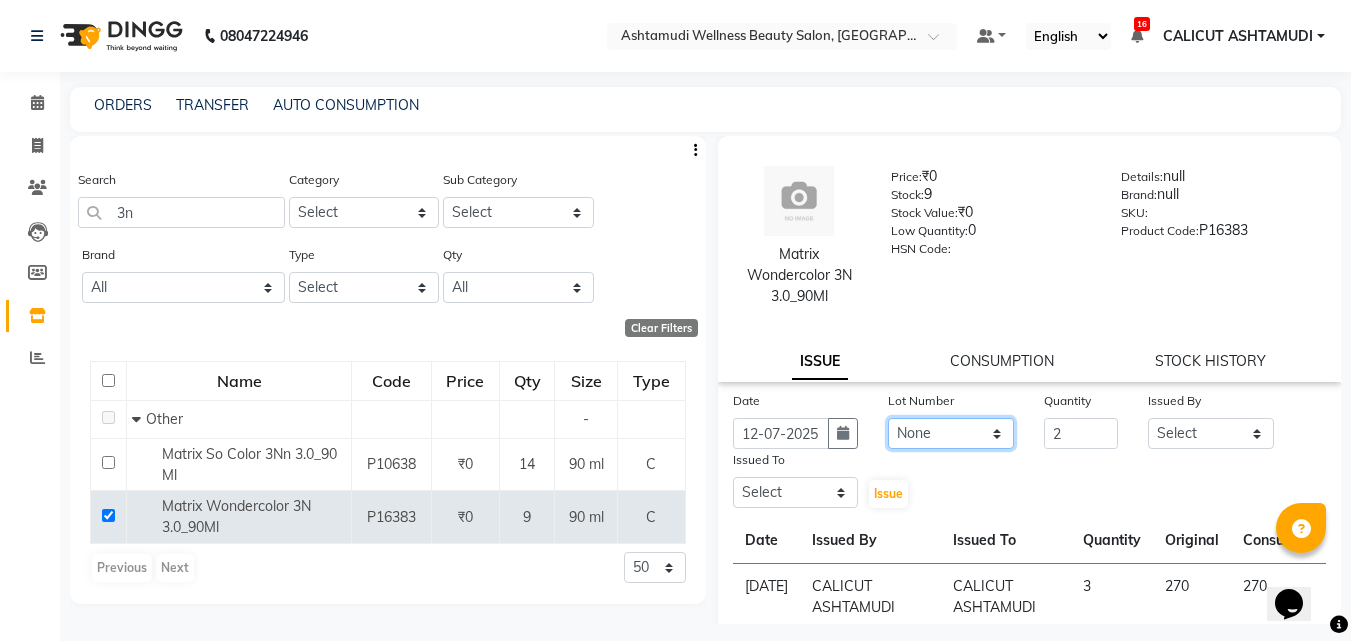 click on "None" 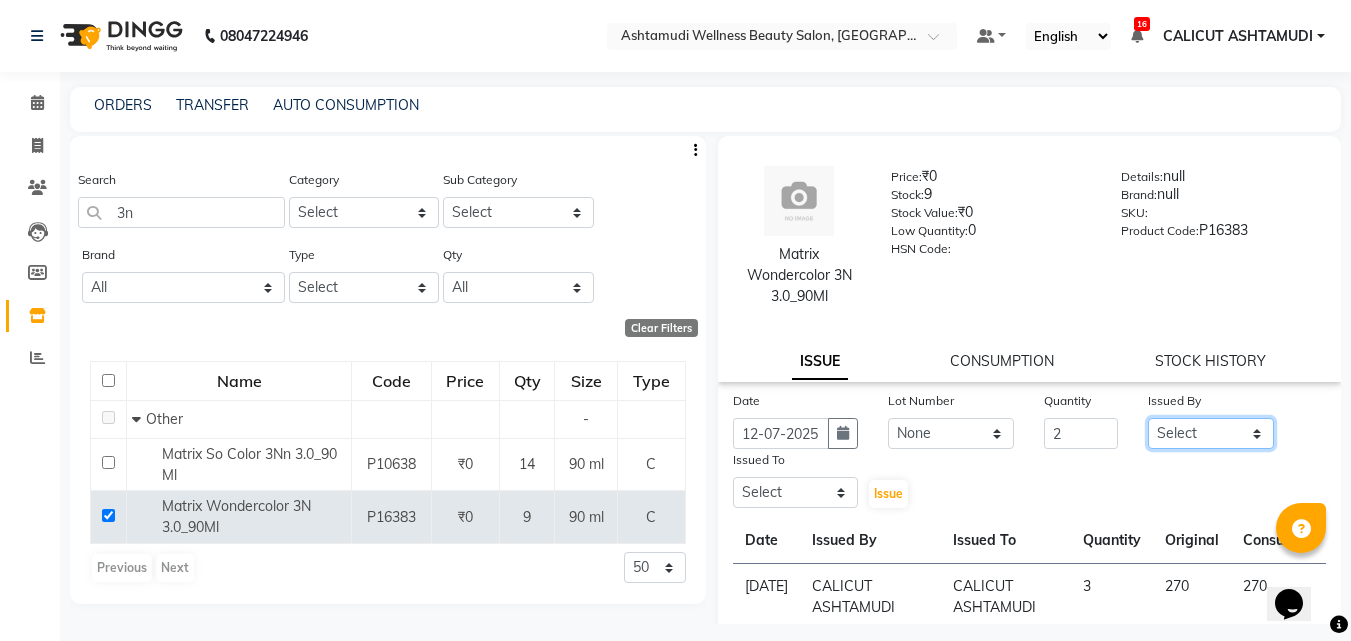 click on "Select [PERSON_NAME] C [PERSON_NAME] CALICUT ASHTAMUDI FRANKLY	 [PERSON_NAME] [PERSON_NAME] [PERSON_NAME] Sewan [PERSON_NAME]" 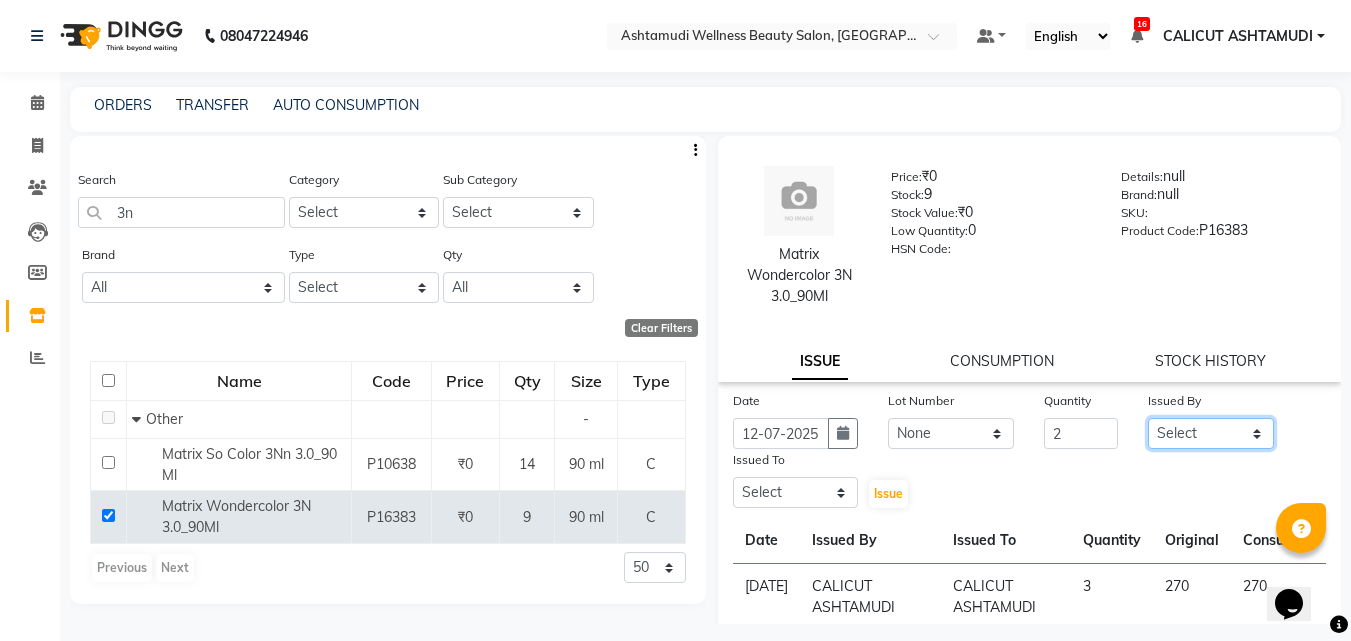 select on "27314" 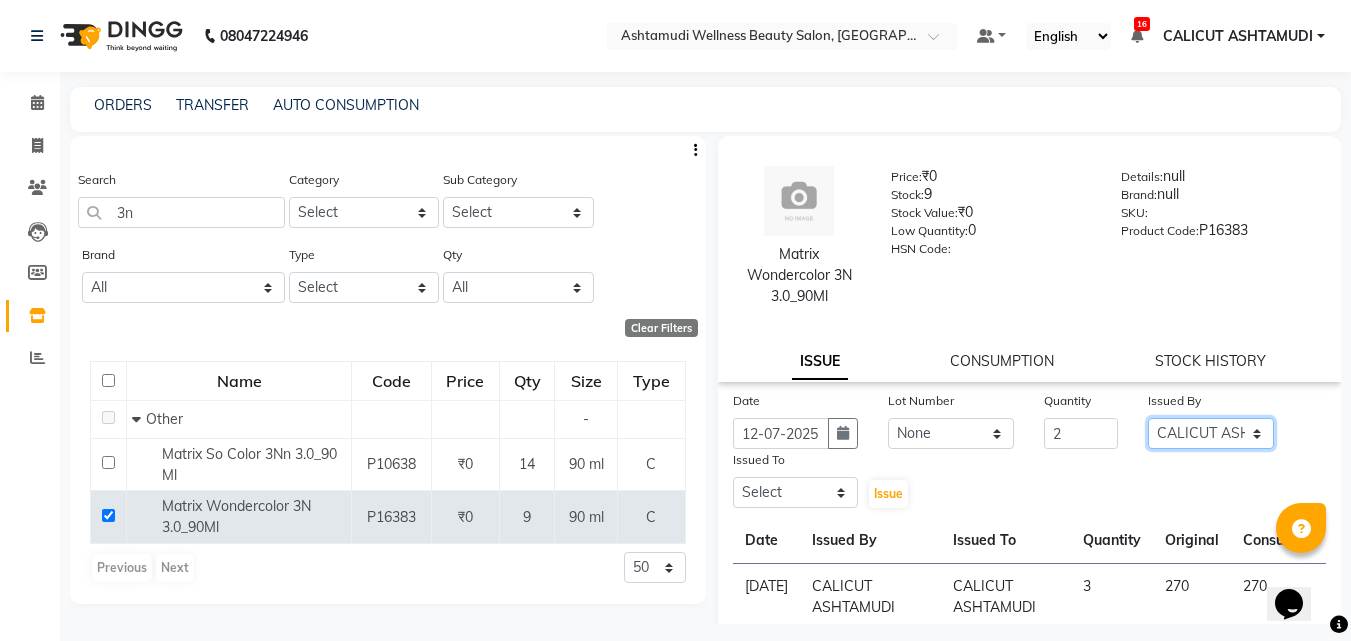 click on "Select [PERSON_NAME] C [PERSON_NAME] CALICUT ASHTAMUDI FRANKLY	 [PERSON_NAME] [PERSON_NAME] [PERSON_NAME] Sewan [PERSON_NAME]" 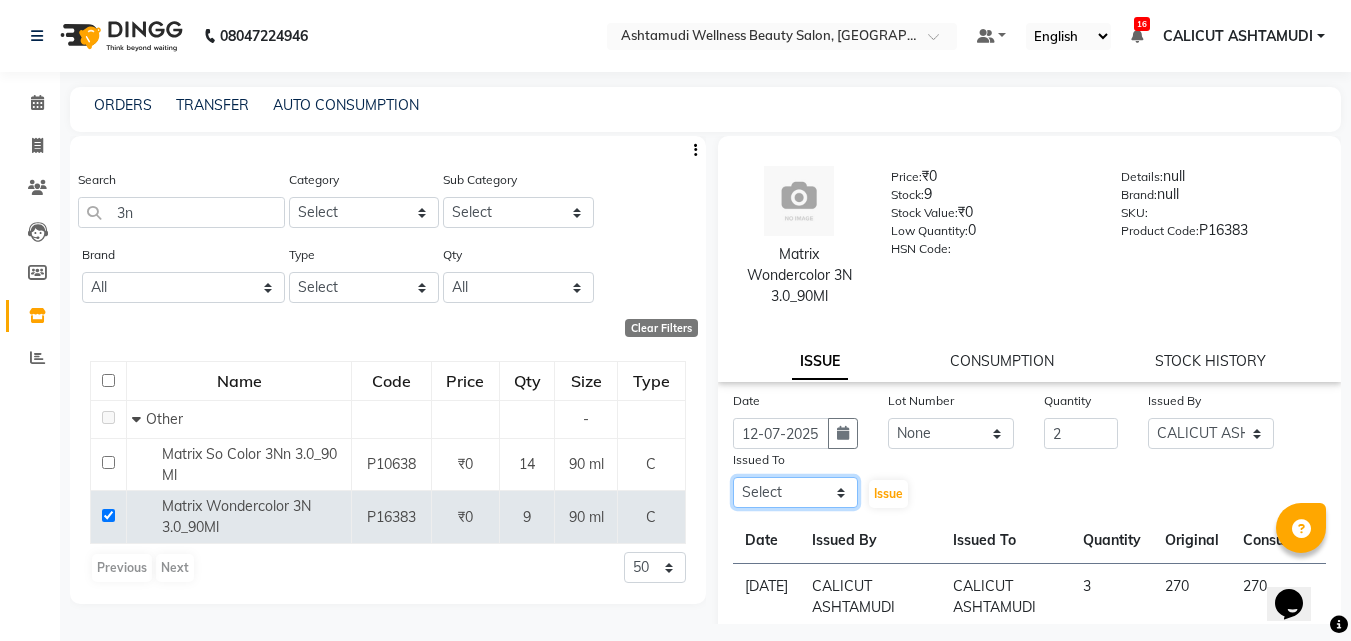 click on "Select [PERSON_NAME] C [PERSON_NAME] CALICUT ASHTAMUDI FRANKLY	 [PERSON_NAME] [PERSON_NAME] [PERSON_NAME] Sewan [PERSON_NAME]" 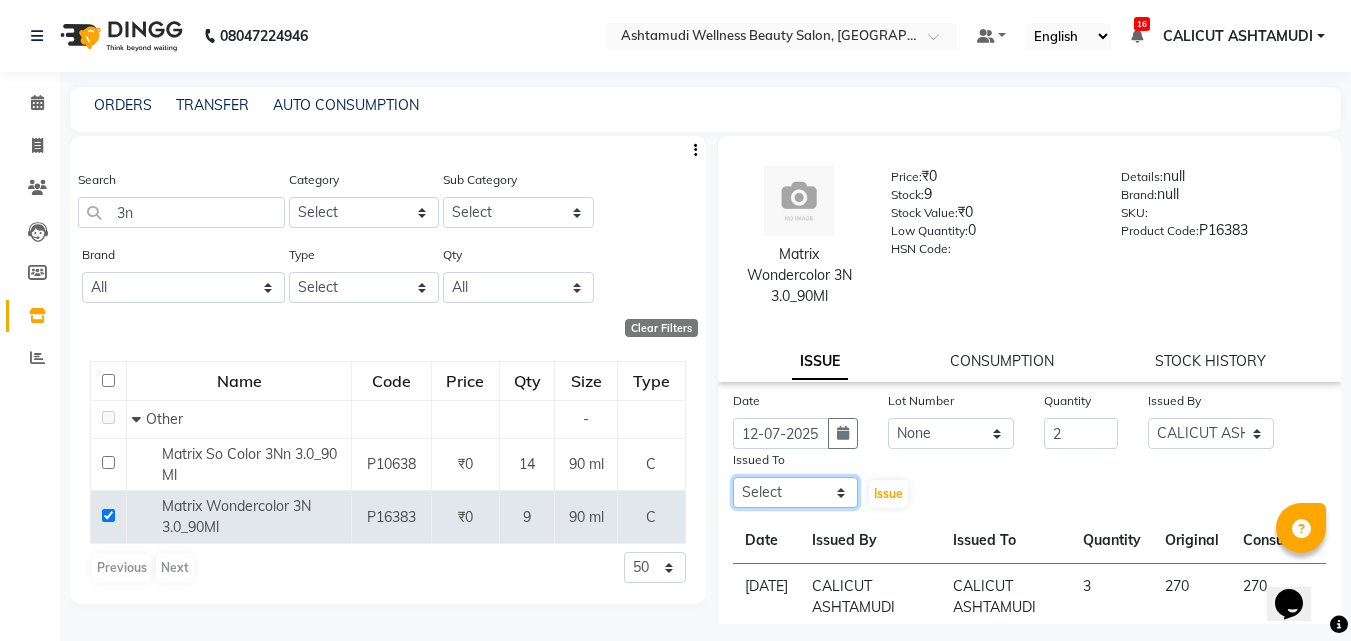 select on "27314" 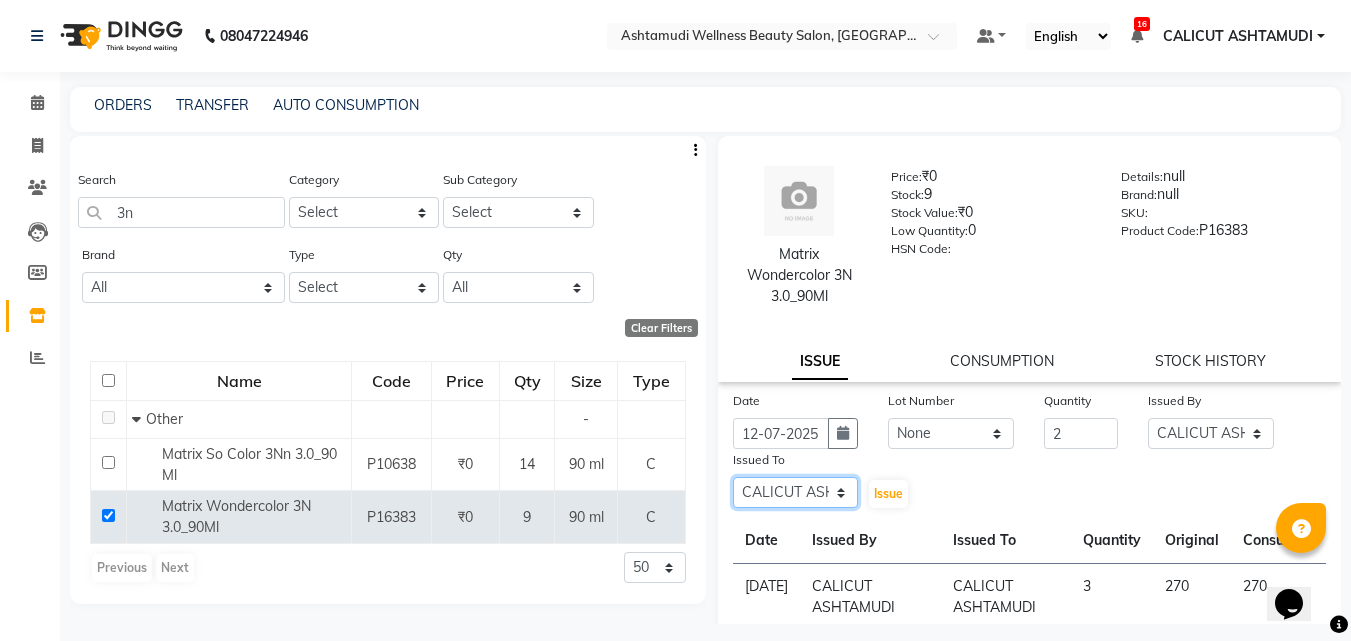 click on "Select [PERSON_NAME] C [PERSON_NAME] CALICUT ASHTAMUDI FRANKLY	 [PERSON_NAME] [PERSON_NAME] [PERSON_NAME] Sewan [PERSON_NAME]" 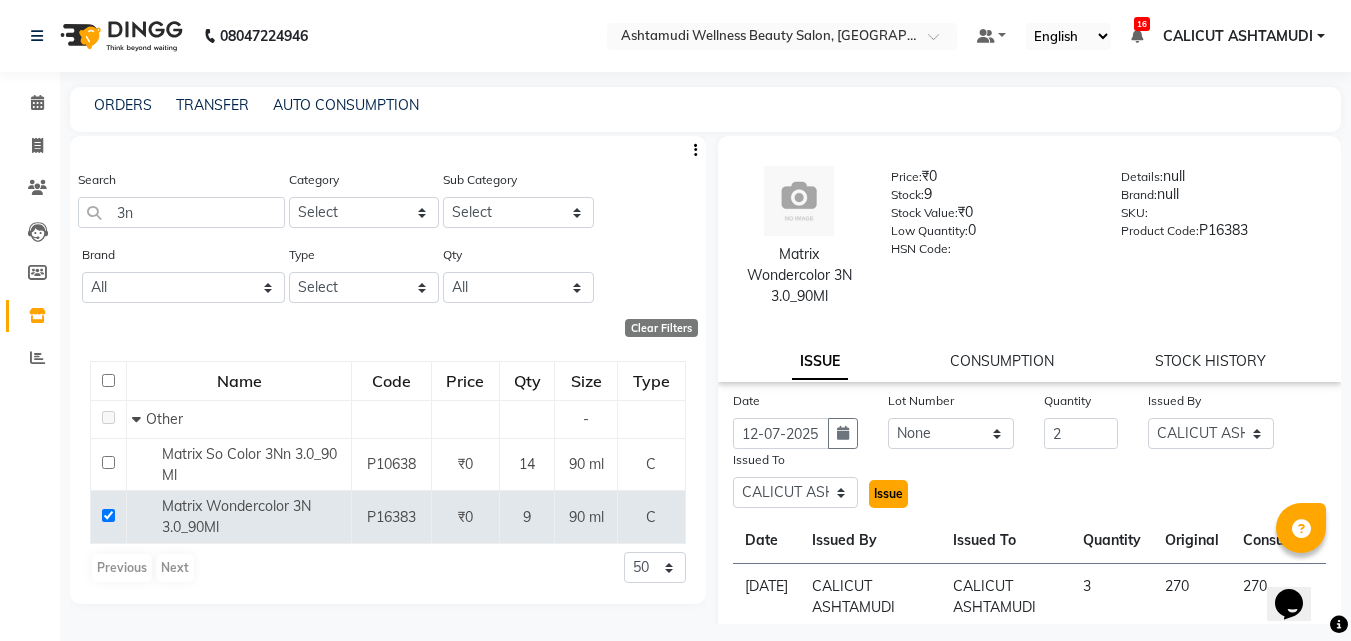 click on "Issue" 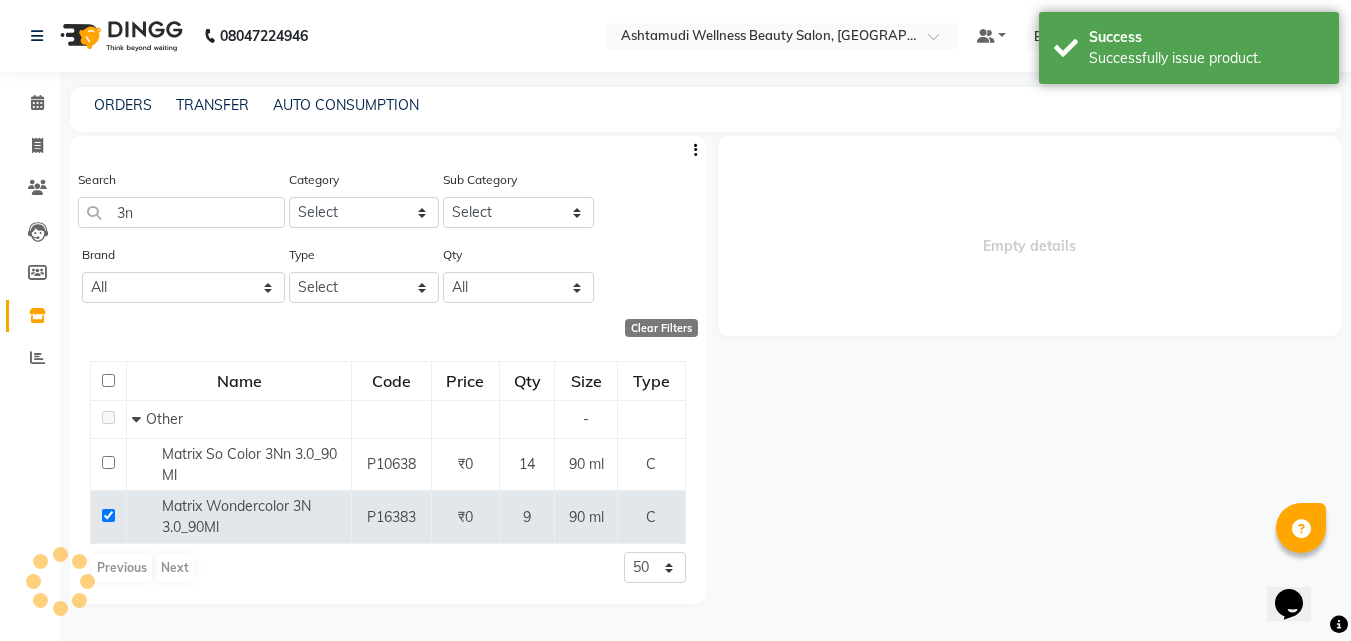 select 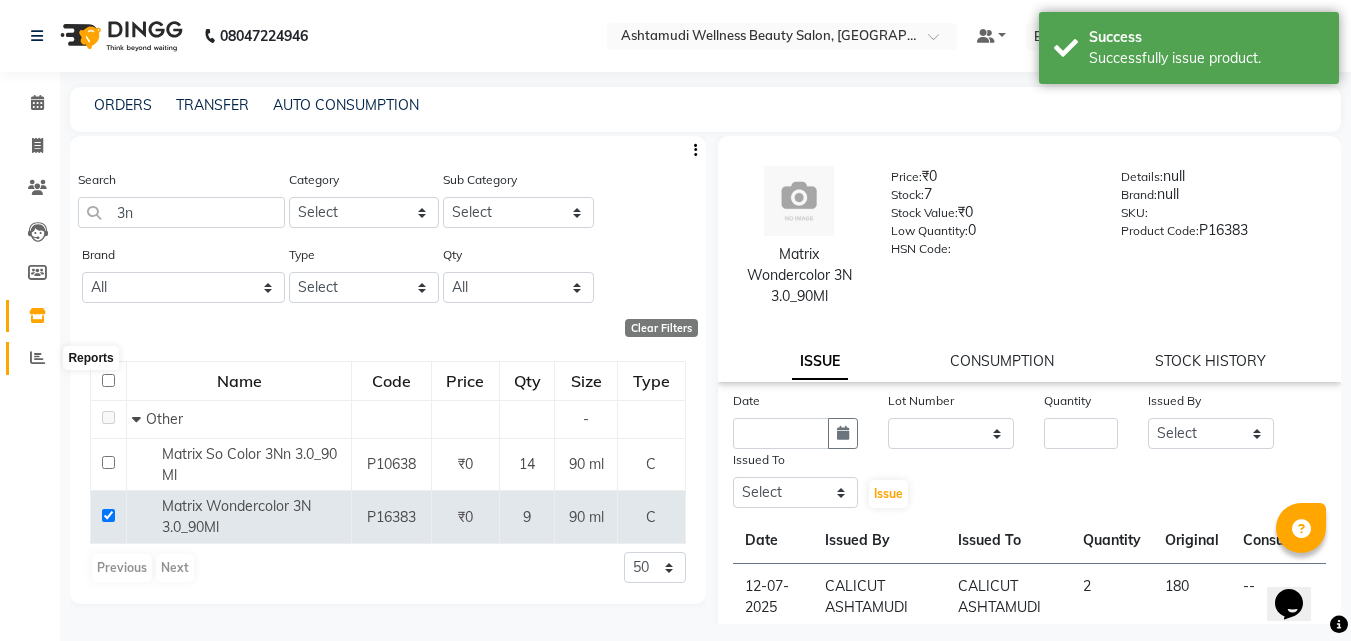 click 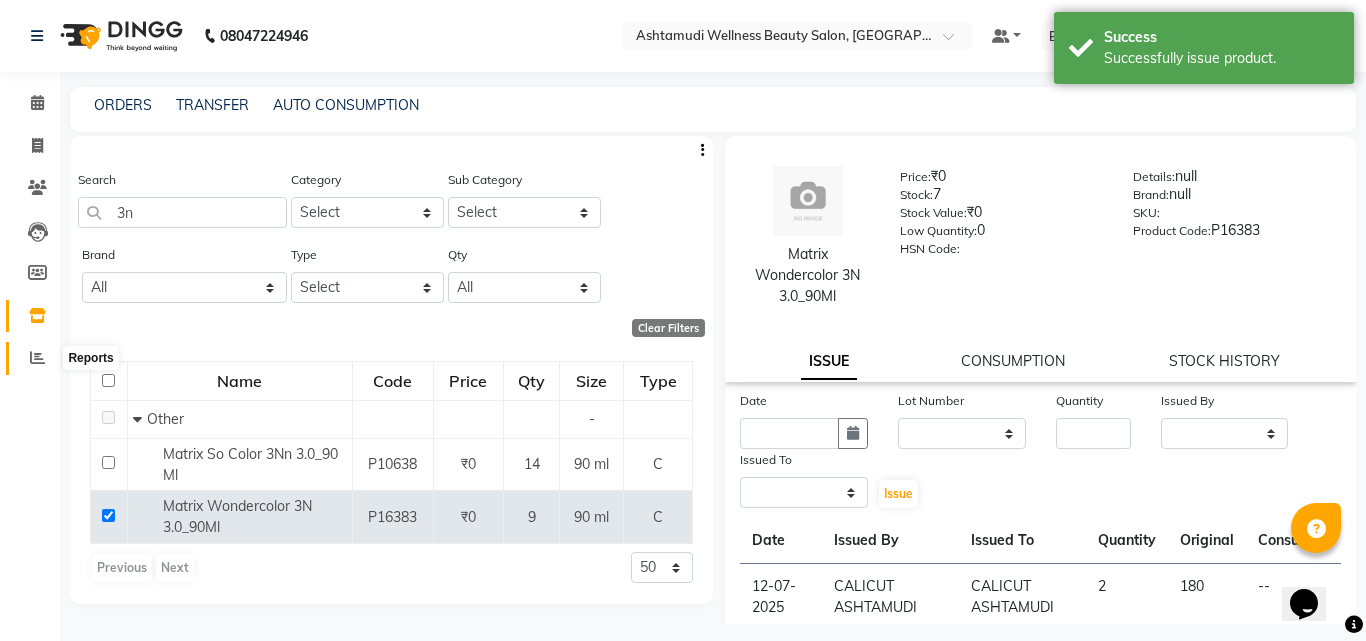 click 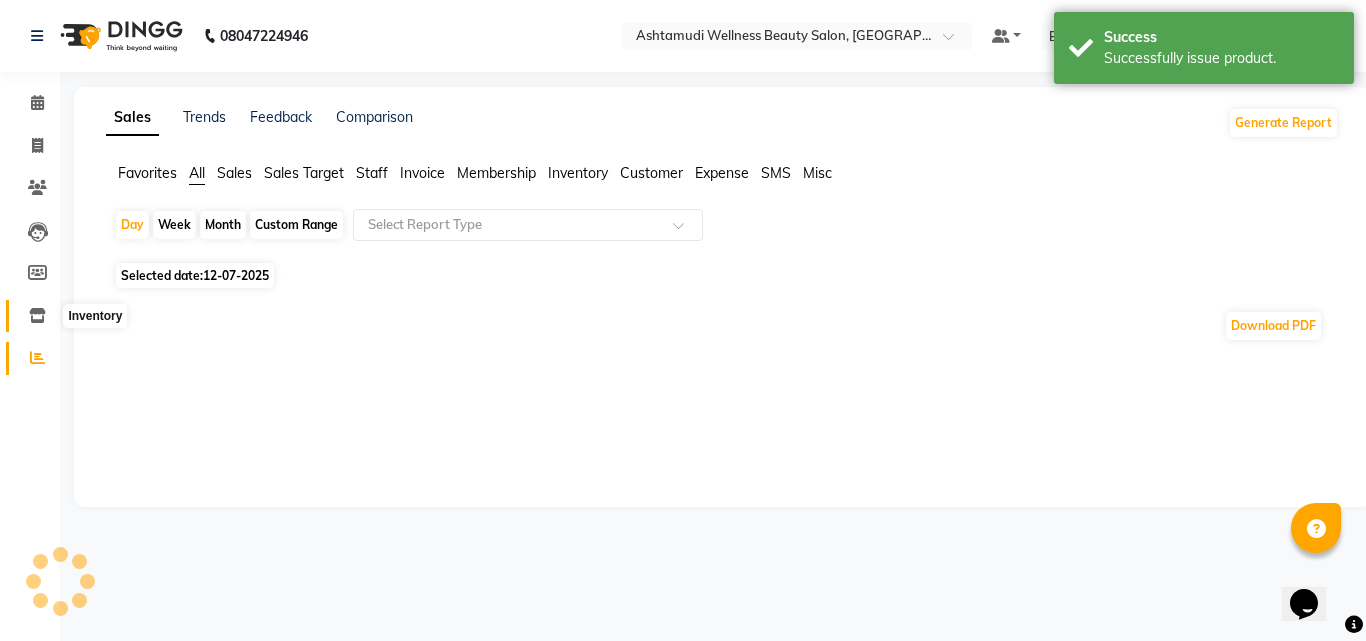 click 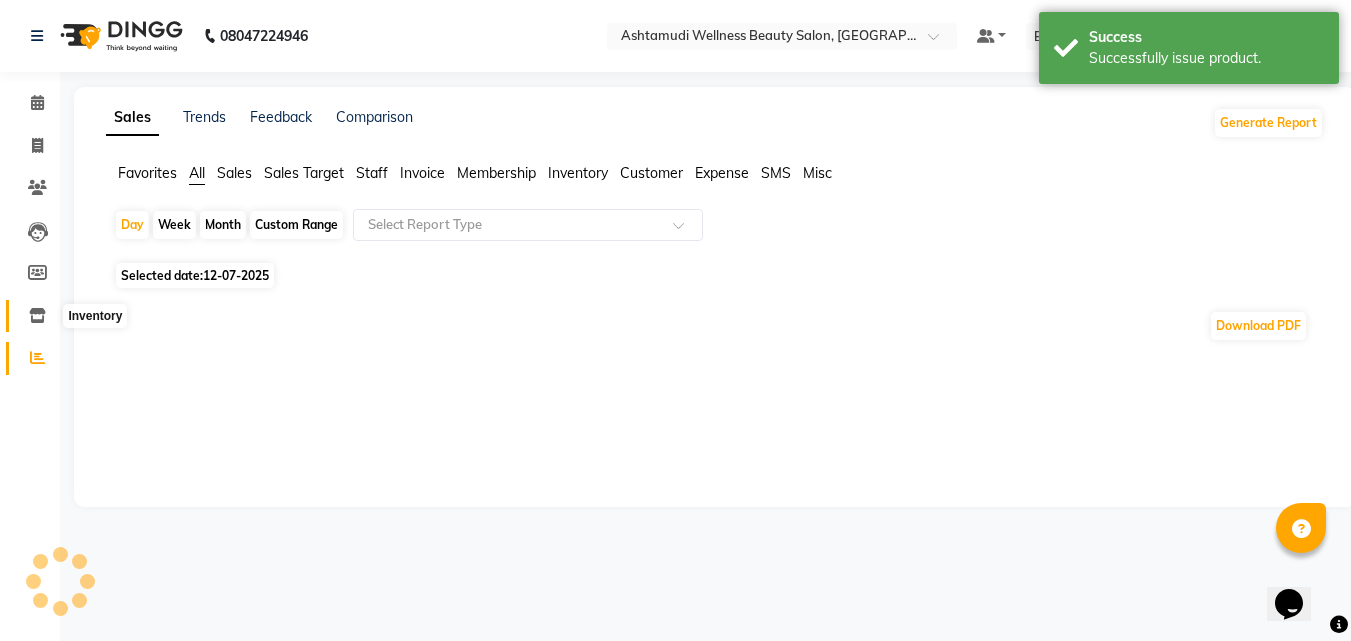 click 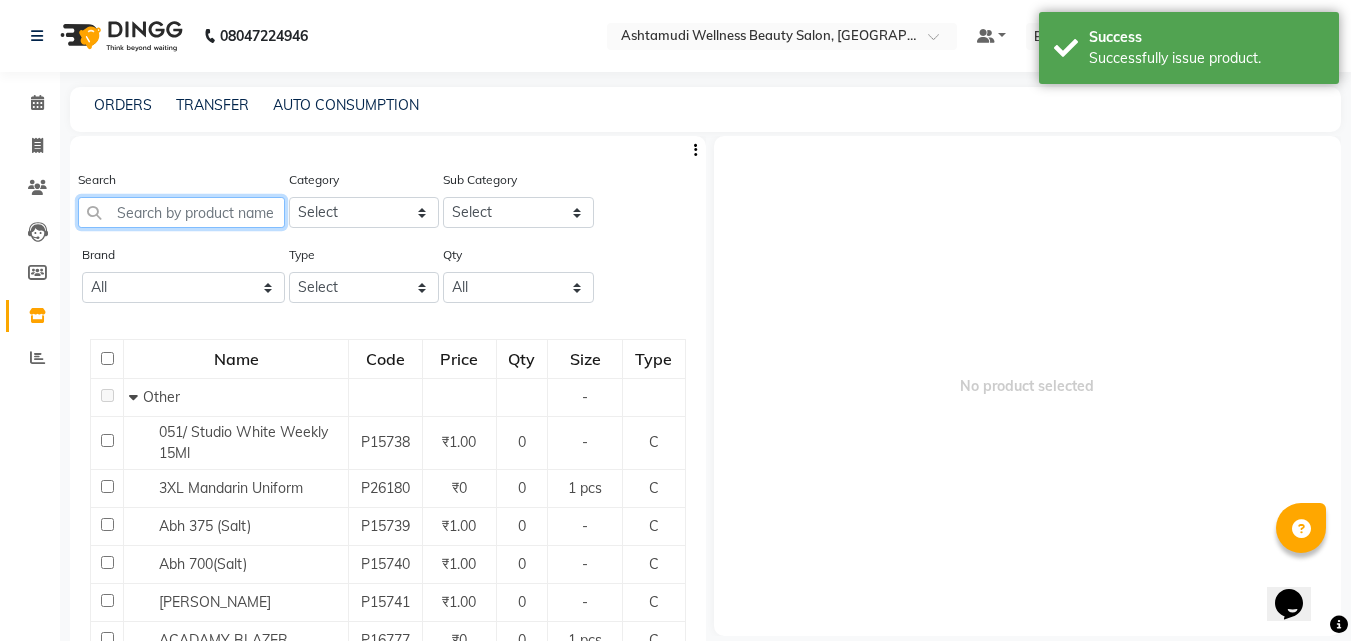 click 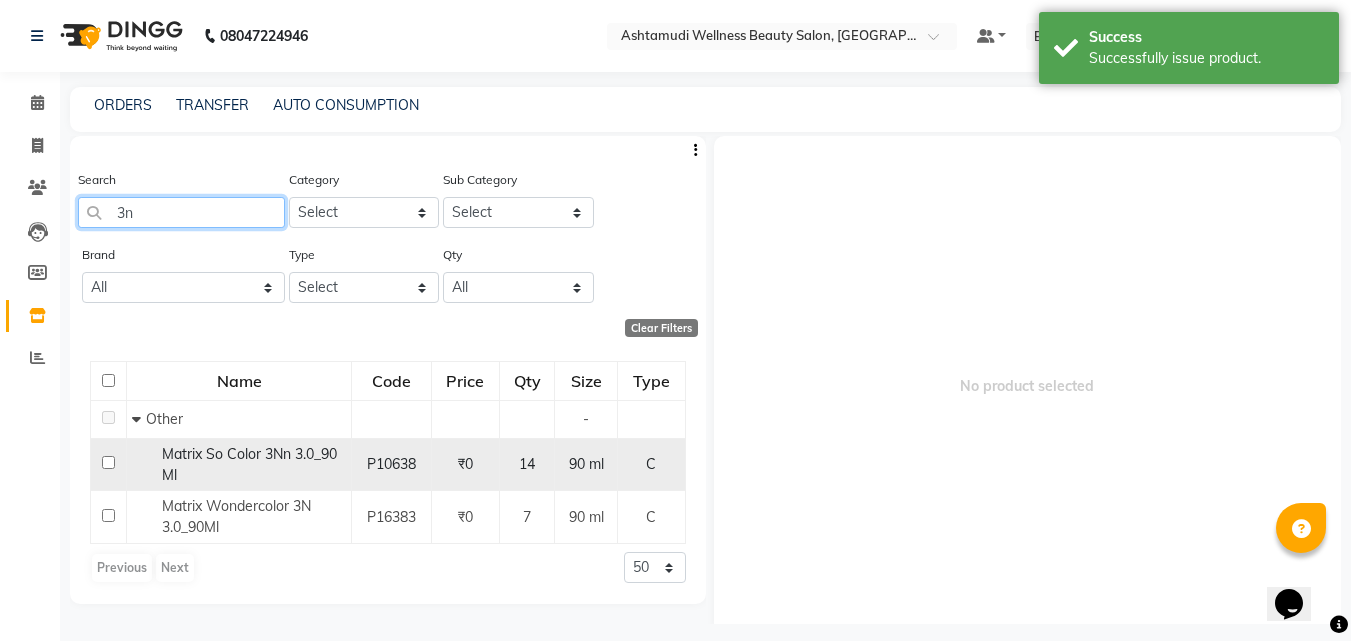 scroll, scrollTop: 13, scrollLeft: 0, axis: vertical 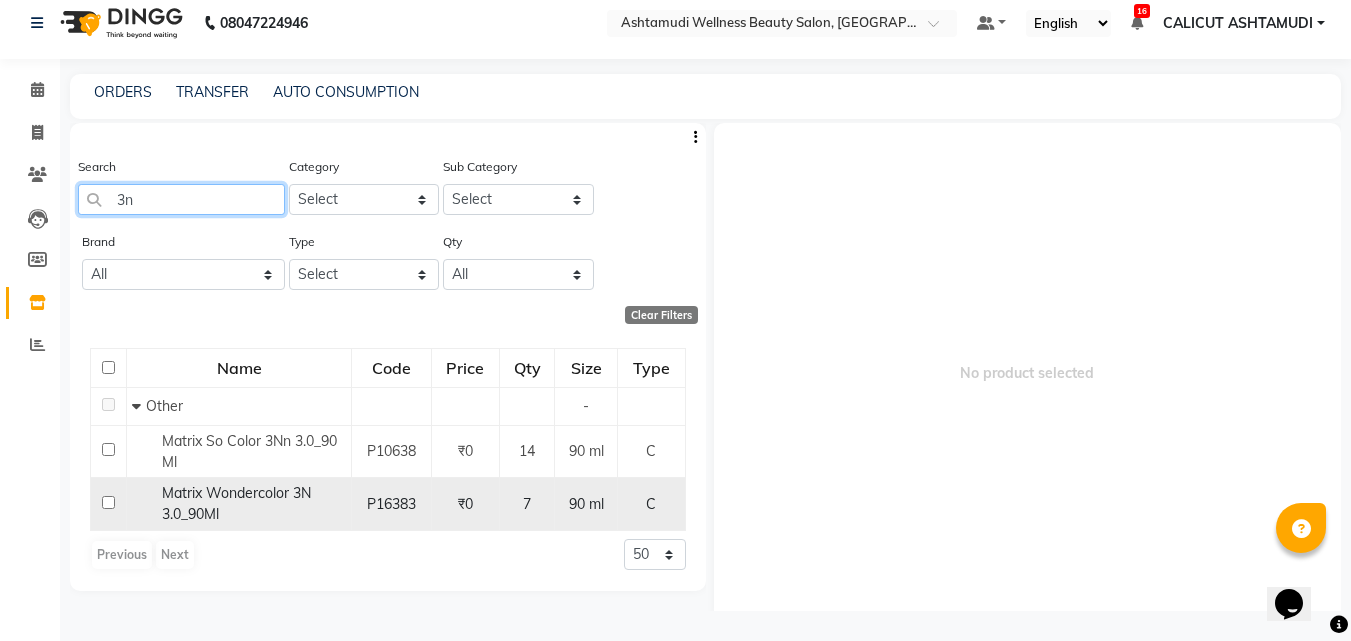 type on "3n" 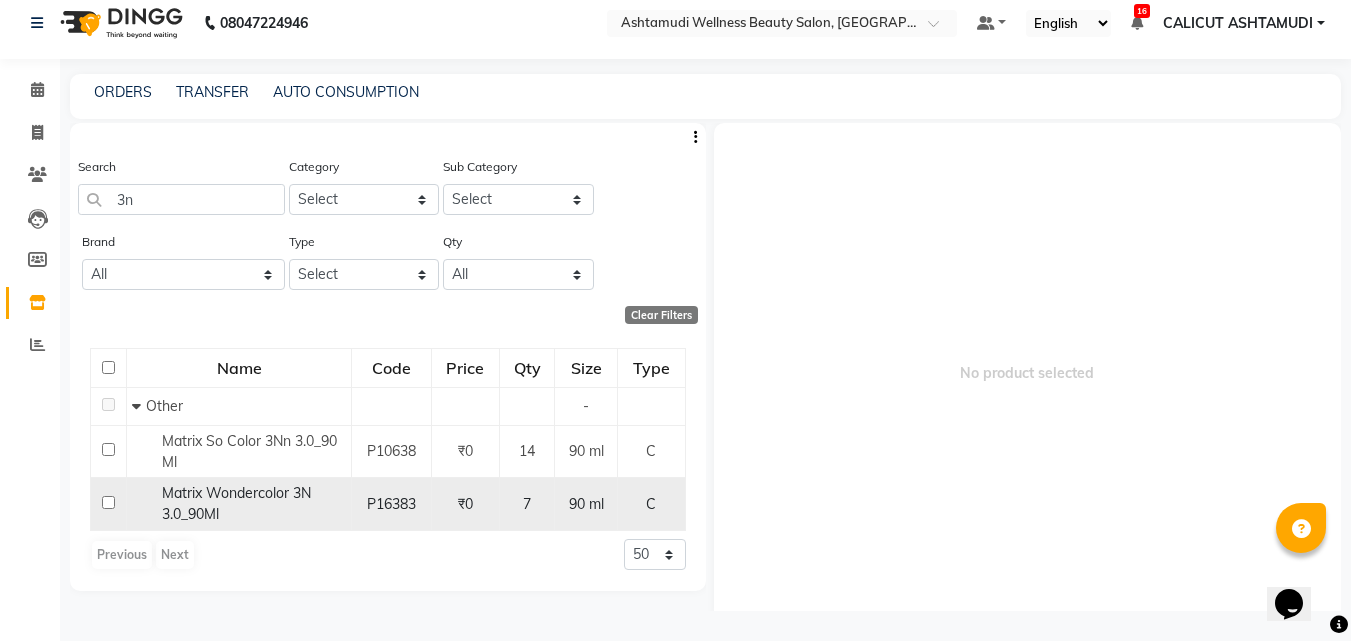 click 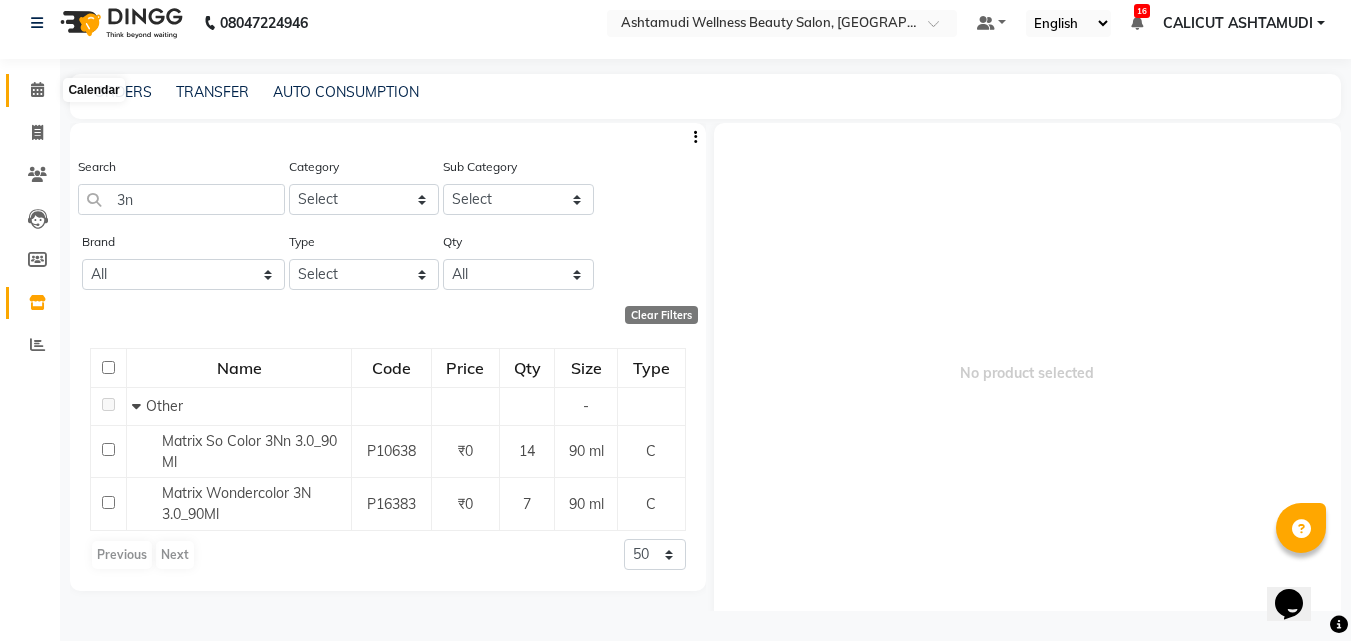 click 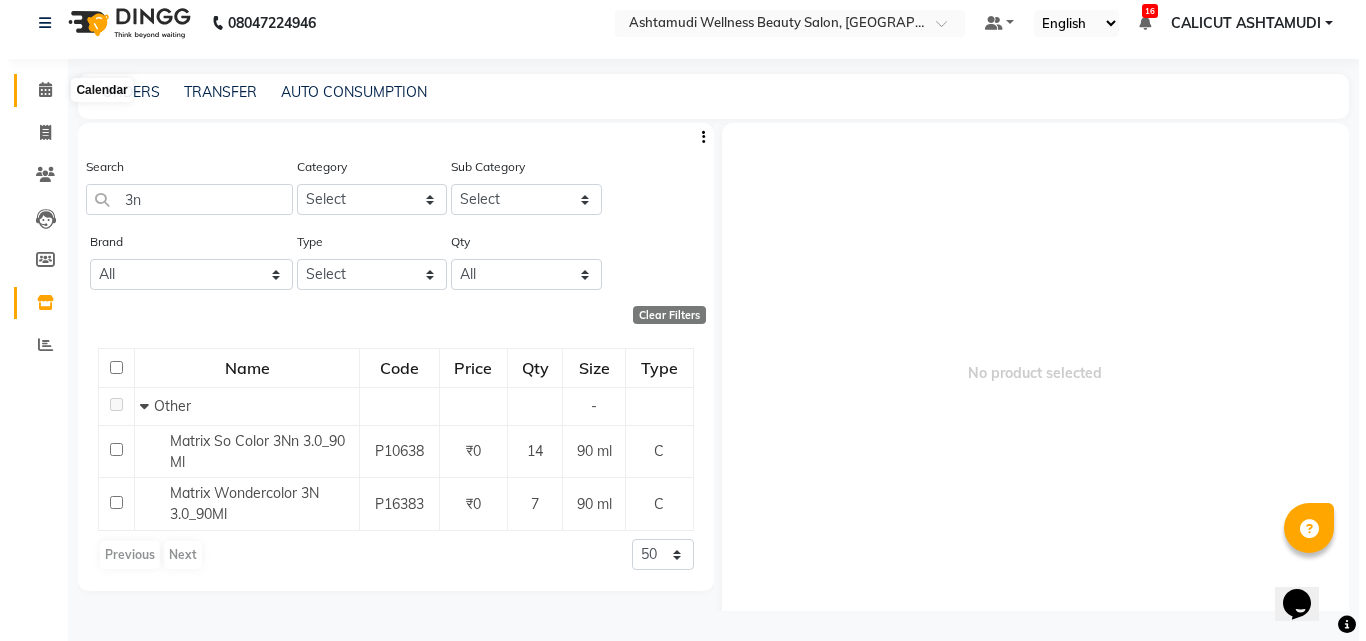 scroll, scrollTop: 0, scrollLeft: 0, axis: both 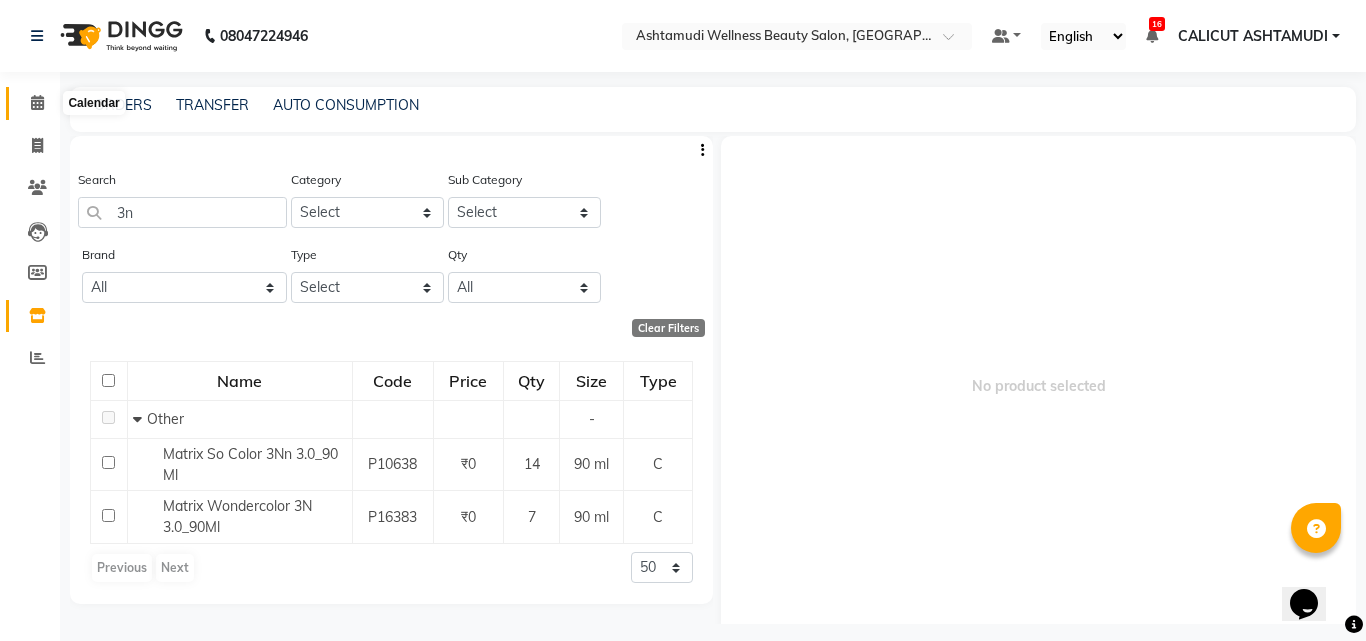 click 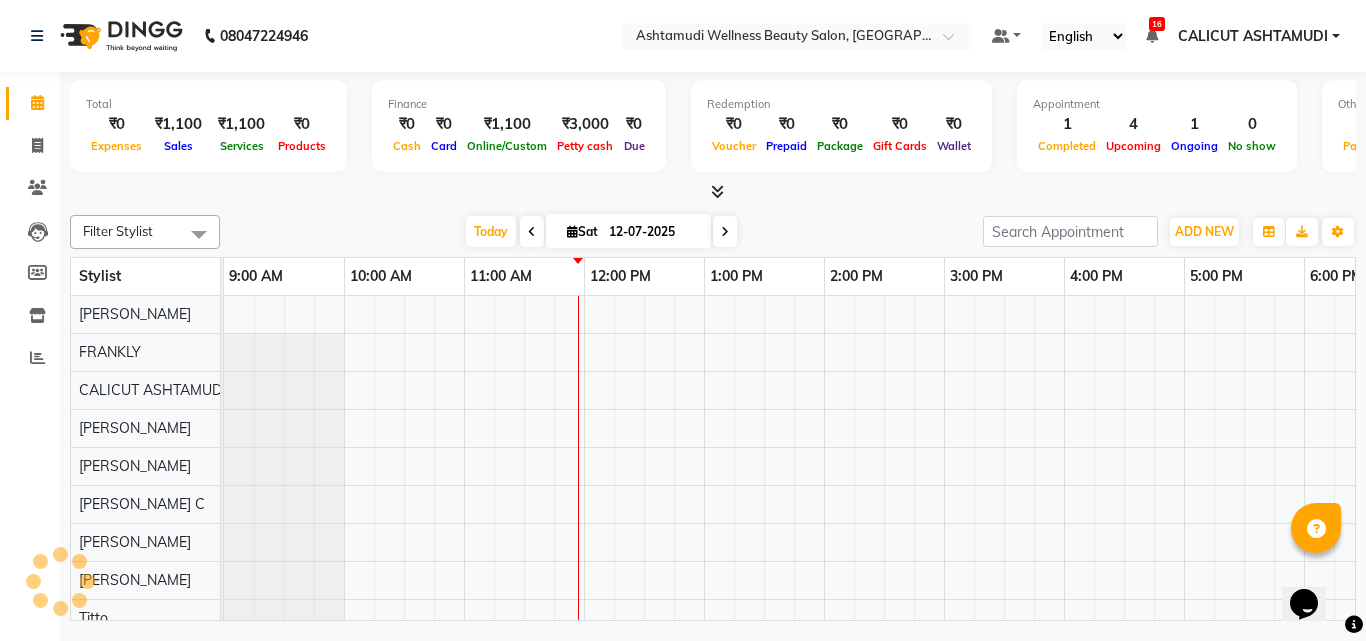scroll, scrollTop: 0, scrollLeft: 0, axis: both 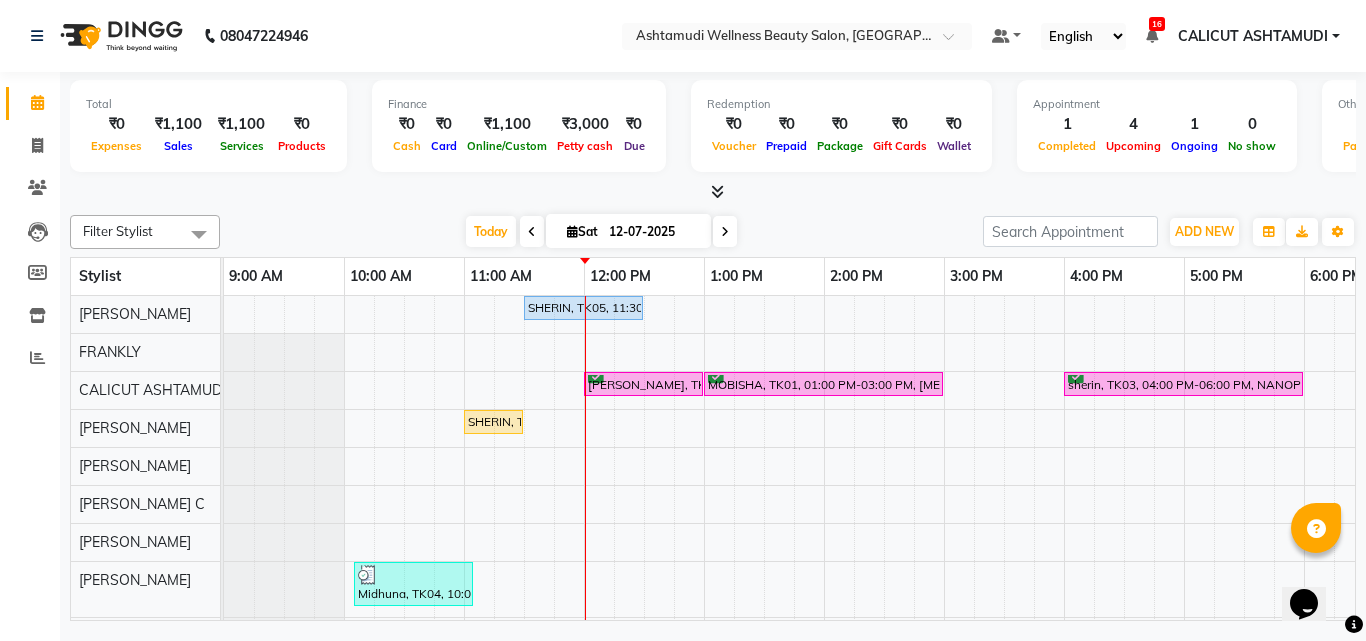 click on "Inventory" 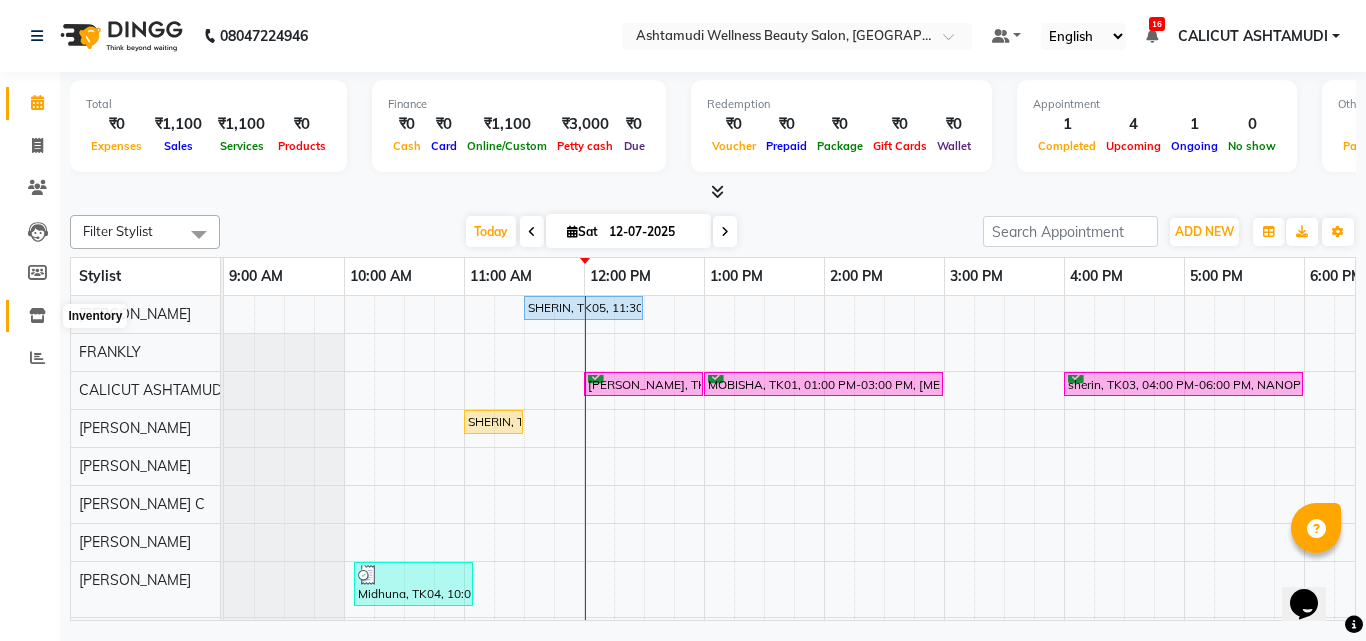 click 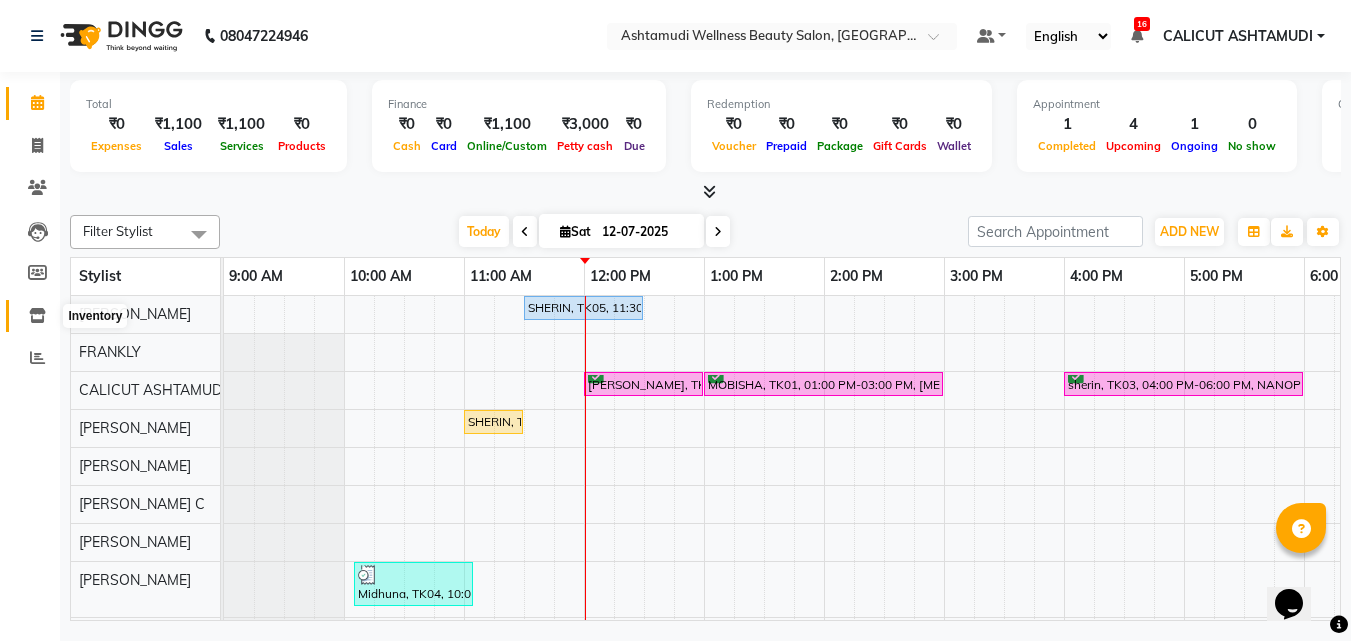 click on "Inventory" 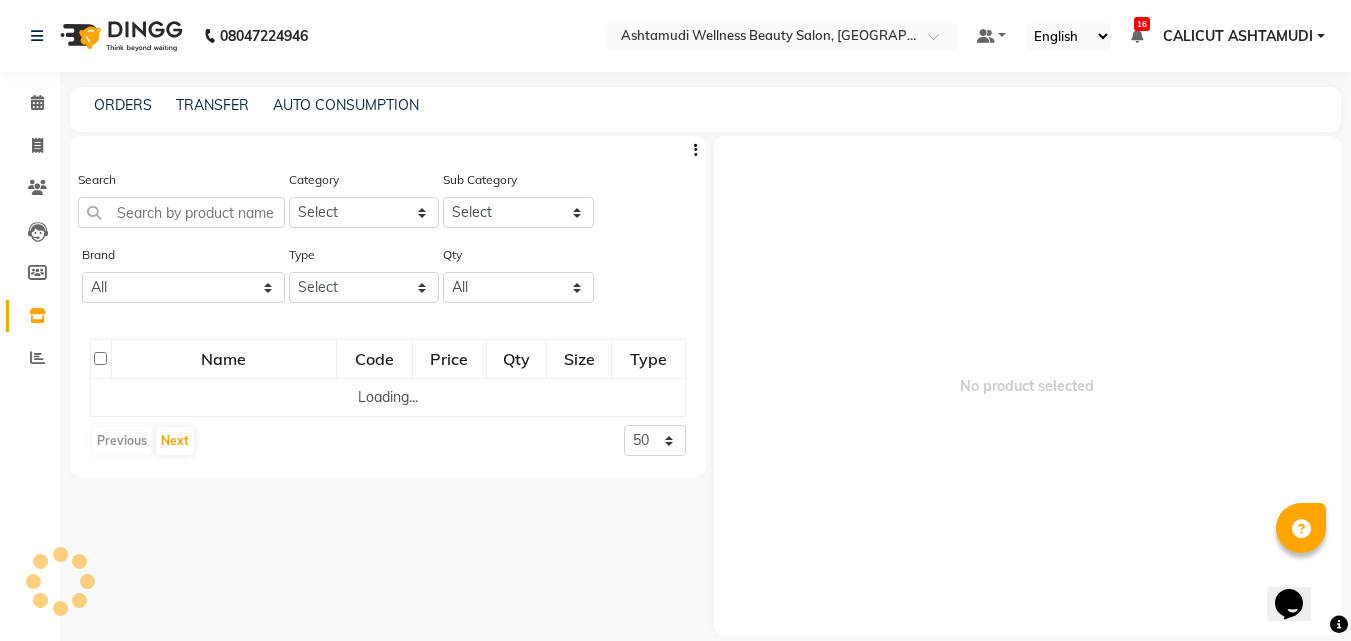 click on "Inventory" 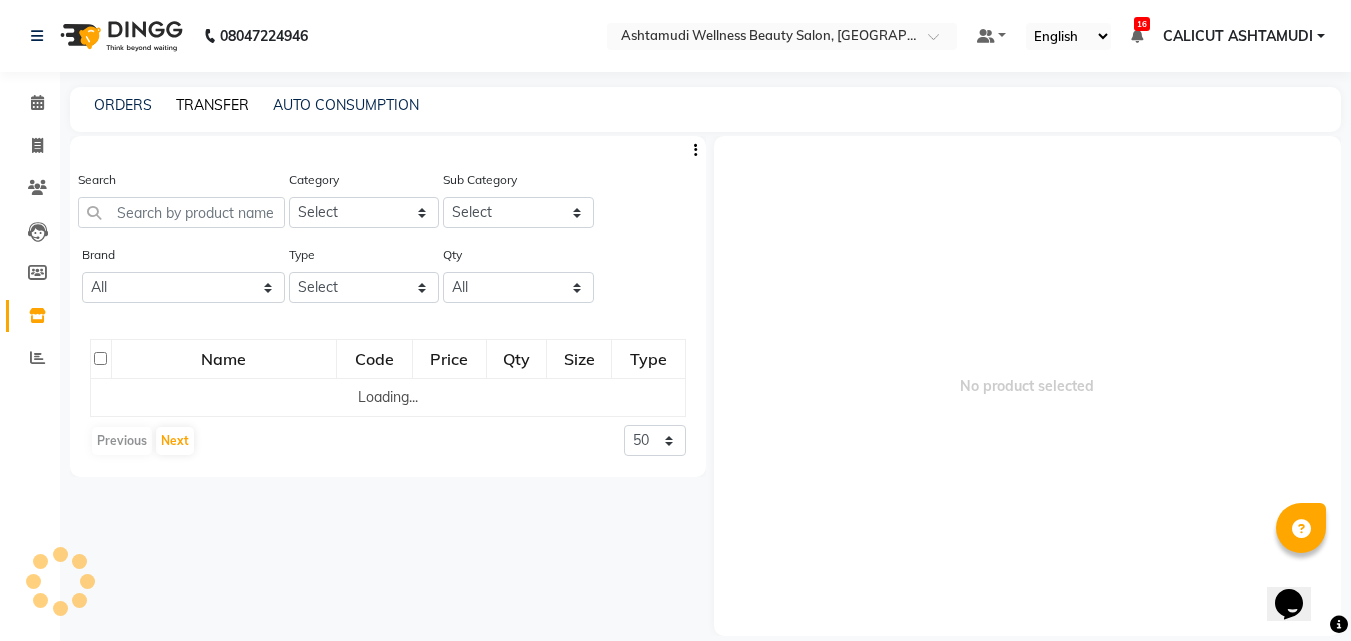 click on "TRANSFER" 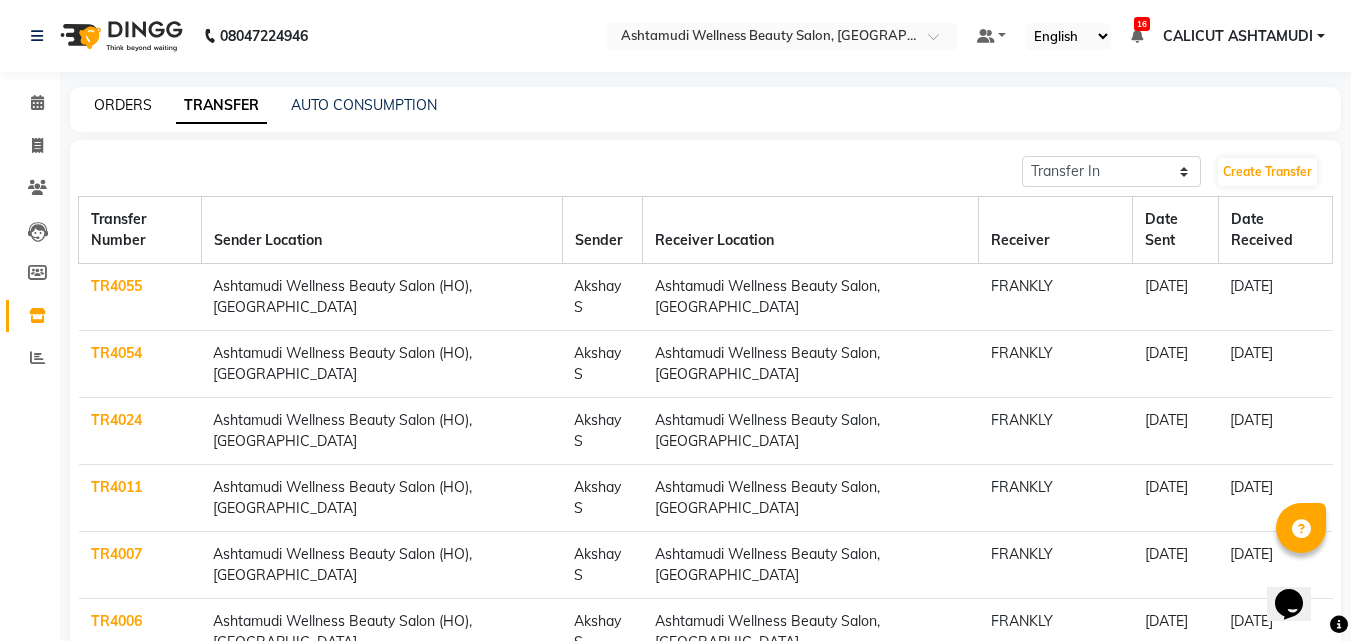 click on "ORDERS" 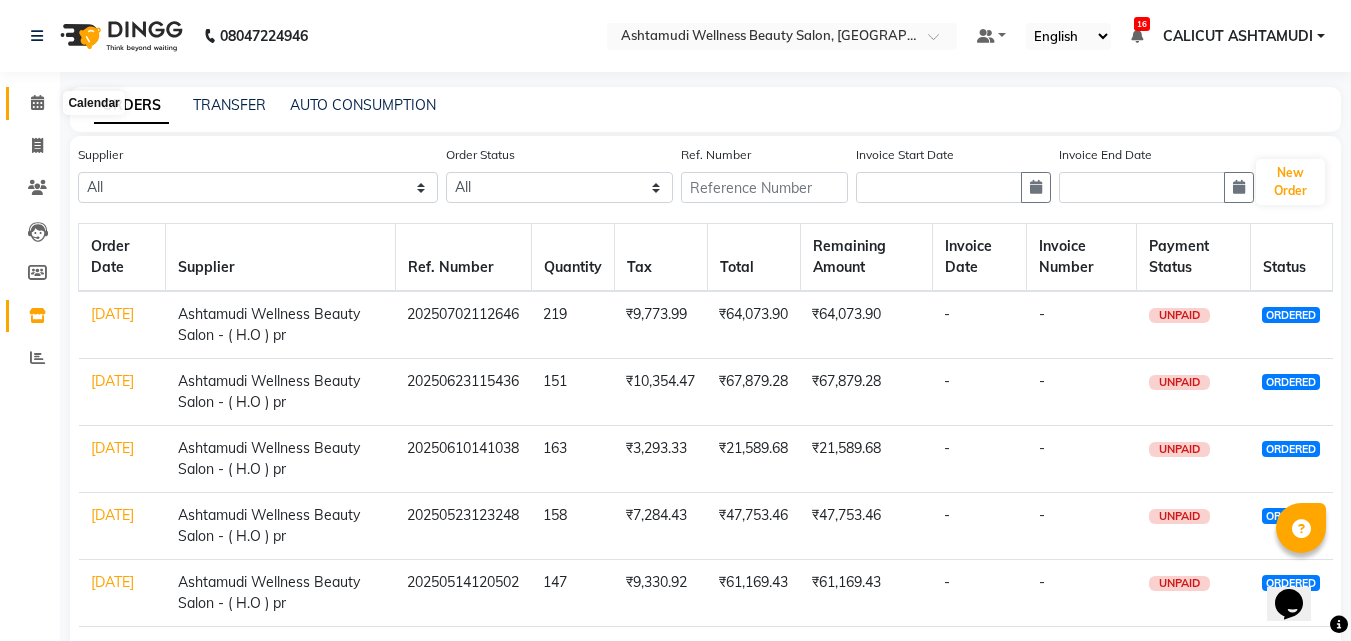 click 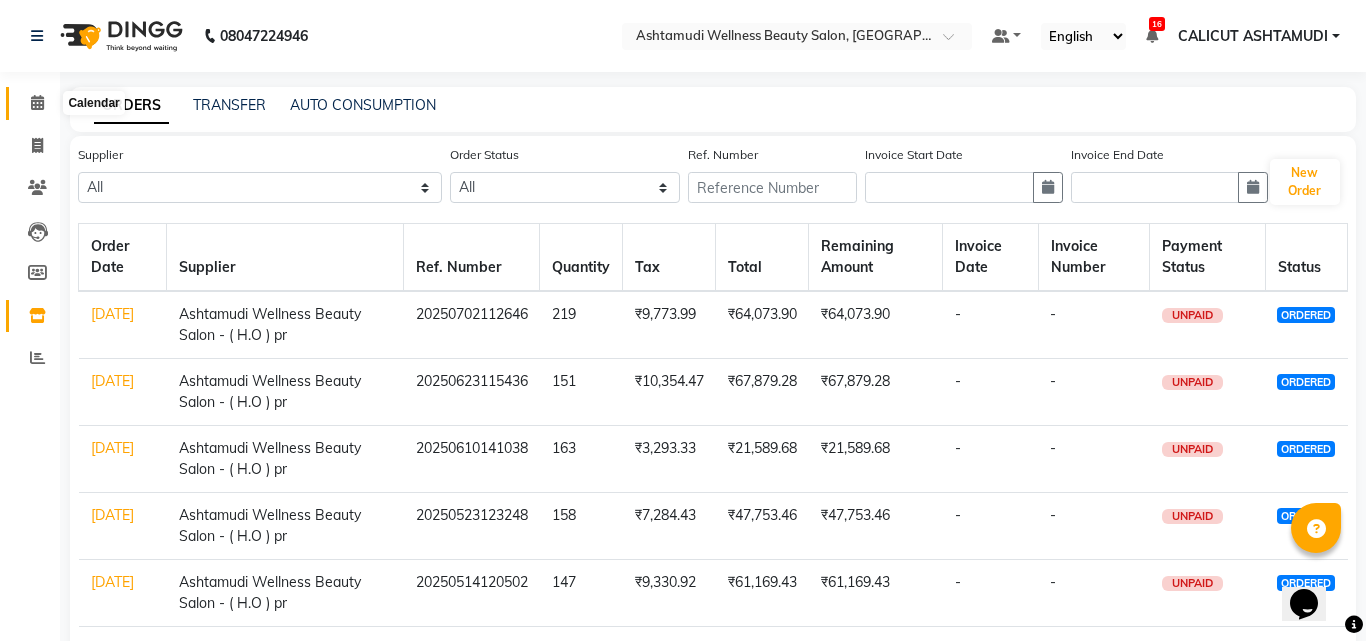 click 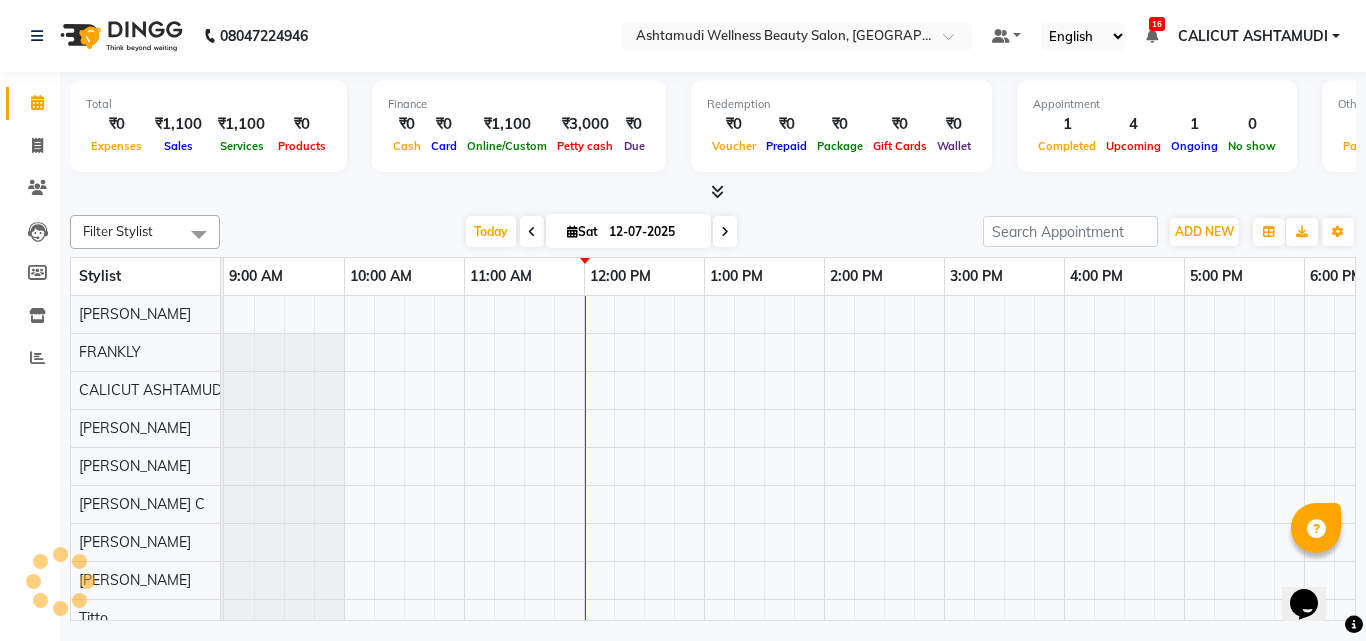scroll, scrollTop: 0, scrollLeft: 0, axis: both 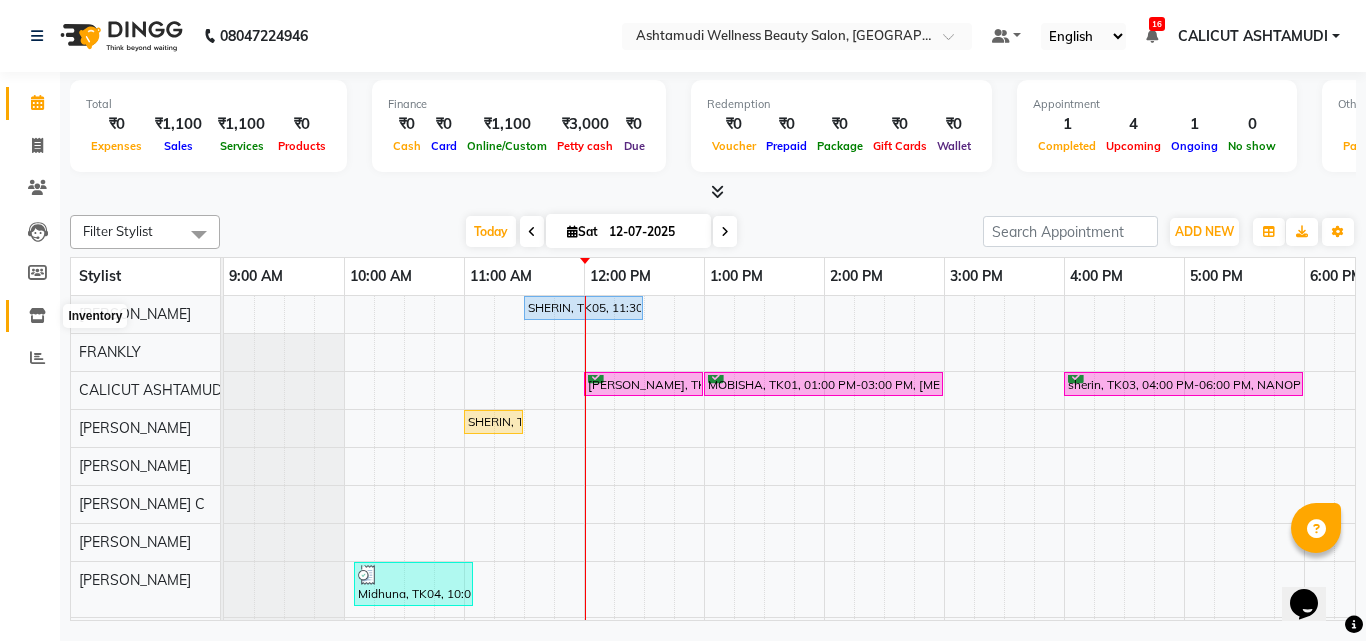 click 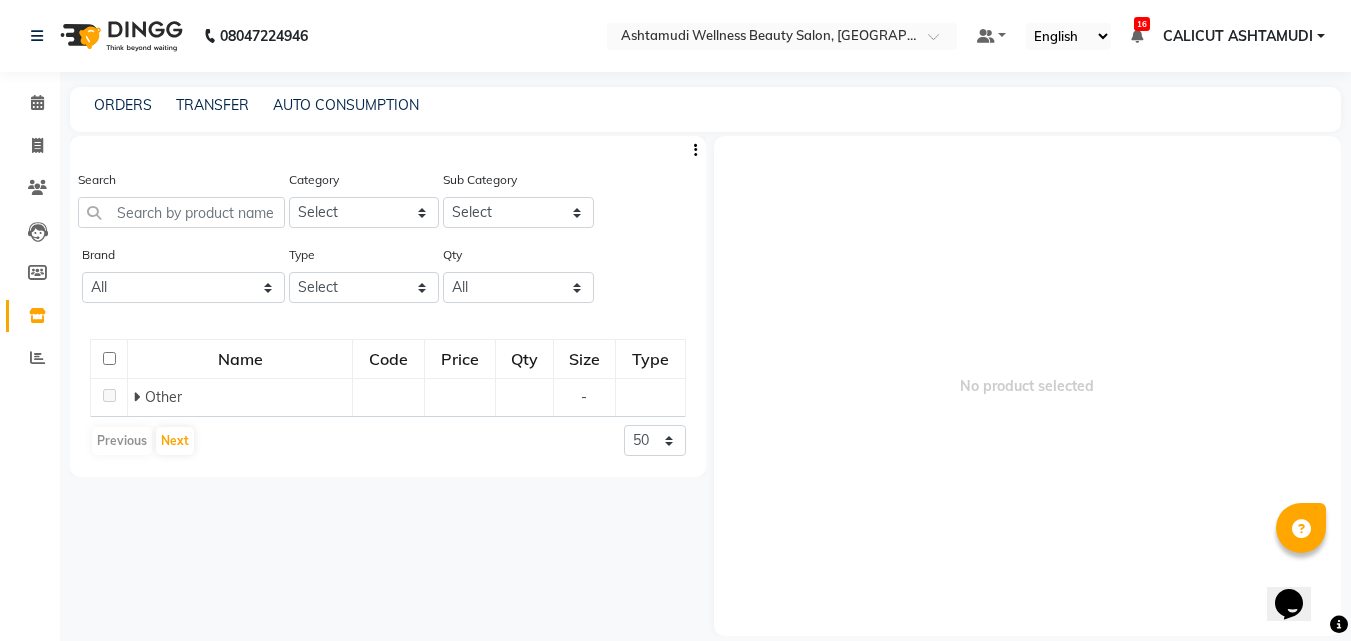 click 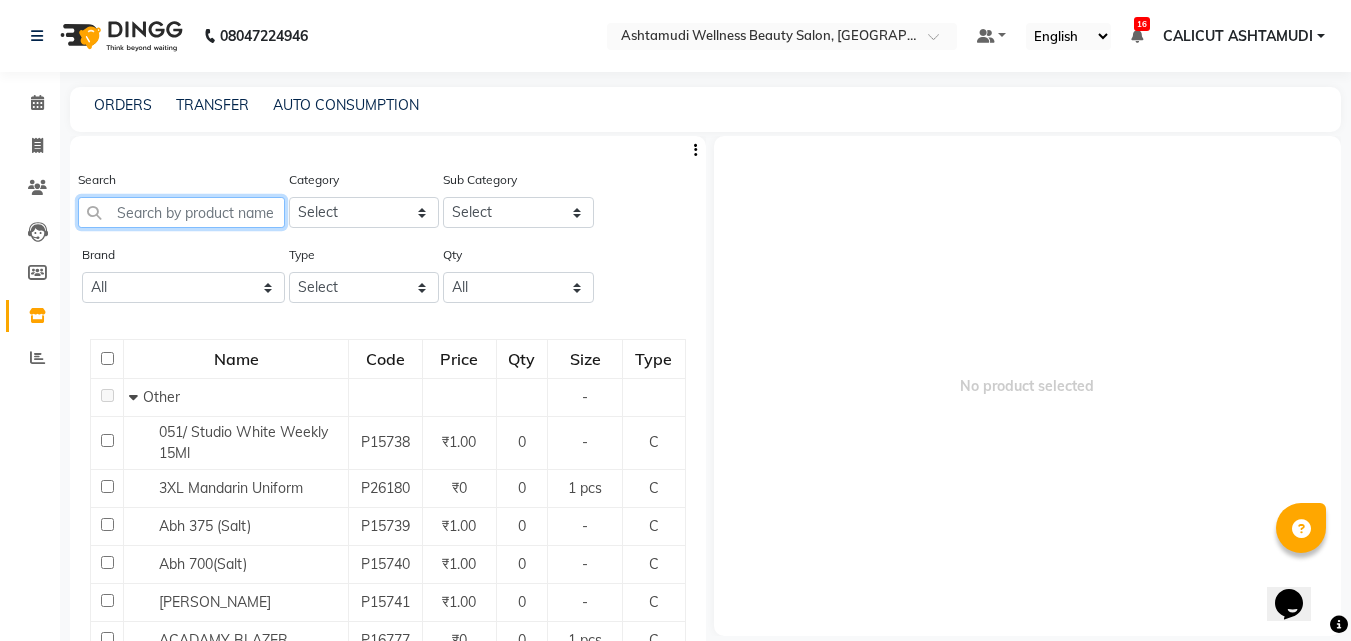 click 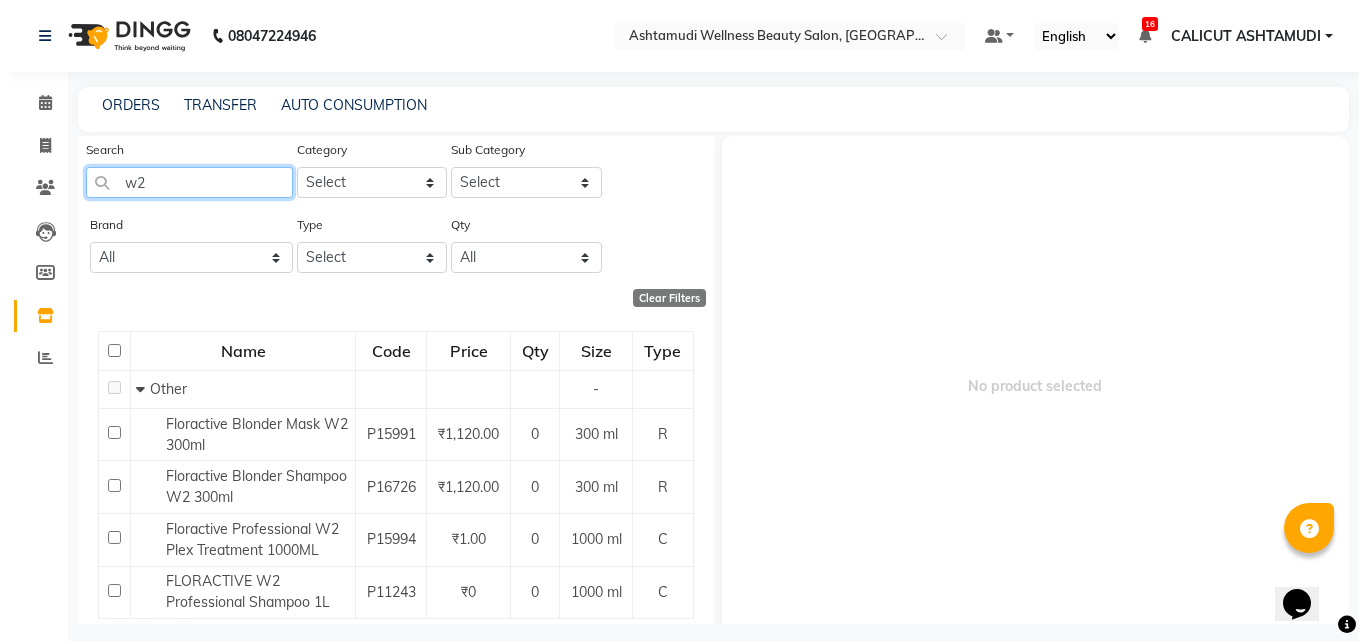 scroll, scrollTop: 0, scrollLeft: 0, axis: both 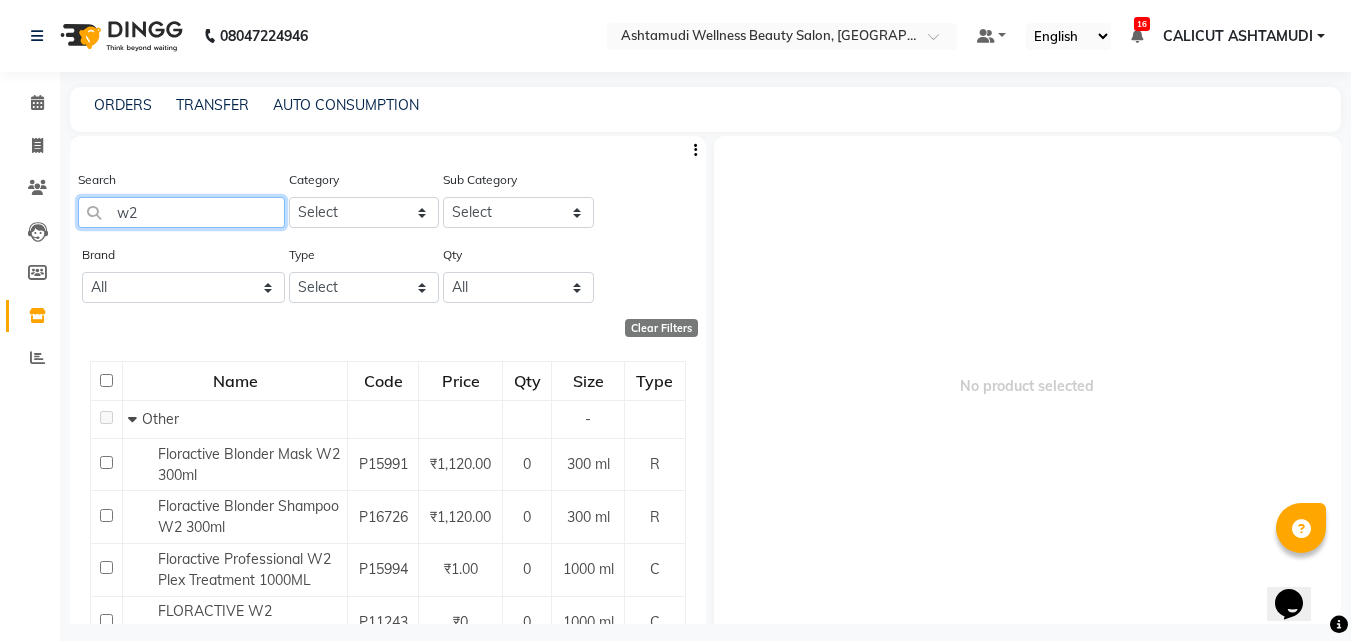 type on "w" 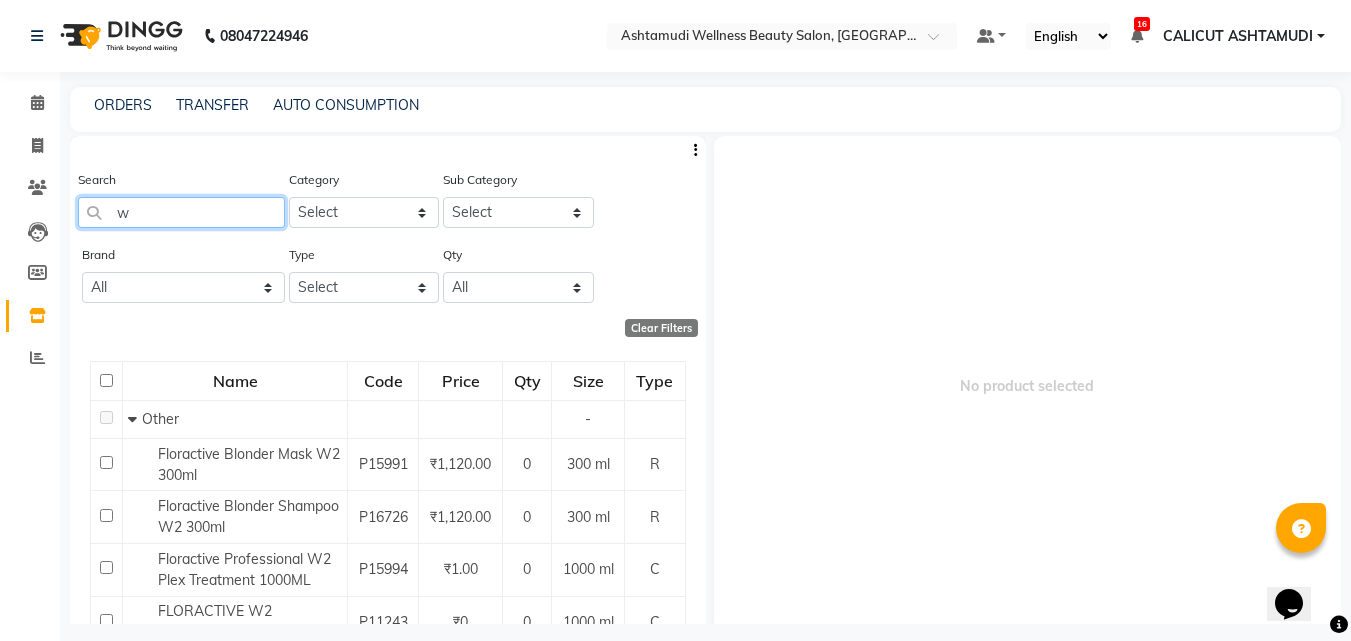 type 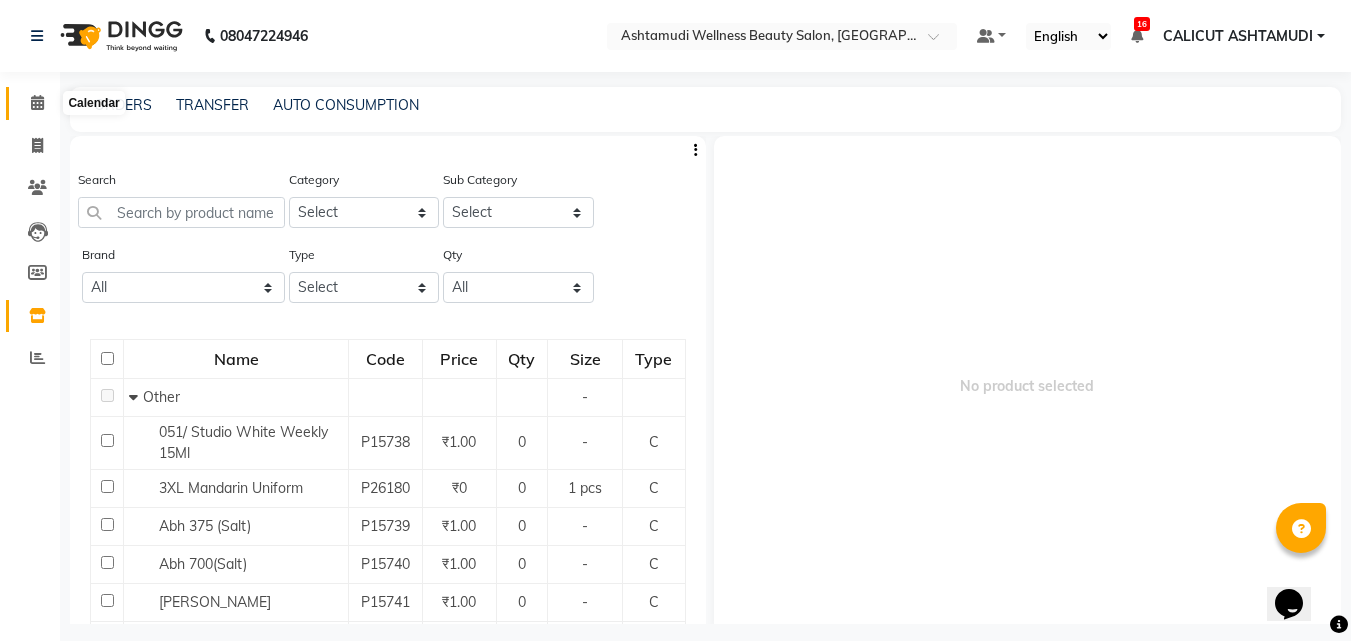 click 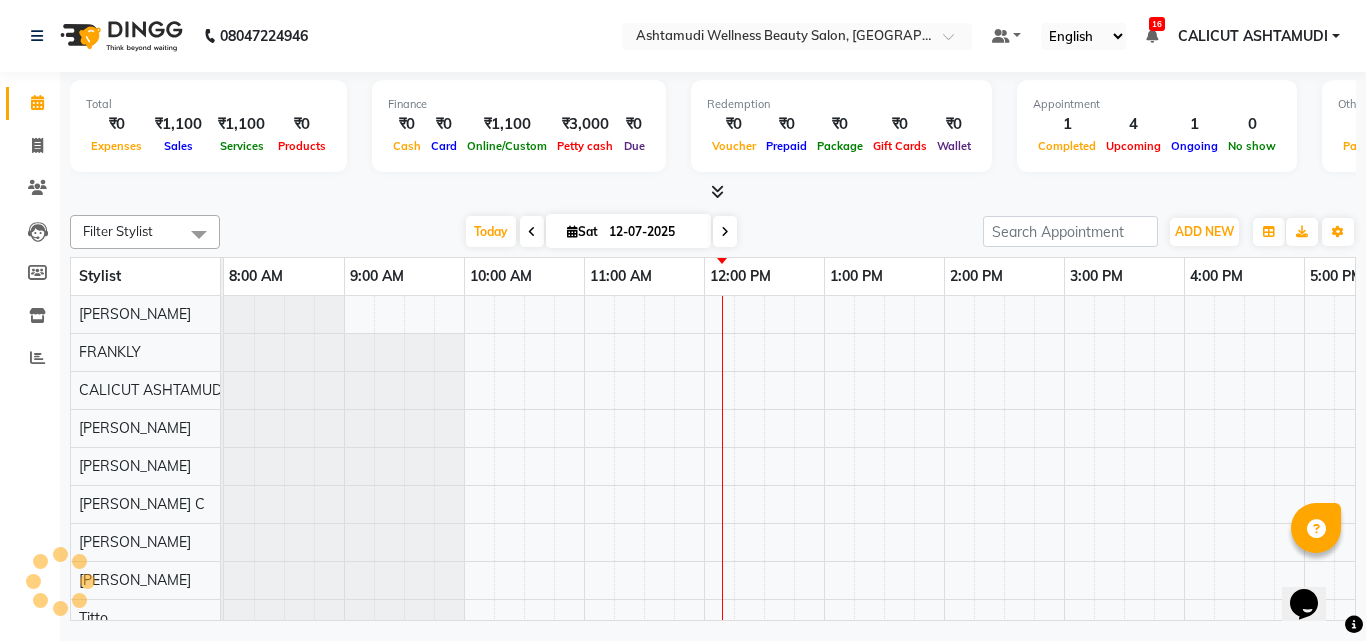 scroll, scrollTop: 0, scrollLeft: 309, axis: horizontal 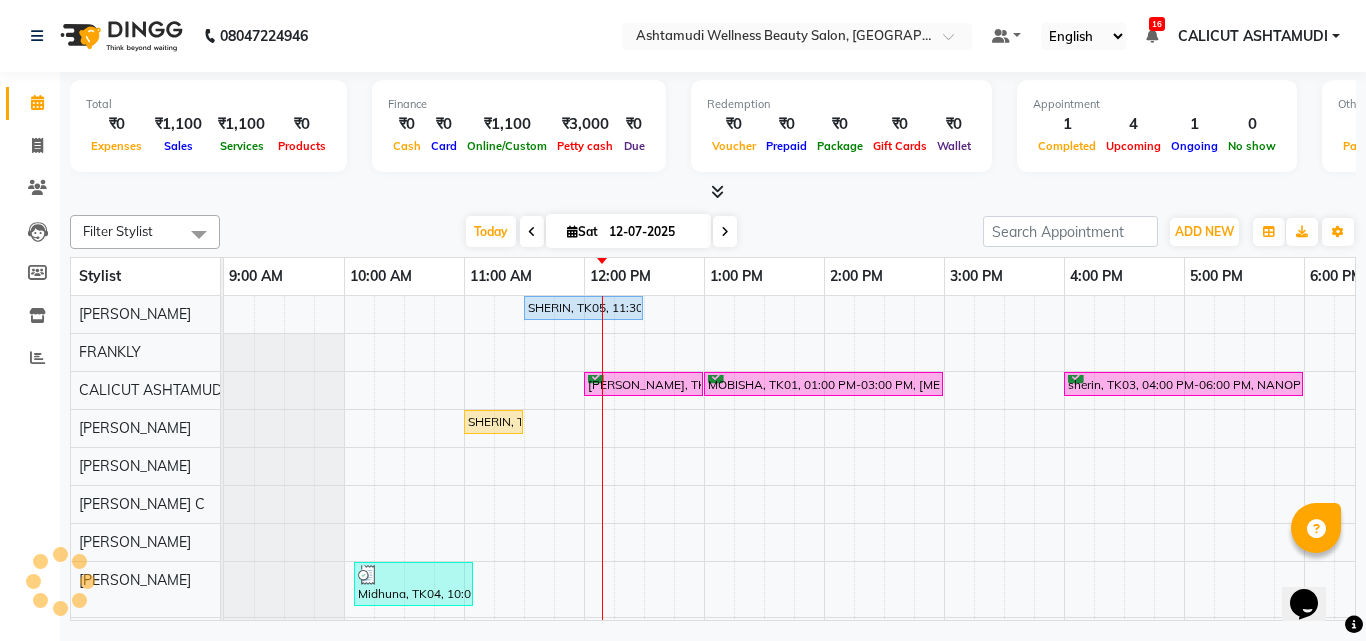 click at bounding box center [572, 231] 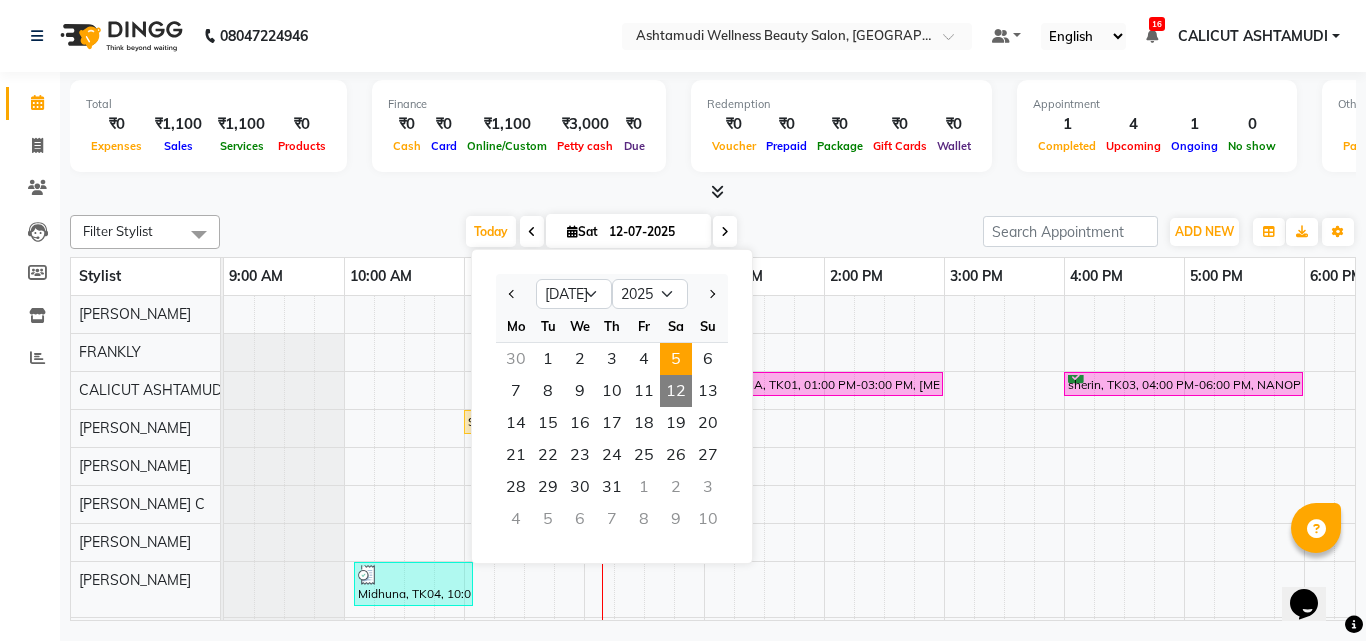 click on "5" at bounding box center [676, 359] 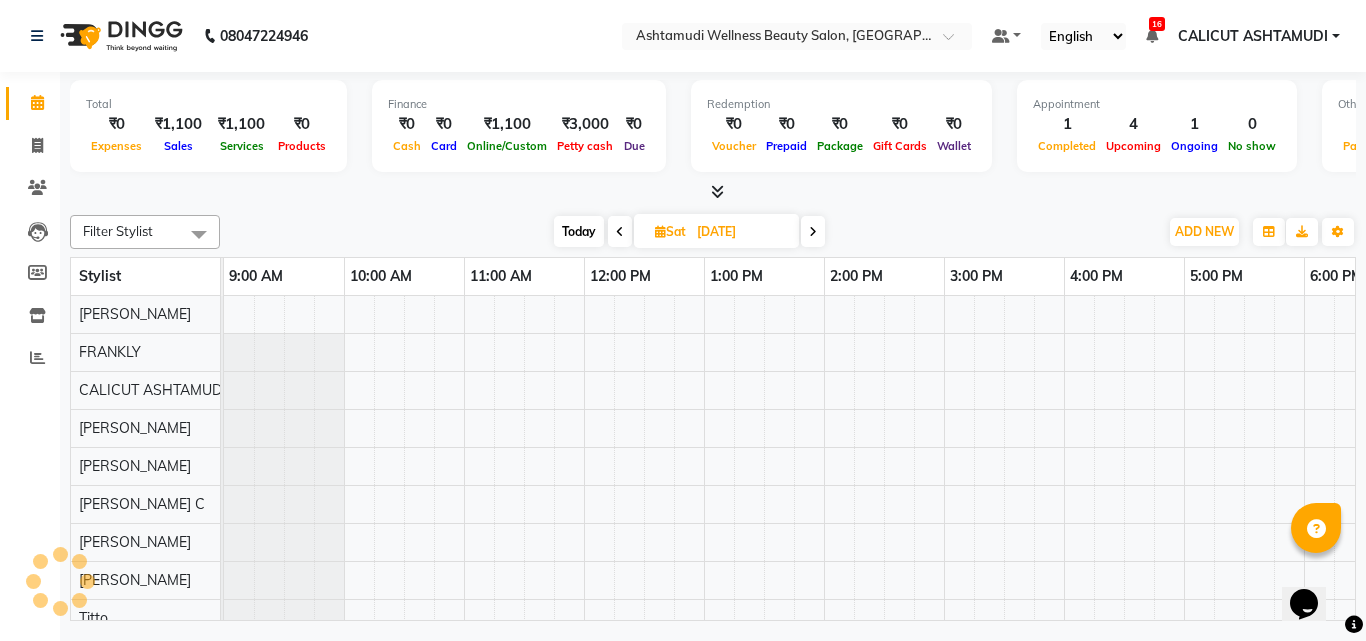 scroll, scrollTop: 0, scrollLeft: 361, axis: horizontal 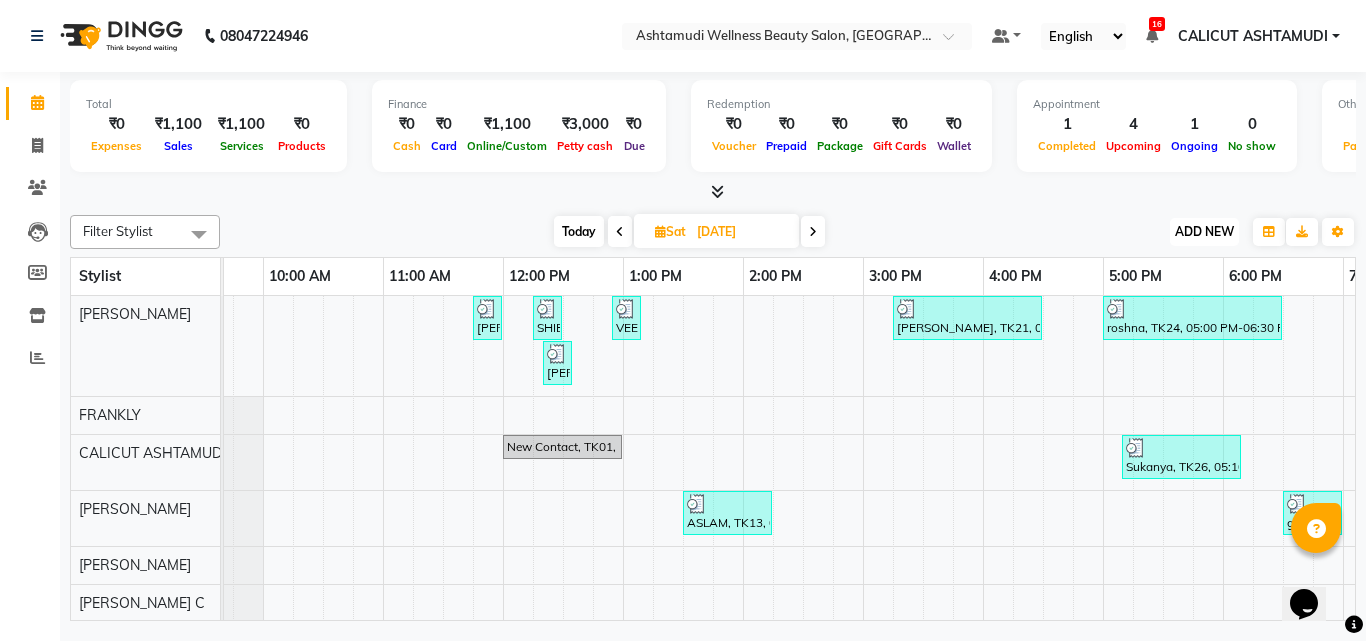 click on "ADD NEW" at bounding box center [1204, 231] 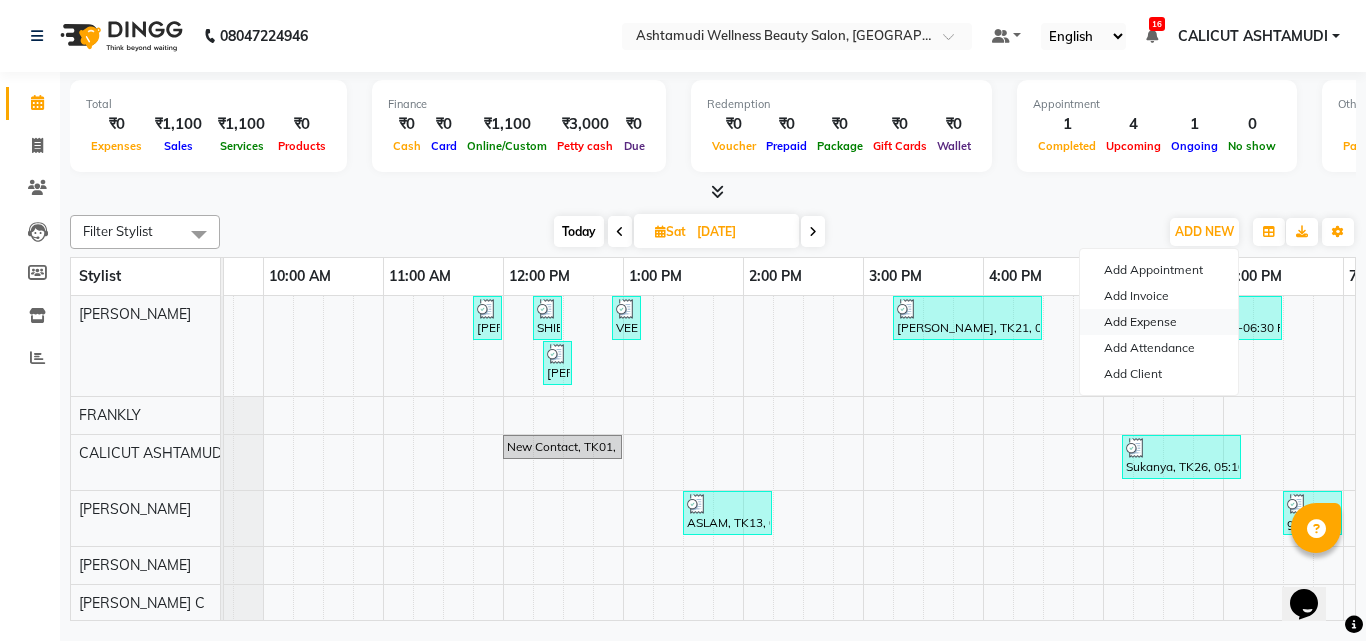 click on "Add Expense" at bounding box center (1159, 322) 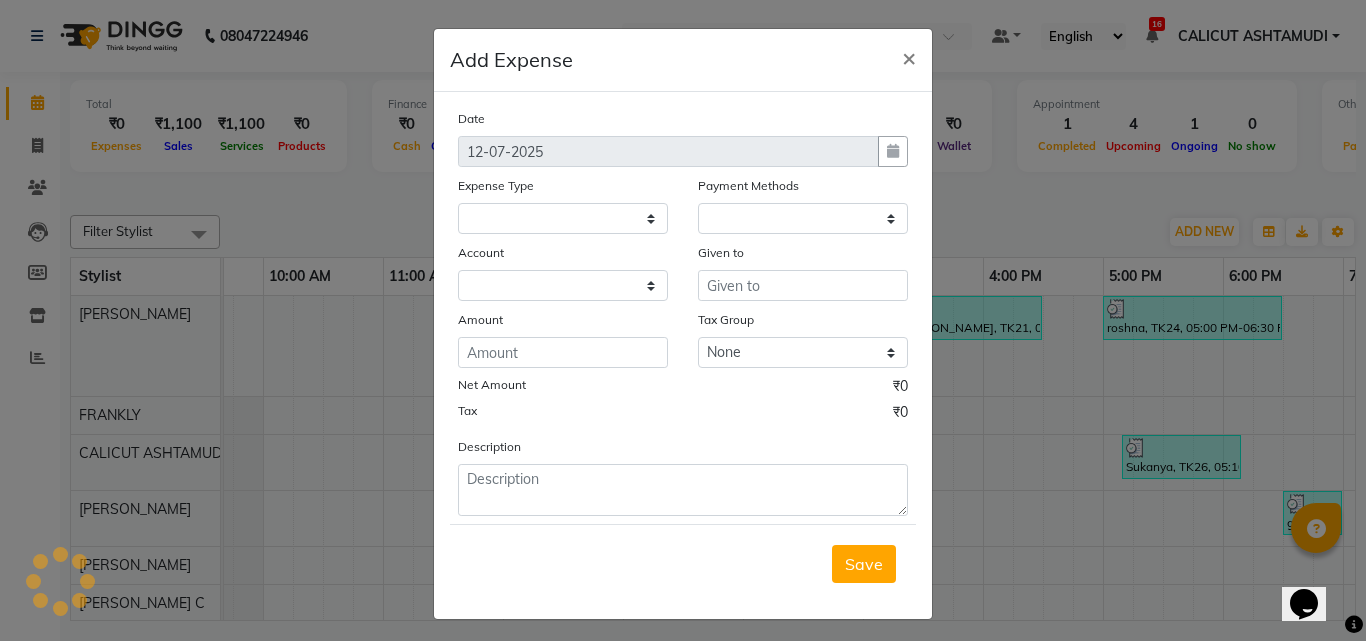 select 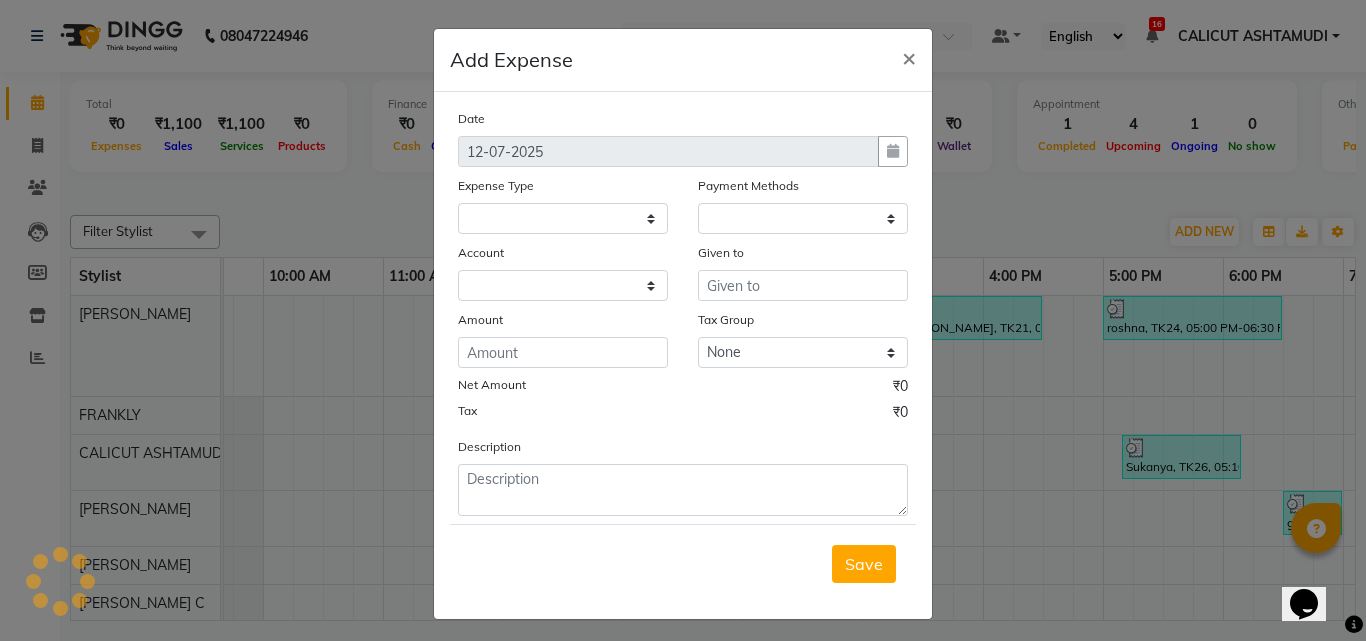 select on "1" 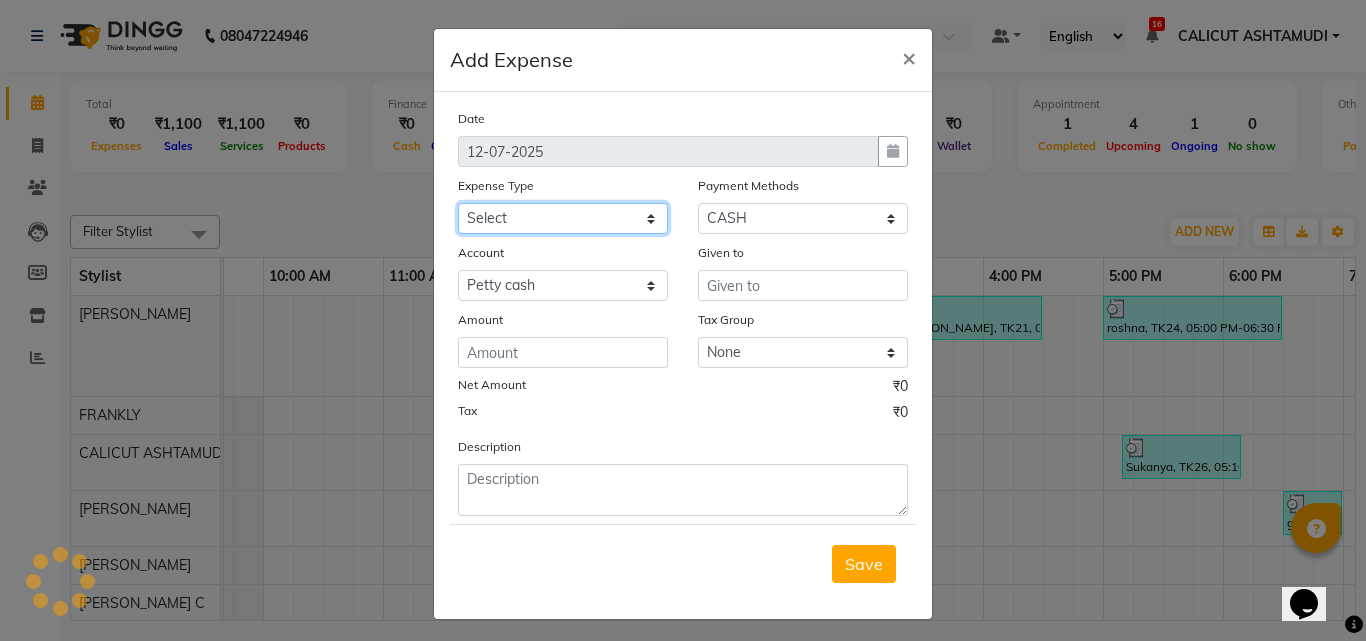 click on "Select ACCOMODATION EXPENSES ADVERTISEMENT SALES PROMOTIONAL EXPENSES Bonus BRIDAL ACCESSORIES REFUND BRIDAL COMMISSION BRIDAL FOOD BRIDAL INCENTIVES BRIDAL ORNAMENTS REFUND BRIDAL TA CASH DEPOSIT RAK BANK COMPUTER ACCESSORIES MOBILE PHONE Donation and Charity Expenses ELECTRICITY CHARGES ELECTRONICS FITTINGS Event Expense FISH FOOD EXPENSES FOOD REFRESHMENT FOR CLIENTS FOOD REFRESHMENT FOR STAFFS Freight And Forwarding Charges FUEL FOR GENERATOR FURNITURE AND EQUIPMENTS Gifts for Clients GIFTS FOR STAFFS GOKULAM CHITS HOSTEL RENT LAUNDRY EXPENSES LICENSE OTHER FEES LOADING UNLOADING CHARGES Medical Expenses MEHNDI PAYMENTS MISCELLANEOUS EXPENSES NEWSPAPER PERIODICALS Ornaments Maintenance Expense OVERTIME ALLOWANCES Payment For Pest Control Perfomance based incentives POSTAGE COURIER CHARGES Printing PRINTING STATIONERY EXPENSES PROFESSIONAL TAX REPAIRS MAINTENANCE ROUND OFF Salary SALARY ADVANCE Sales Incentives Membership Card SALES INCENTIVES PRODUCT SALES INCENTIVES SERVICES SALON ESSENTIALS SALON RENT" 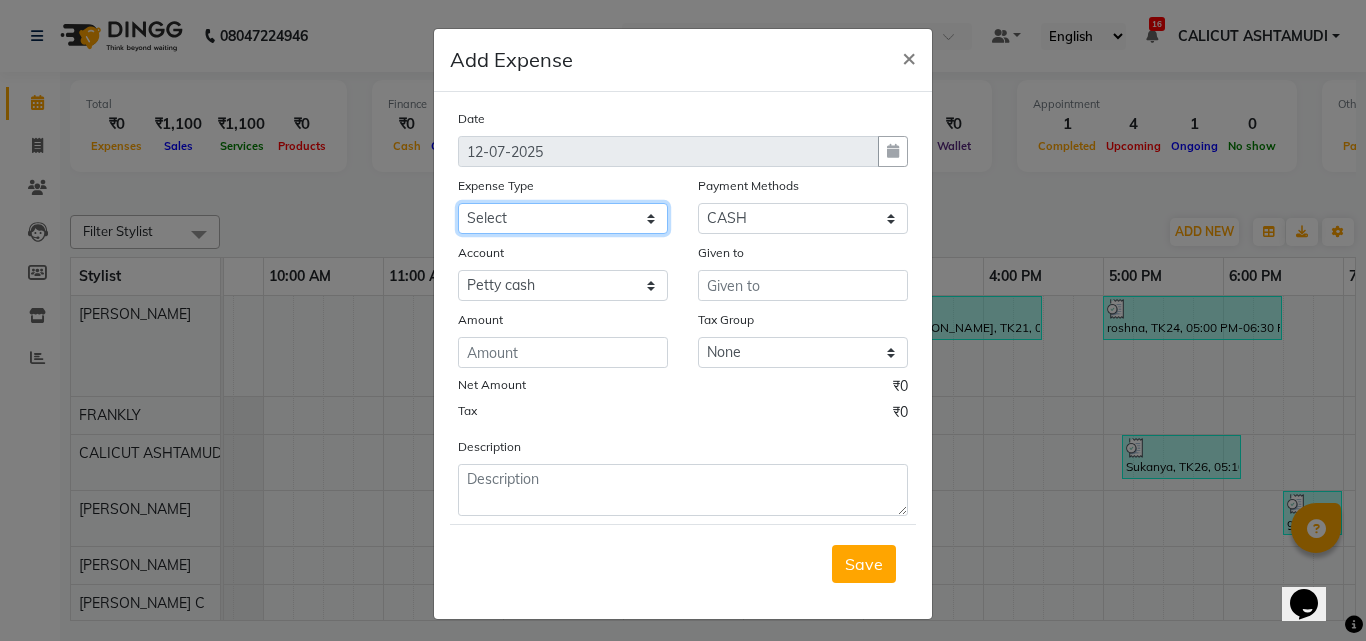 select on "6226" 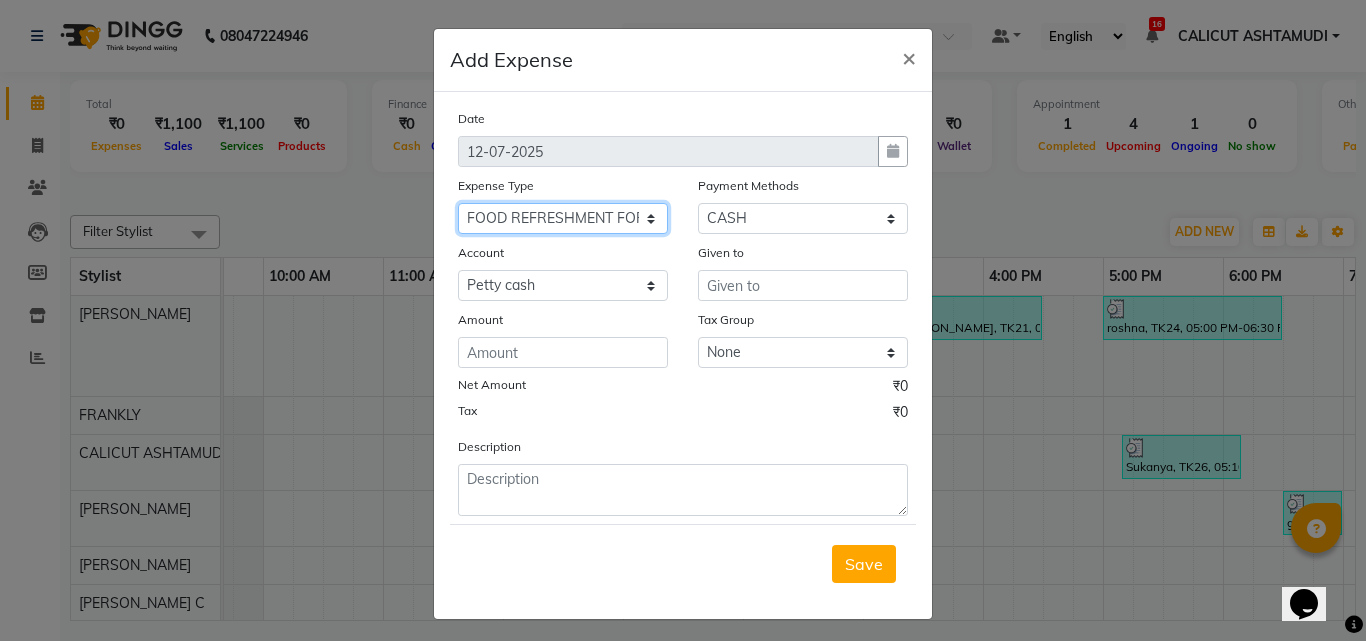 click on "Select ACCOMODATION EXPENSES ADVERTISEMENT SALES PROMOTIONAL EXPENSES Bonus BRIDAL ACCESSORIES REFUND BRIDAL COMMISSION BRIDAL FOOD BRIDAL INCENTIVES BRIDAL ORNAMENTS REFUND BRIDAL TA CASH DEPOSIT RAK BANK COMPUTER ACCESSORIES MOBILE PHONE Donation and Charity Expenses ELECTRICITY CHARGES ELECTRONICS FITTINGS Event Expense FISH FOOD EXPENSES FOOD REFRESHMENT FOR CLIENTS FOOD REFRESHMENT FOR STAFFS Freight And Forwarding Charges FUEL FOR GENERATOR FURNITURE AND EQUIPMENTS Gifts for Clients GIFTS FOR STAFFS GOKULAM CHITS HOSTEL RENT LAUNDRY EXPENSES LICENSE OTHER FEES LOADING UNLOADING CHARGES Medical Expenses MEHNDI PAYMENTS MISCELLANEOUS EXPENSES NEWSPAPER PERIODICALS Ornaments Maintenance Expense OVERTIME ALLOWANCES Payment For Pest Control Perfomance based incentives POSTAGE COURIER CHARGES Printing PRINTING STATIONERY EXPENSES PROFESSIONAL TAX REPAIRS MAINTENANCE ROUND OFF Salary SALARY ADVANCE Sales Incentives Membership Card SALES INCENTIVES PRODUCT SALES INCENTIVES SERVICES SALON ESSENTIALS SALON RENT" 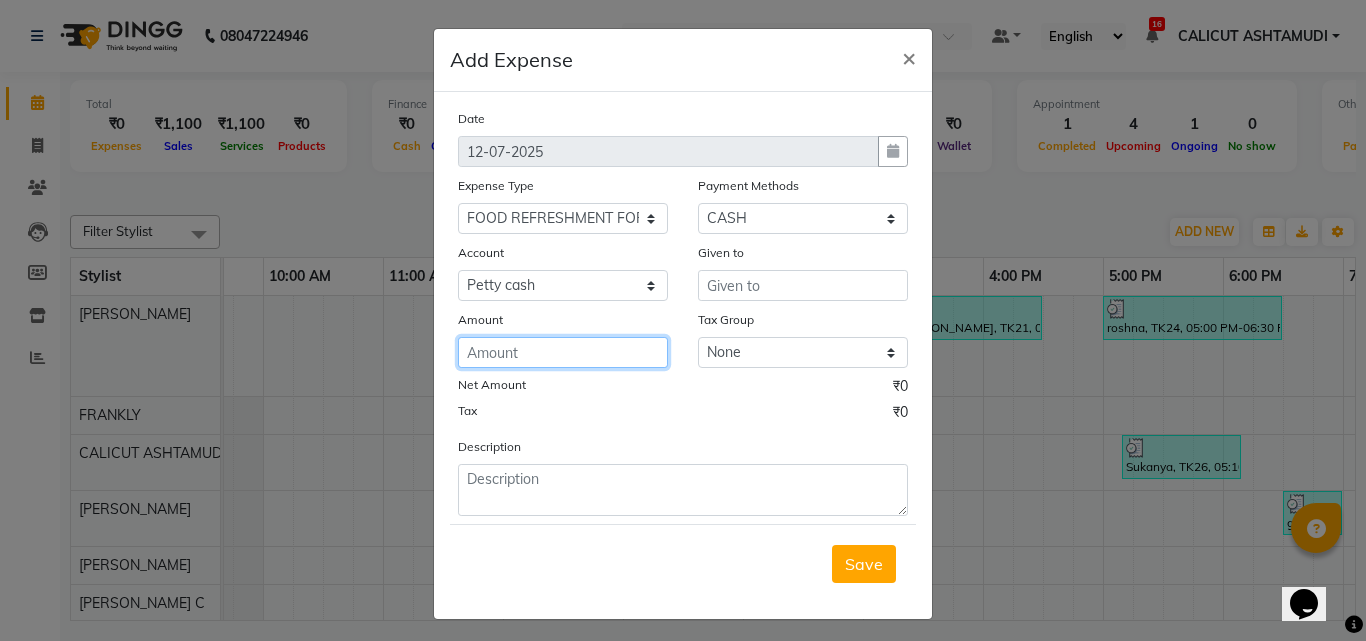 click 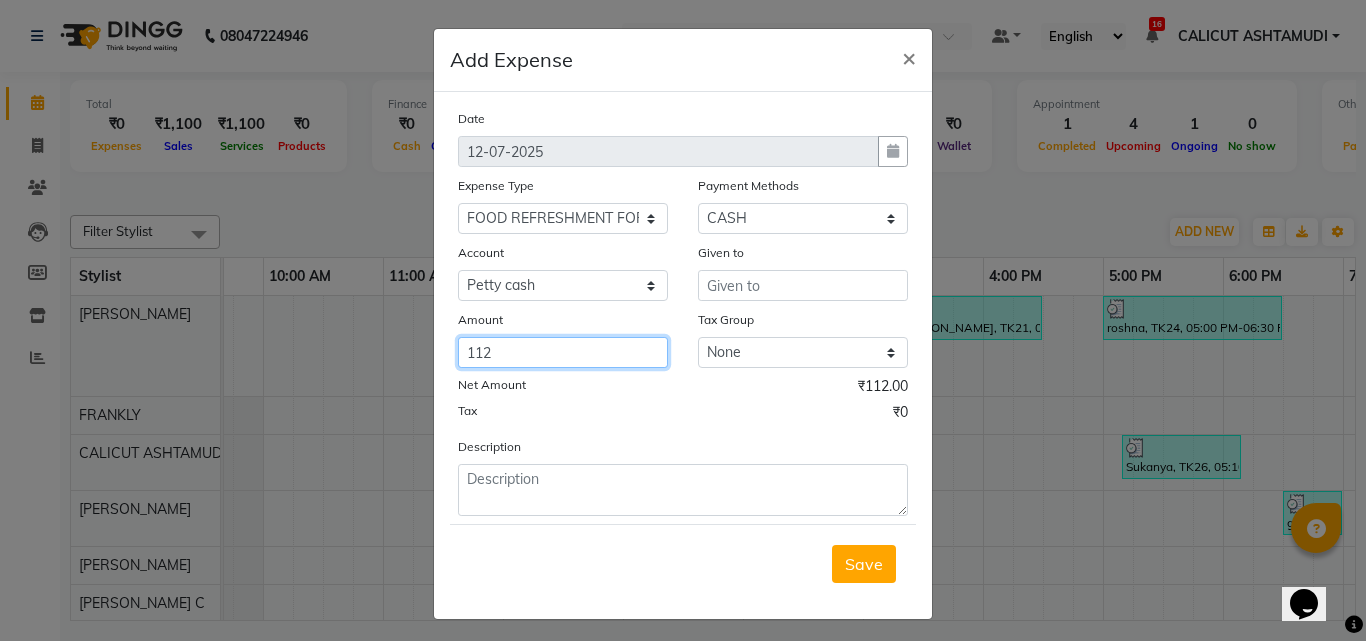 type on "112" 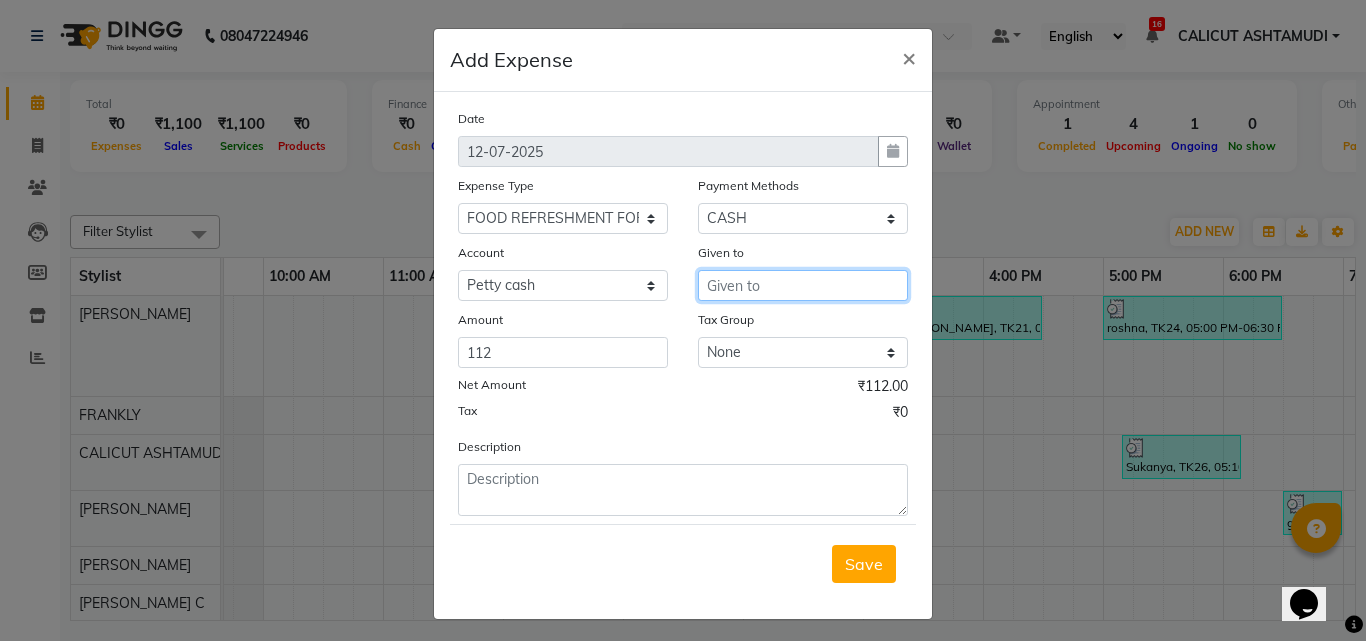 click at bounding box center [803, 285] 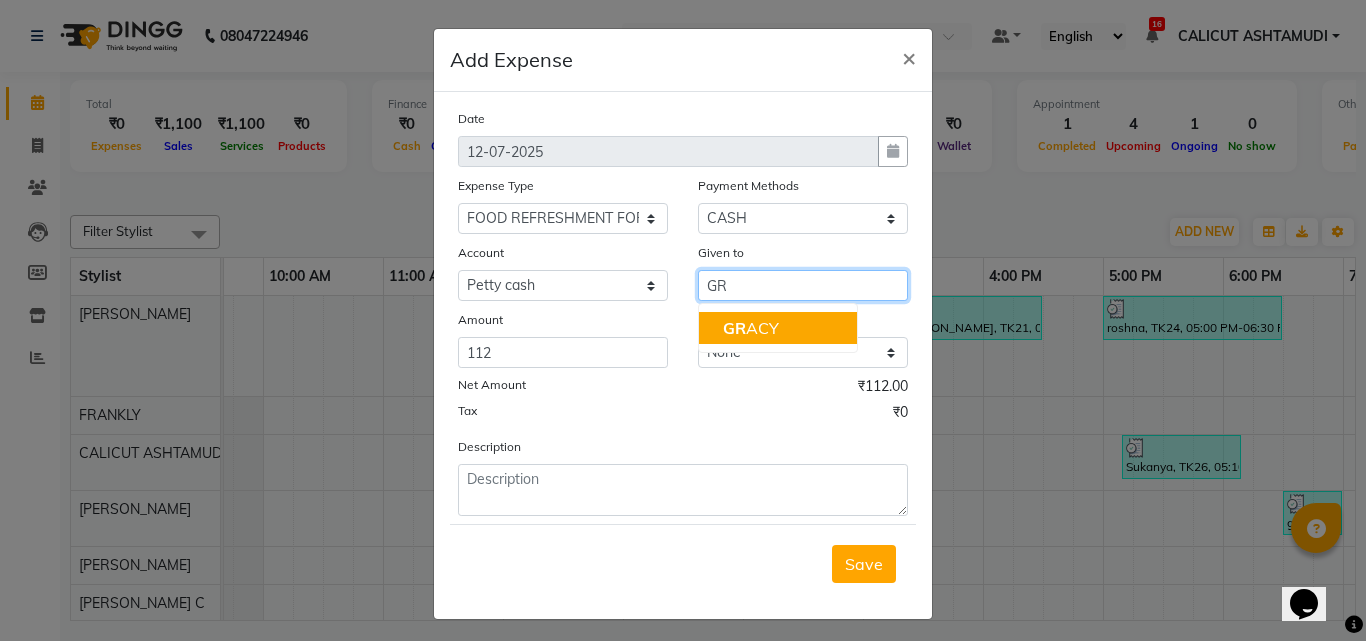 click on "[PERSON_NAME]" at bounding box center (751, 328) 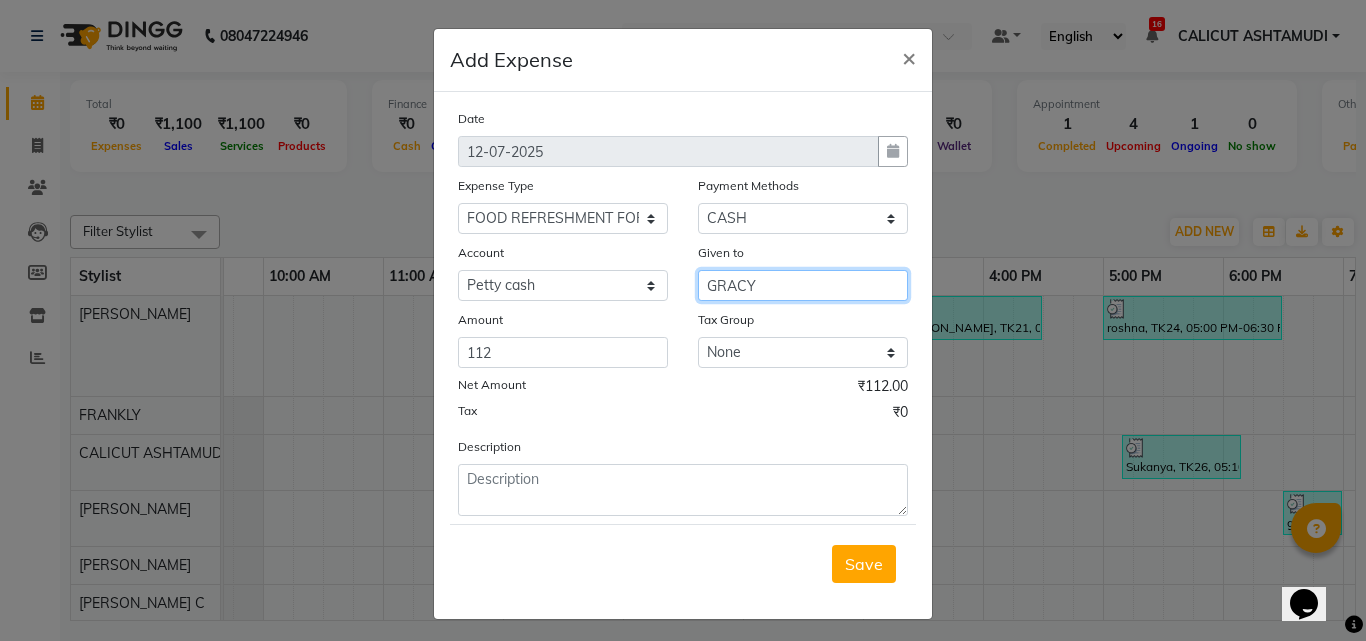 type on "GRACY" 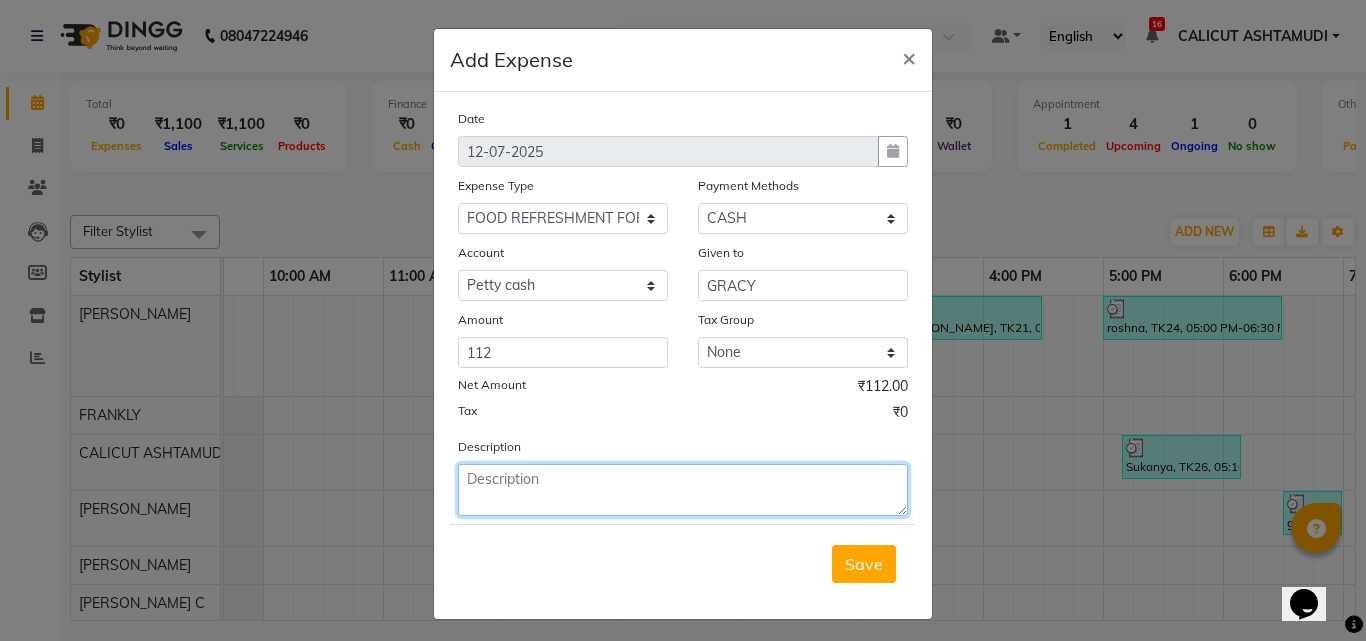 click 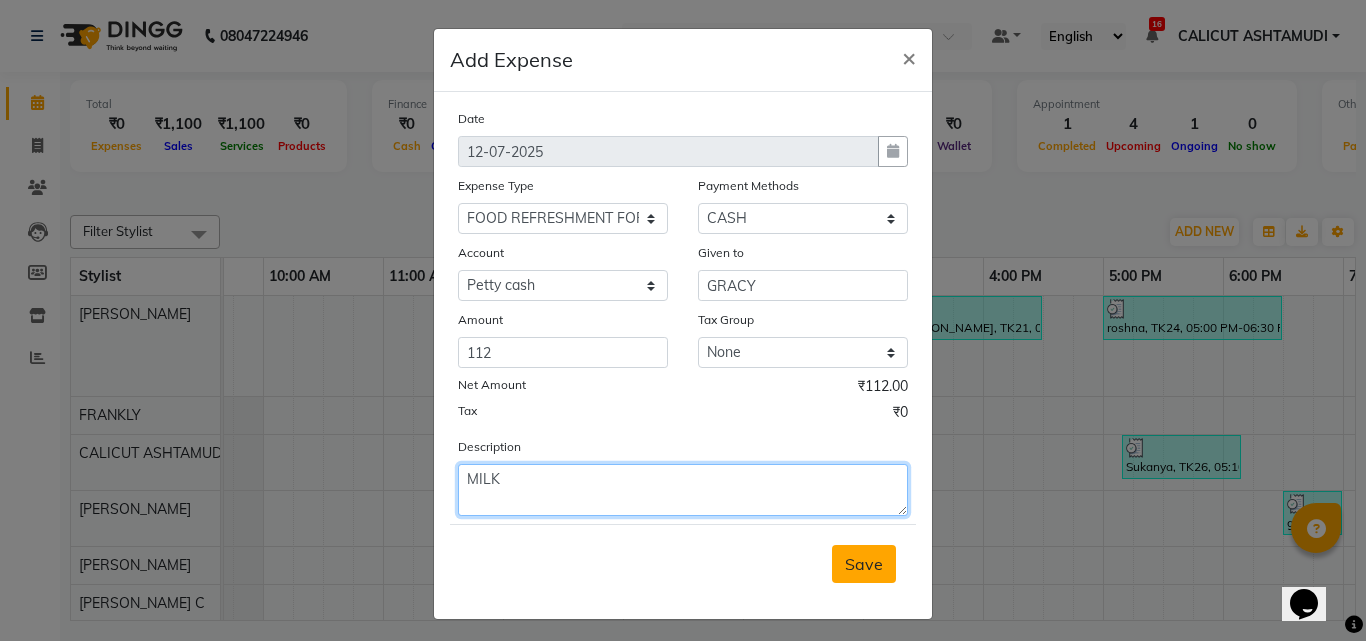 type on "MILK" 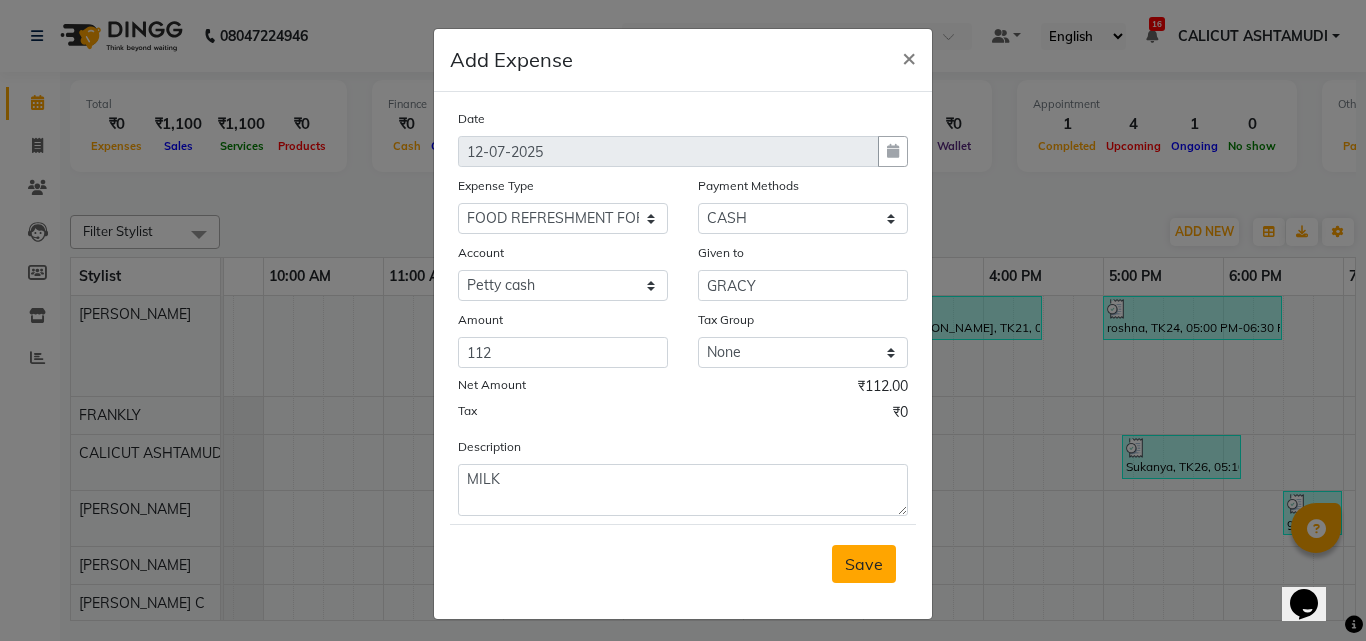 click on "Save" at bounding box center (864, 564) 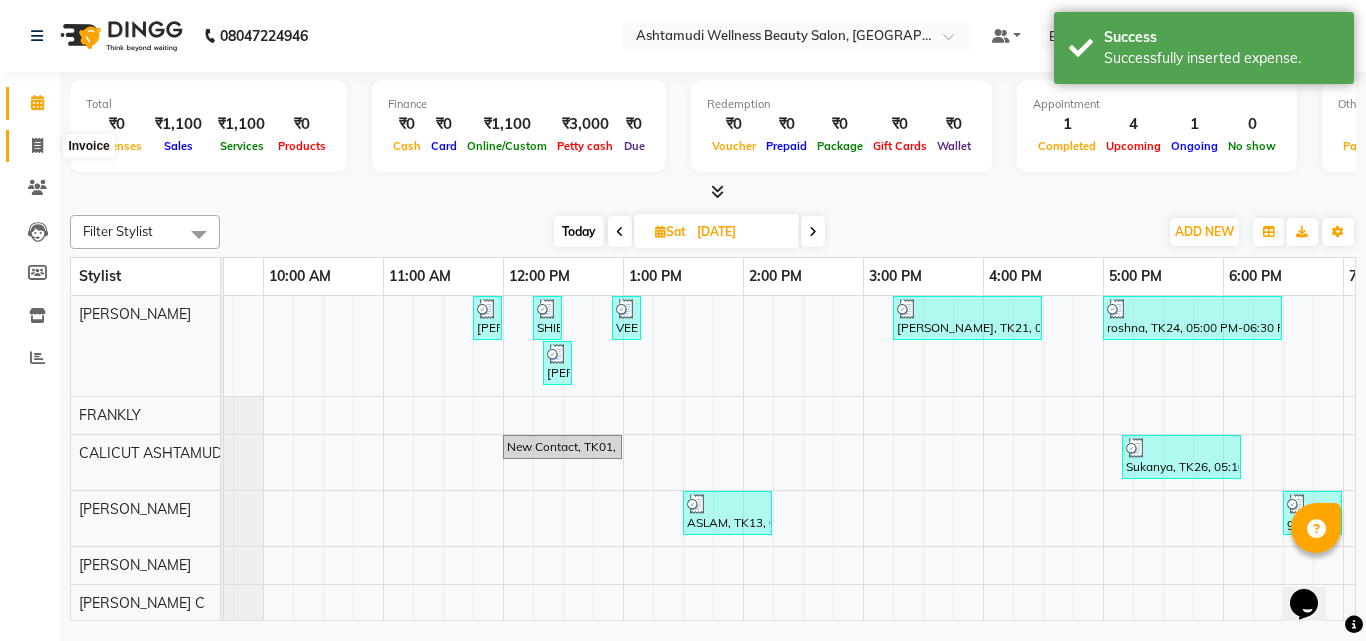 click 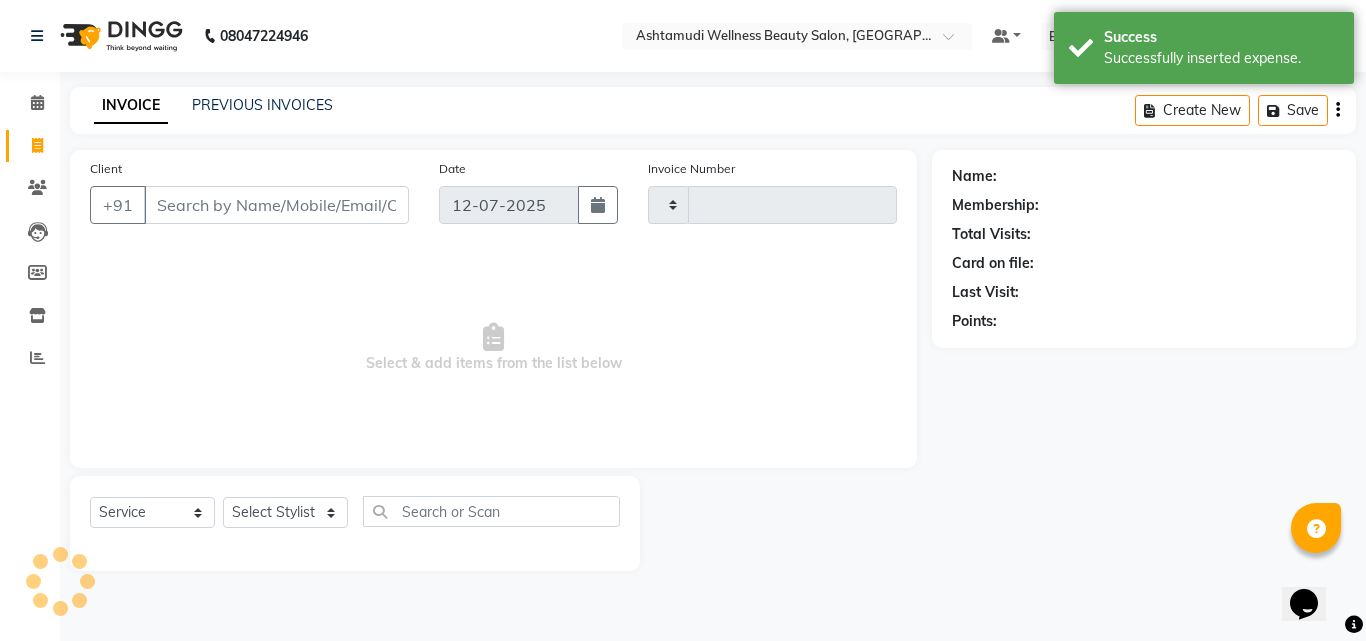 click 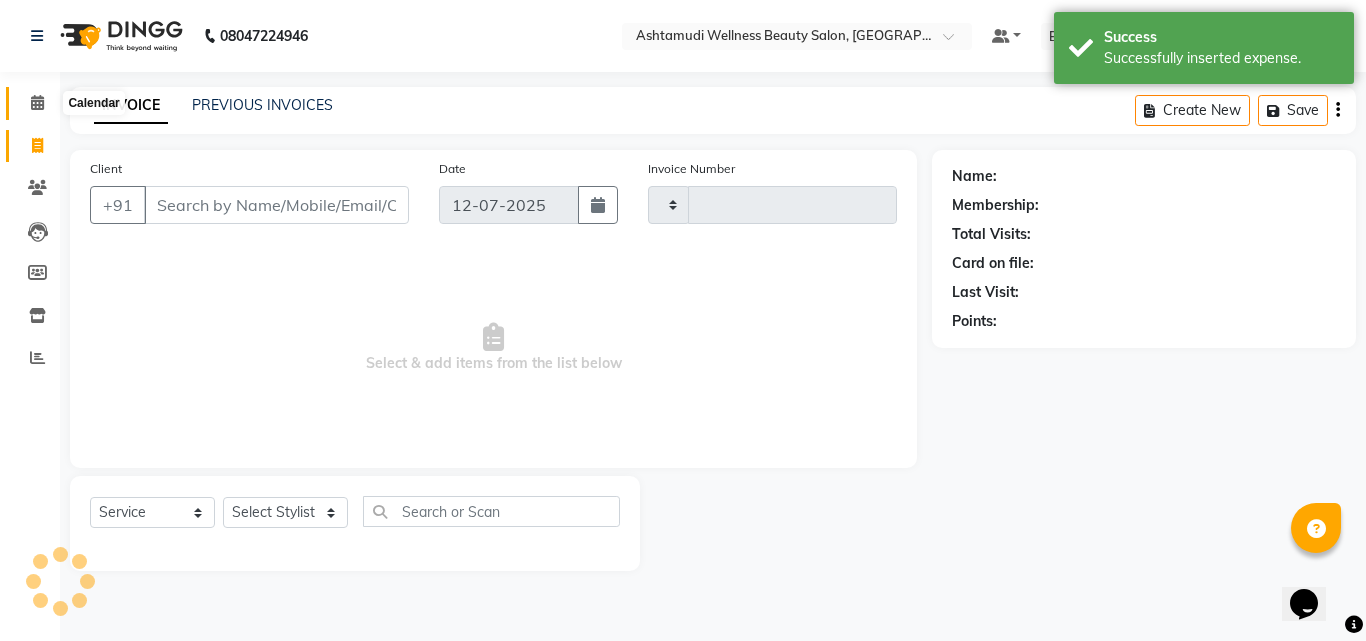 click 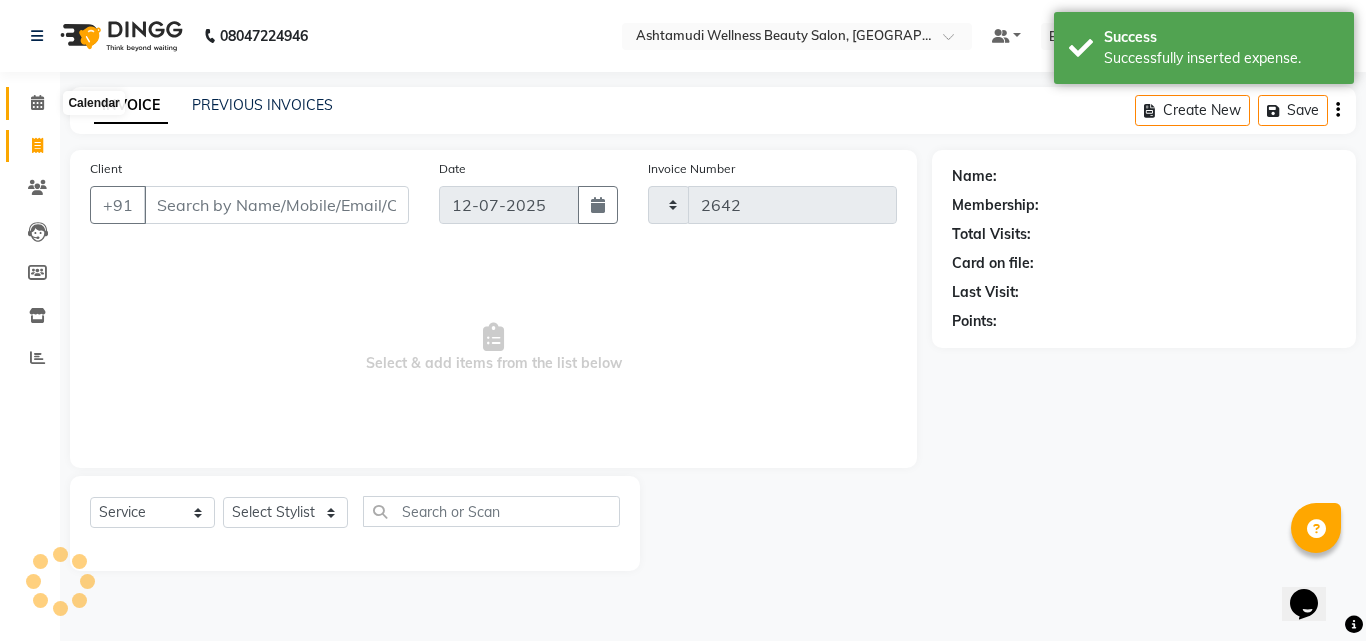 click 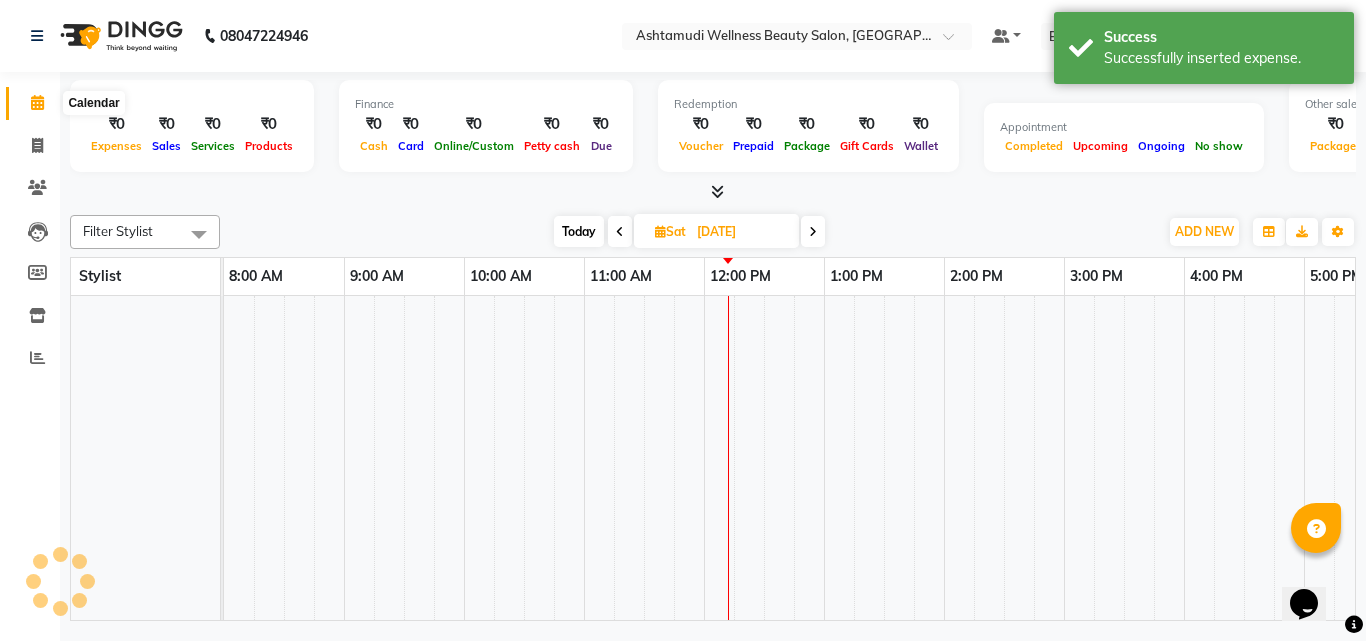 click 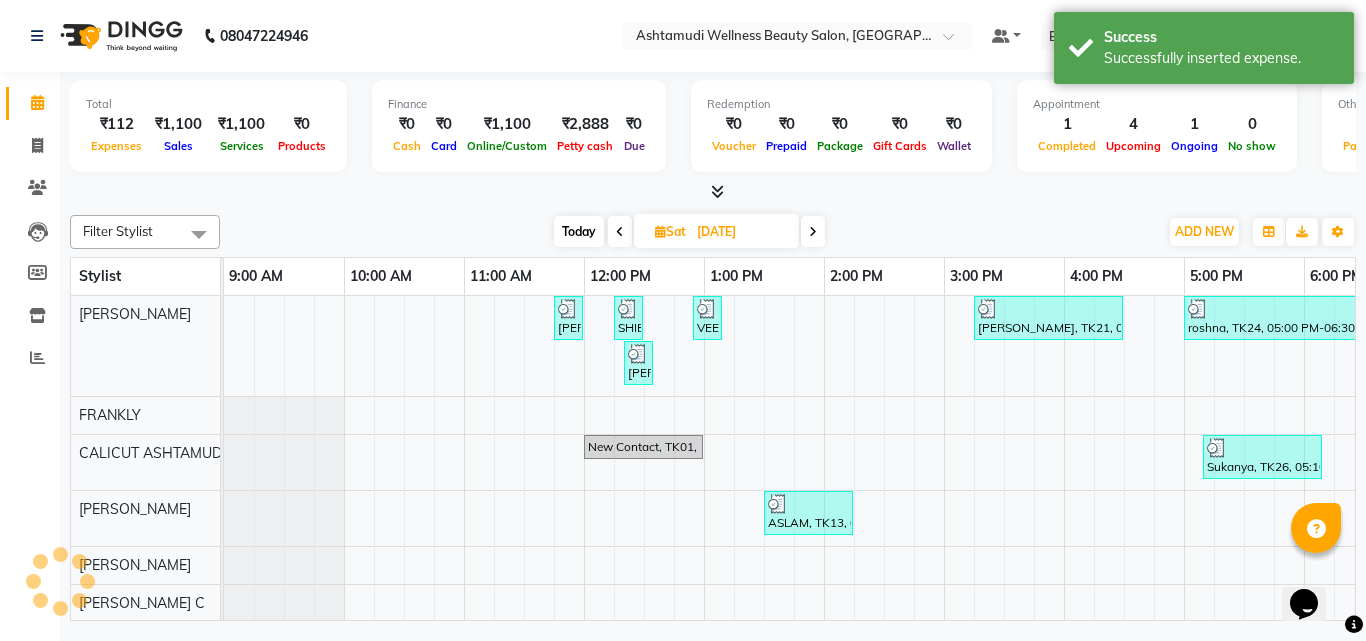 scroll, scrollTop: 0, scrollLeft: 361, axis: horizontal 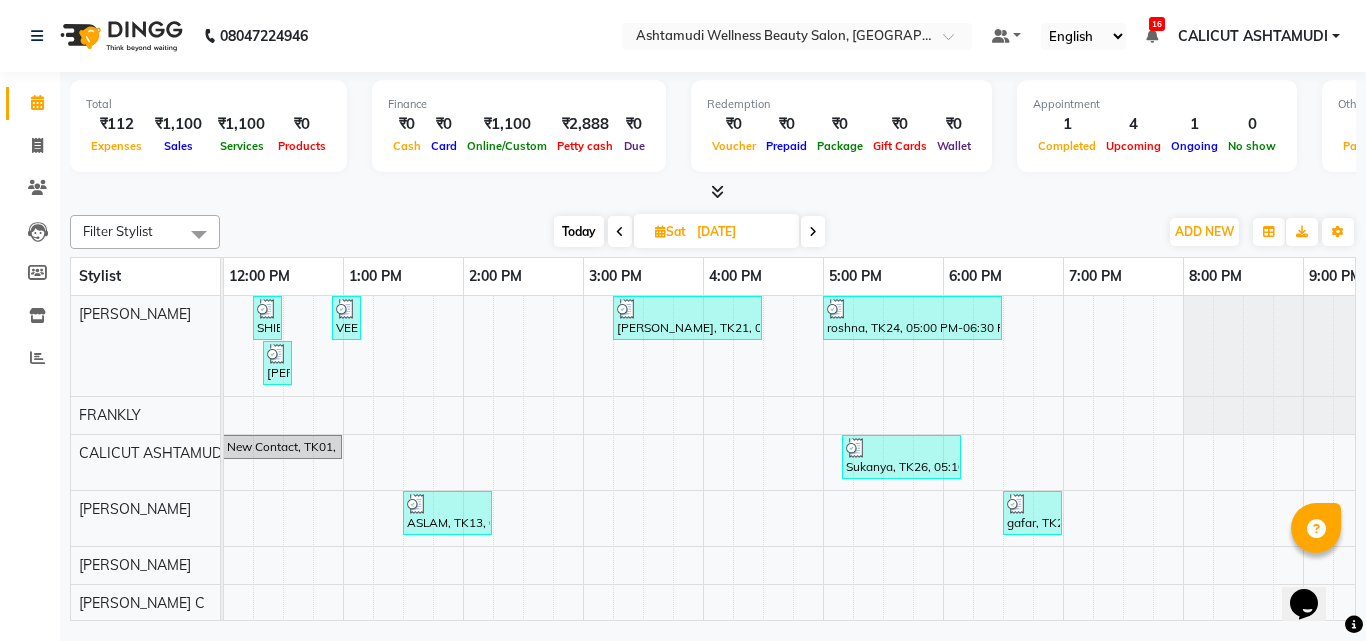drag, startPoint x: 585, startPoint y: 235, endPoint x: 593, endPoint y: 249, distance: 16.124516 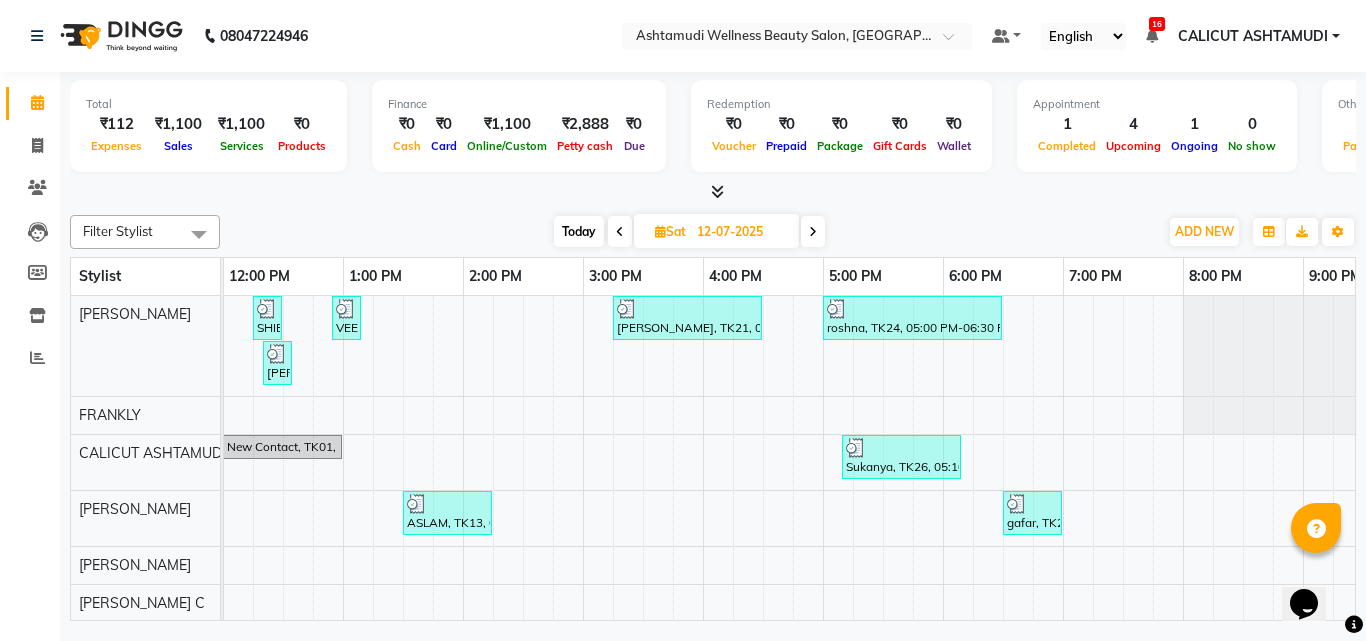 scroll, scrollTop: 0, scrollLeft: 361, axis: horizontal 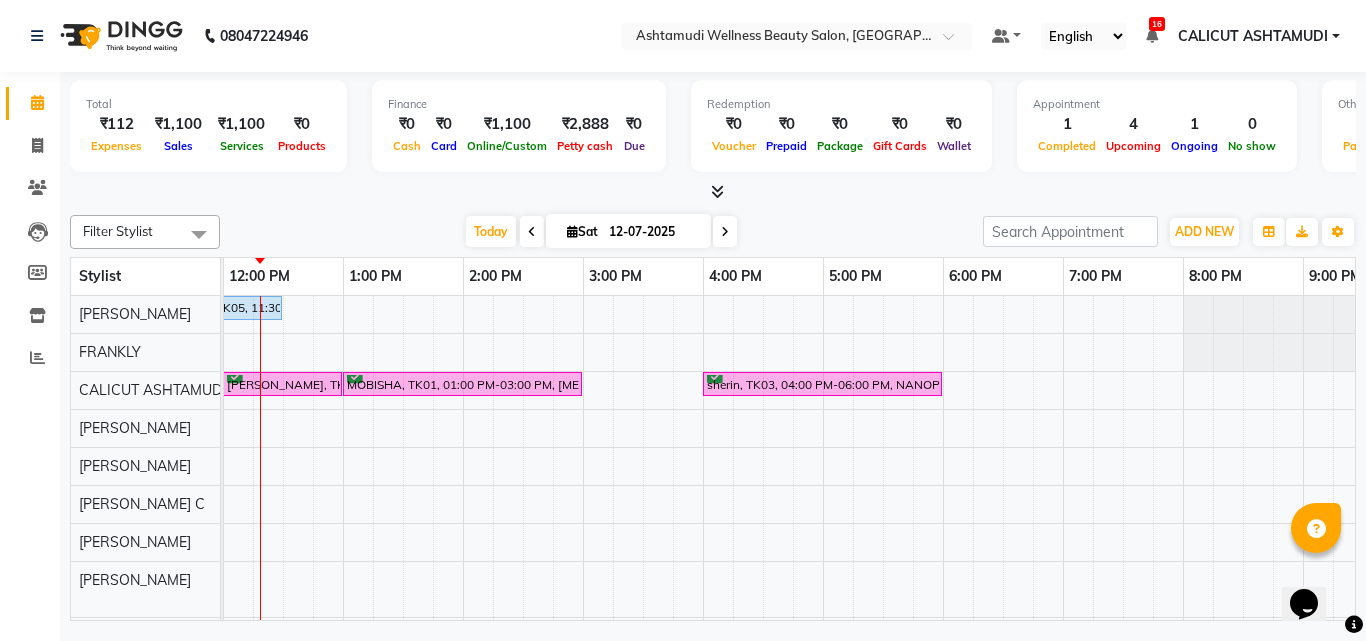 click on "SHERIN, TK05, 11:30 AM-12:30 PM, Keratin Spa (₹1800)     [PERSON_NAME], TK02, 12:00 PM-01:00 PM, Normal Cleanup     MOBISHA, TK01, 01:00 PM-03:00 PM, [MEDICAL_DATA] OFFER - ELBOW LENGTH     sherin, TK03, 04:00 PM-06:00 PM, NANOPLASTIA OFFER - ELBOW LENGTH    SHERIN, TK05, 11:00 AM-11:30 AM, Child Cut     Midhuna, TK04, 10:05 AM-11:05 AM, Hair Spa" at bounding box center [763, 551] 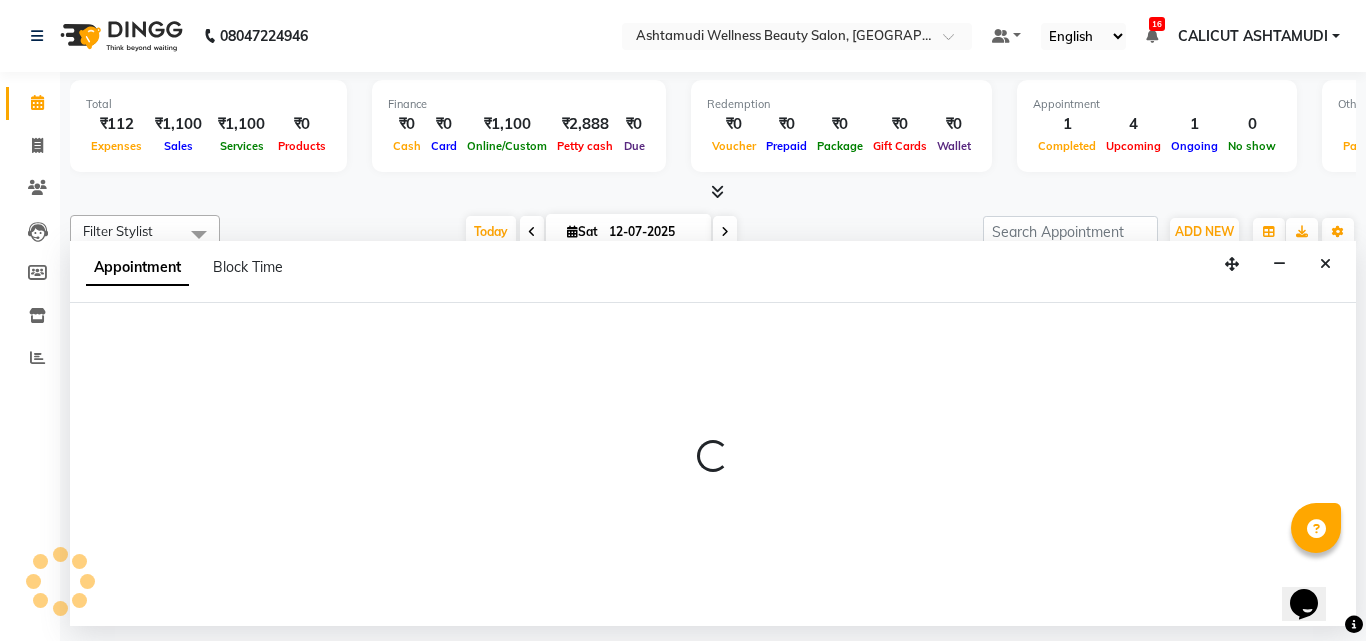 select on "27314" 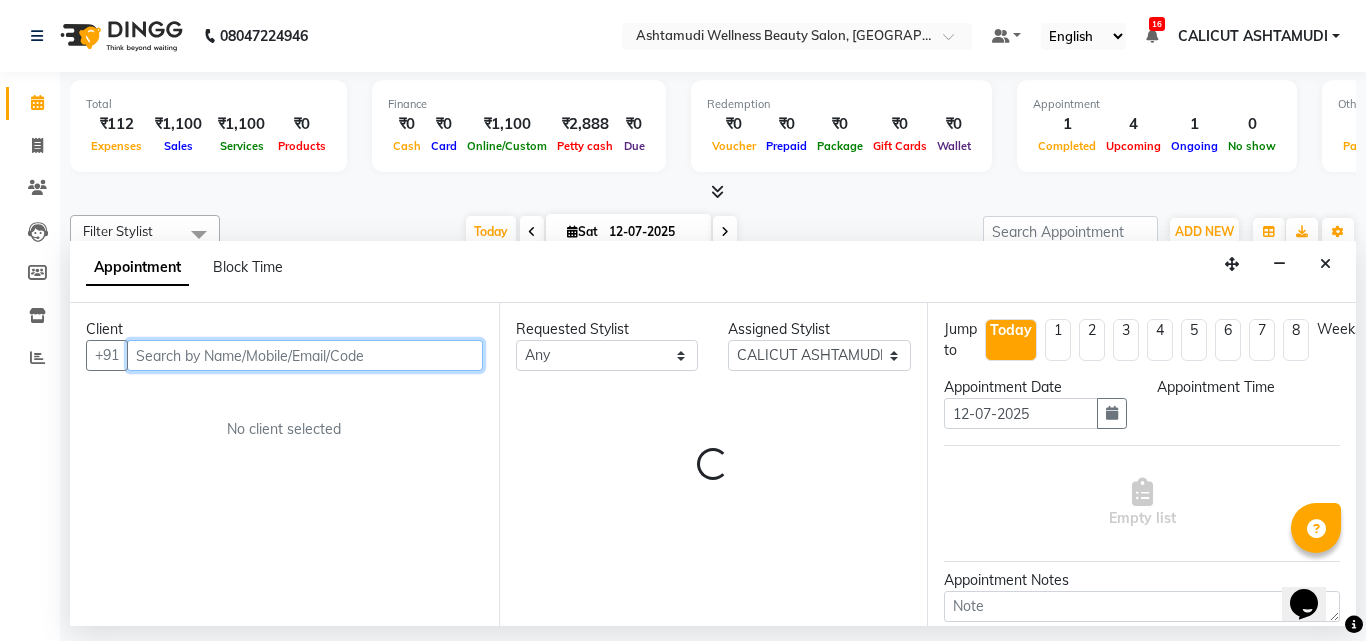 select on "735" 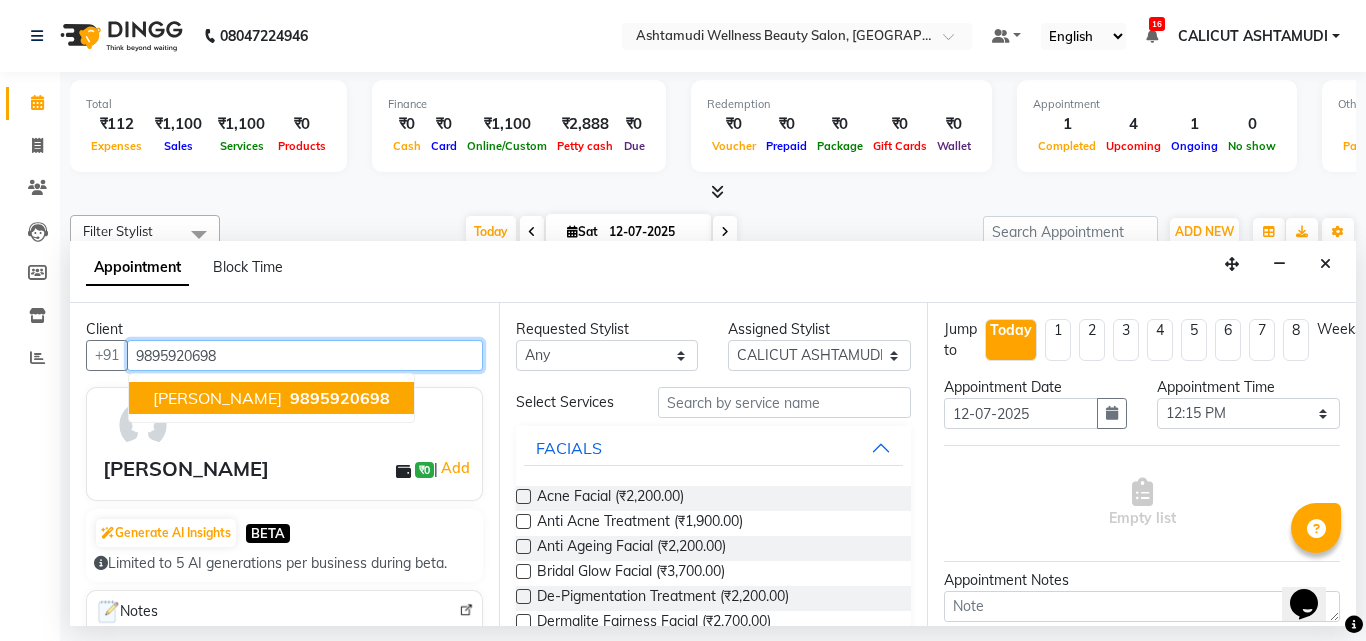 click on "9895920698" at bounding box center [340, 398] 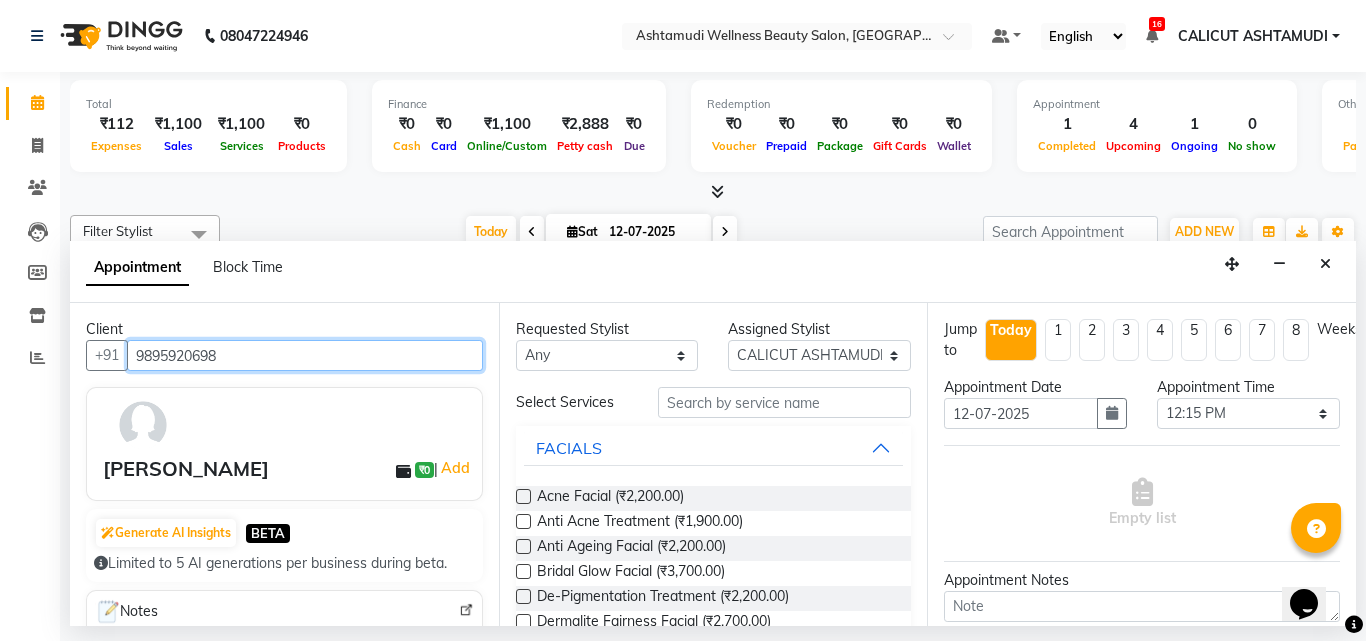 type on "9895920698" 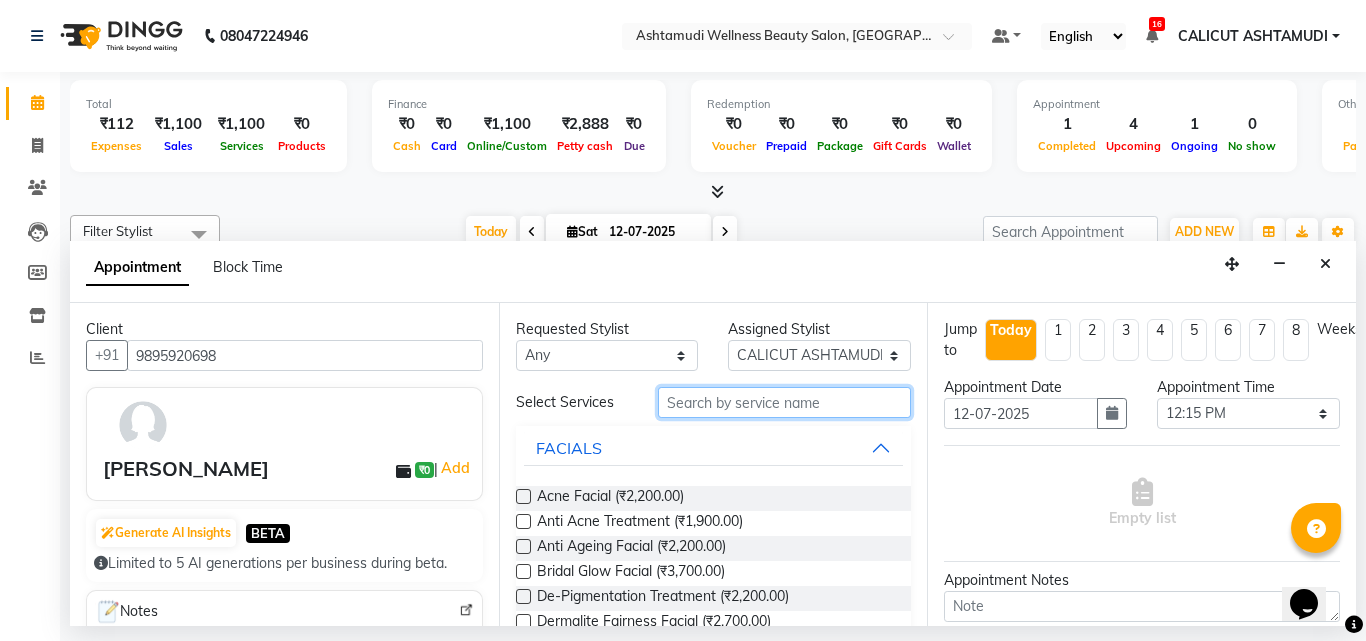 click at bounding box center [785, 402] 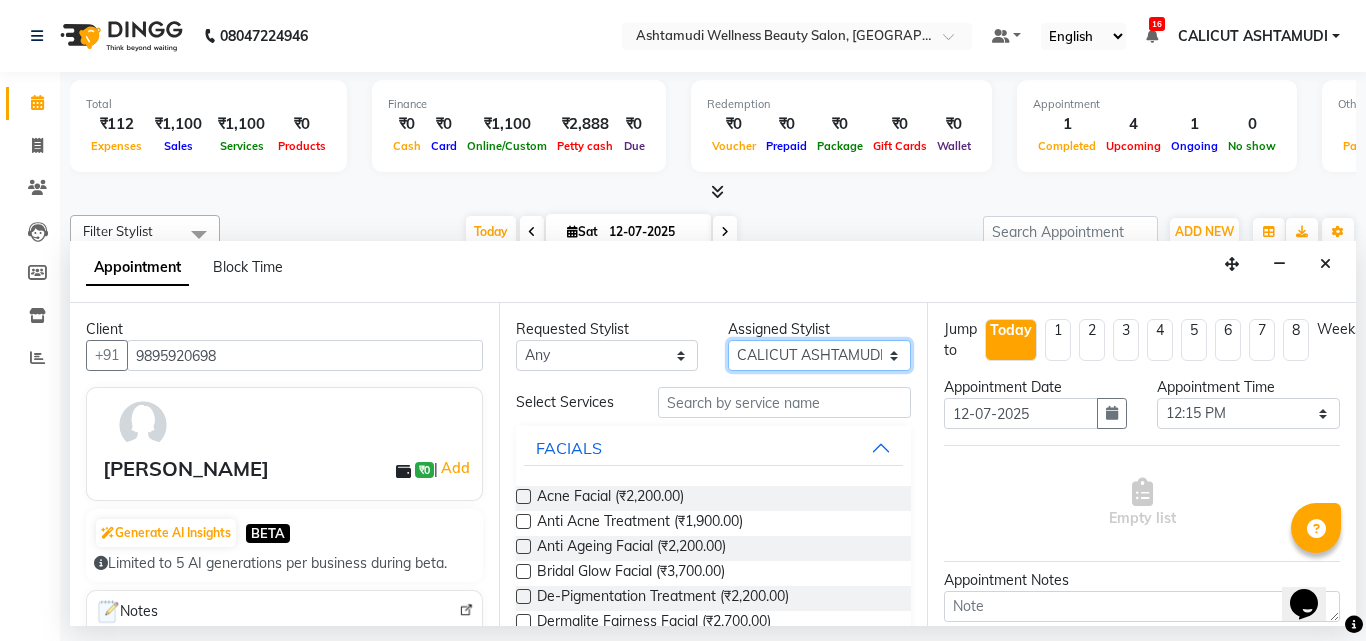 click on "Select [PERSON_NAME] C [PERSON_NAME] CALICUT ASHTAMUDI FRANKLY	 KRISHNA [PERSON_NAME] [PERSON_NAME] Sewan [PERSON_NAME]" at bounding box center (819, 355) 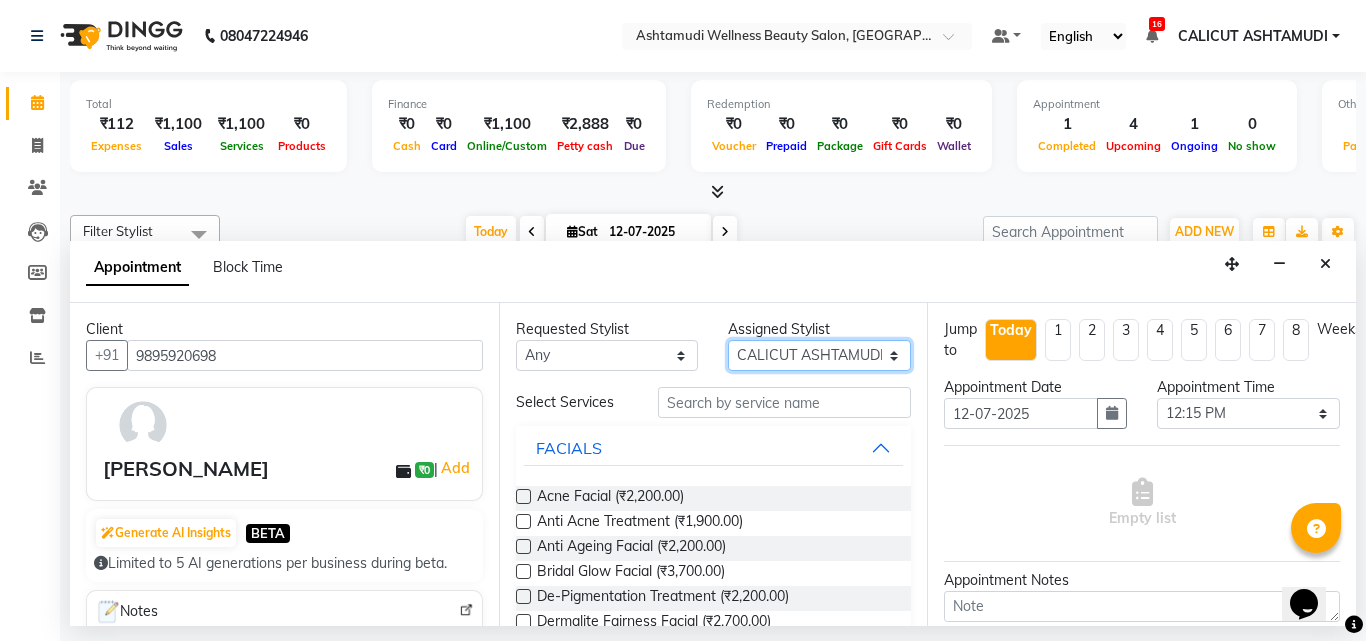 select on "54081" 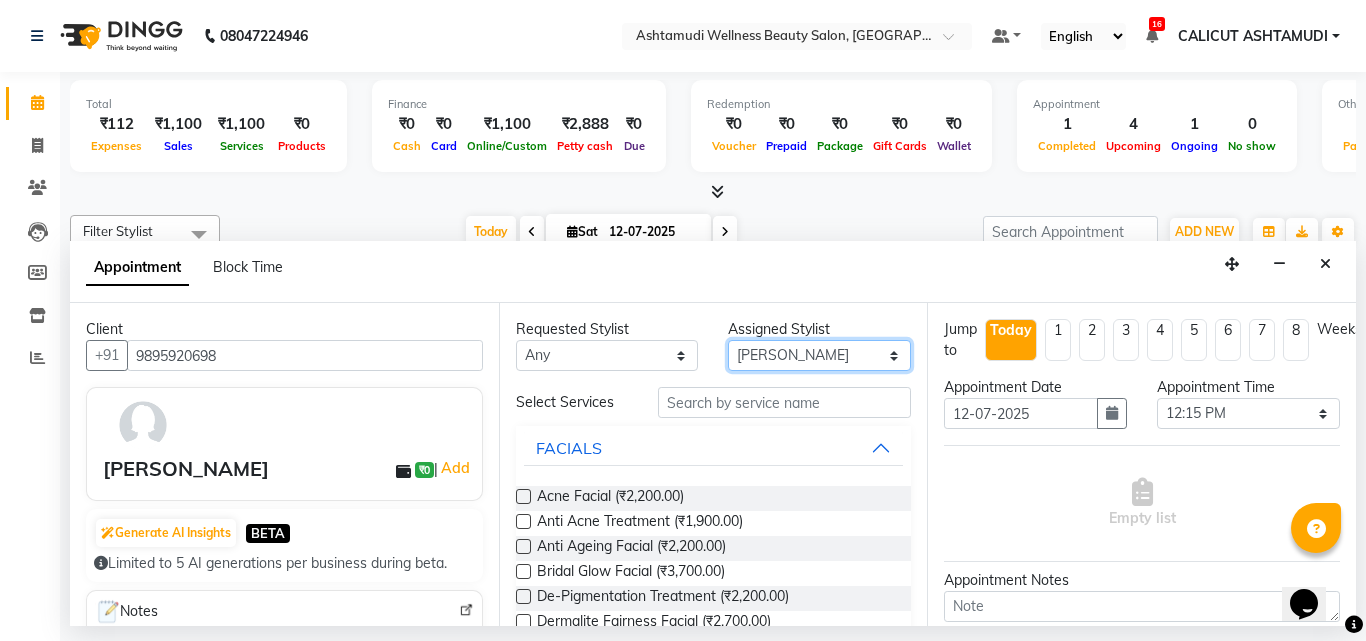 click on "Select [PERSON_NAME] C [PERSON_NAME] CALICUT ASHTAMUDI FRANKLY	 KRISHNA [PERSON_NAME] [PERSON_NAME] Sewan [PERSON_NAME]" at bounding box center [819, 355] 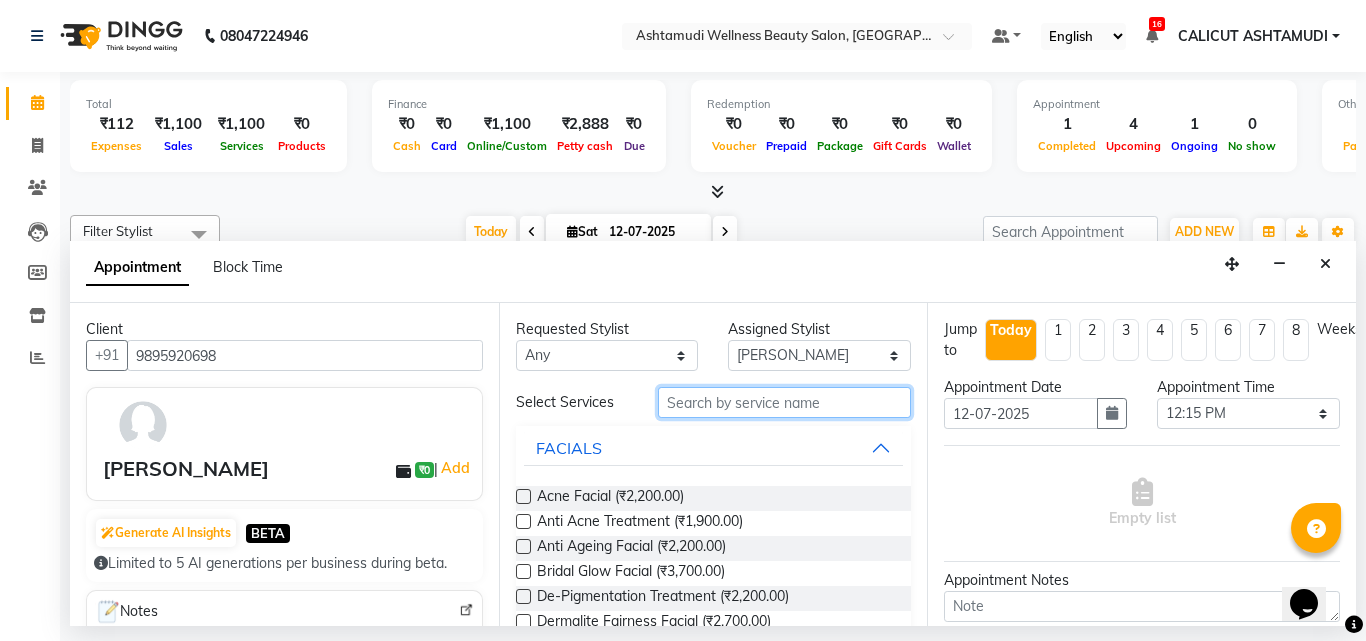click at bounding box center [785, 402] 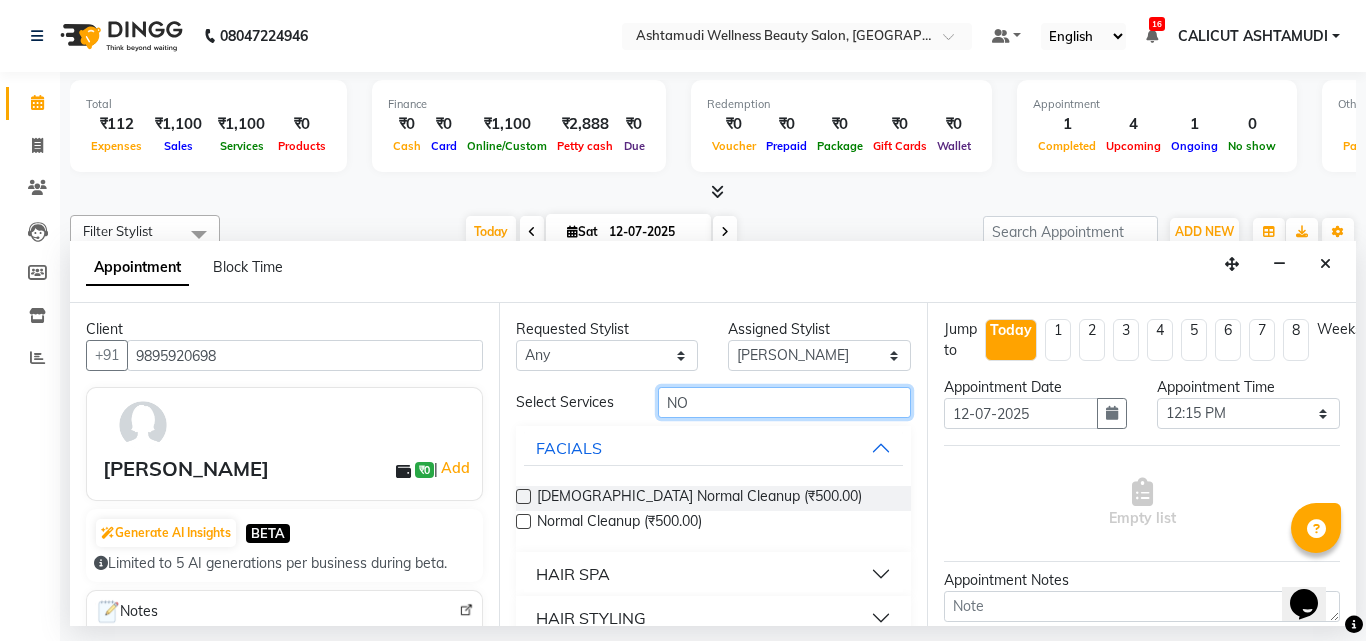 type on "NO" 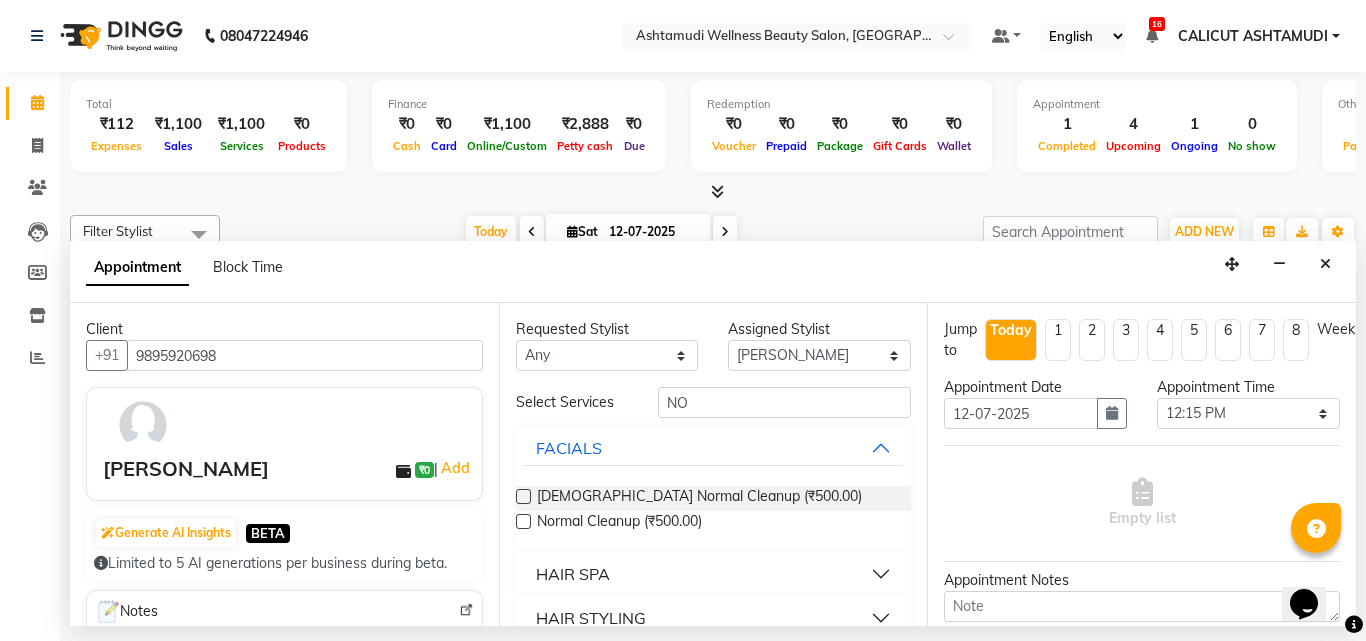 click at bounding box center [523, 521] 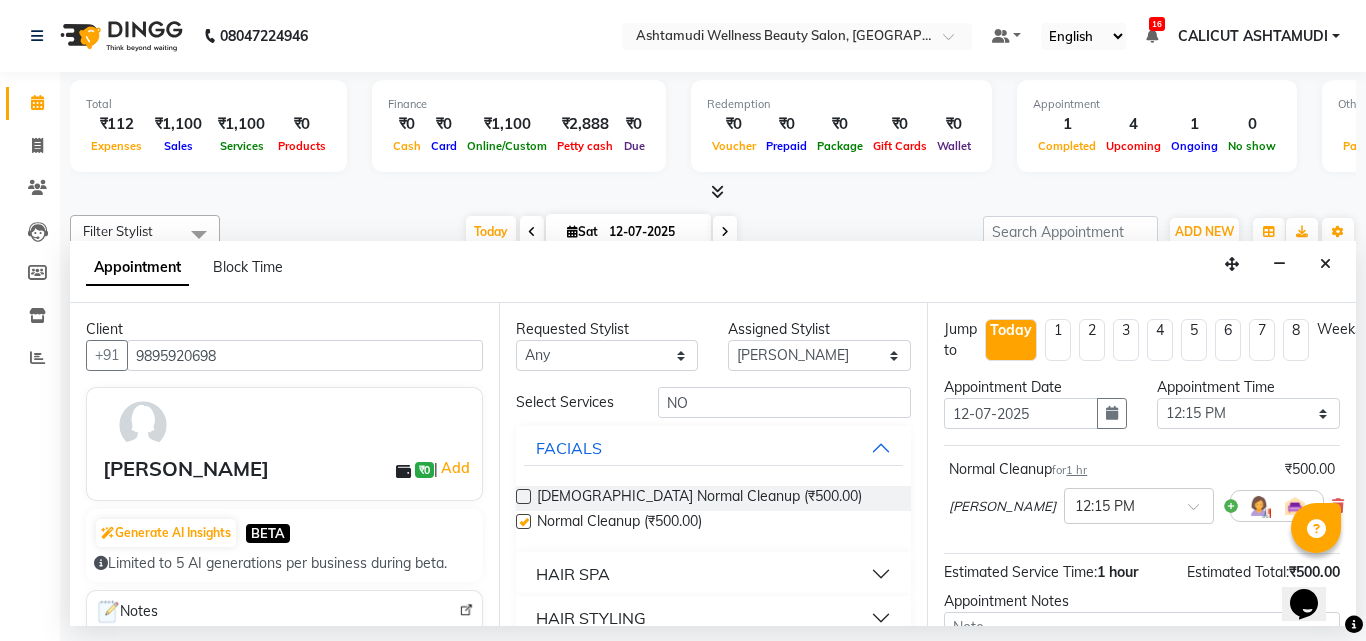 checkbox on "false" 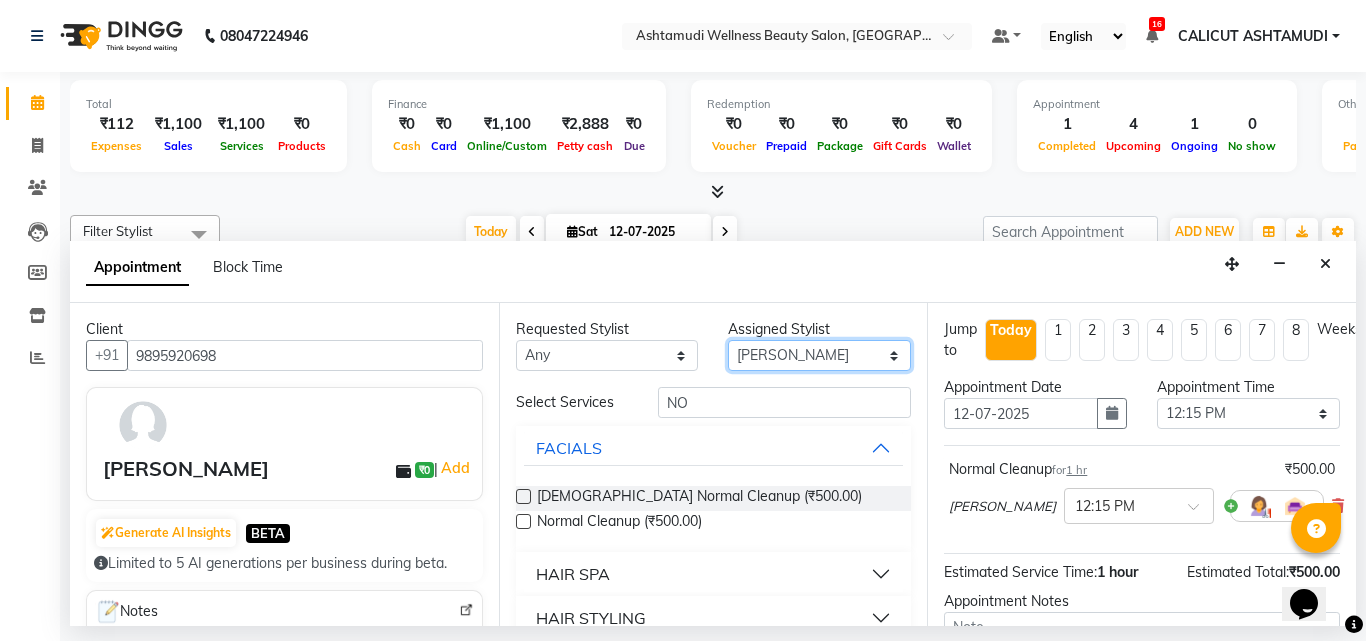 click on "Select [PERSON_NAME] C [PERSON_NAME] CALICUT ASHTAMUDI FRANKLY	 KRISHNA [PERSON_NAME] [PERSON_NAME] Sewan [PERSON_NAME]" at bounding box center [819, 355] 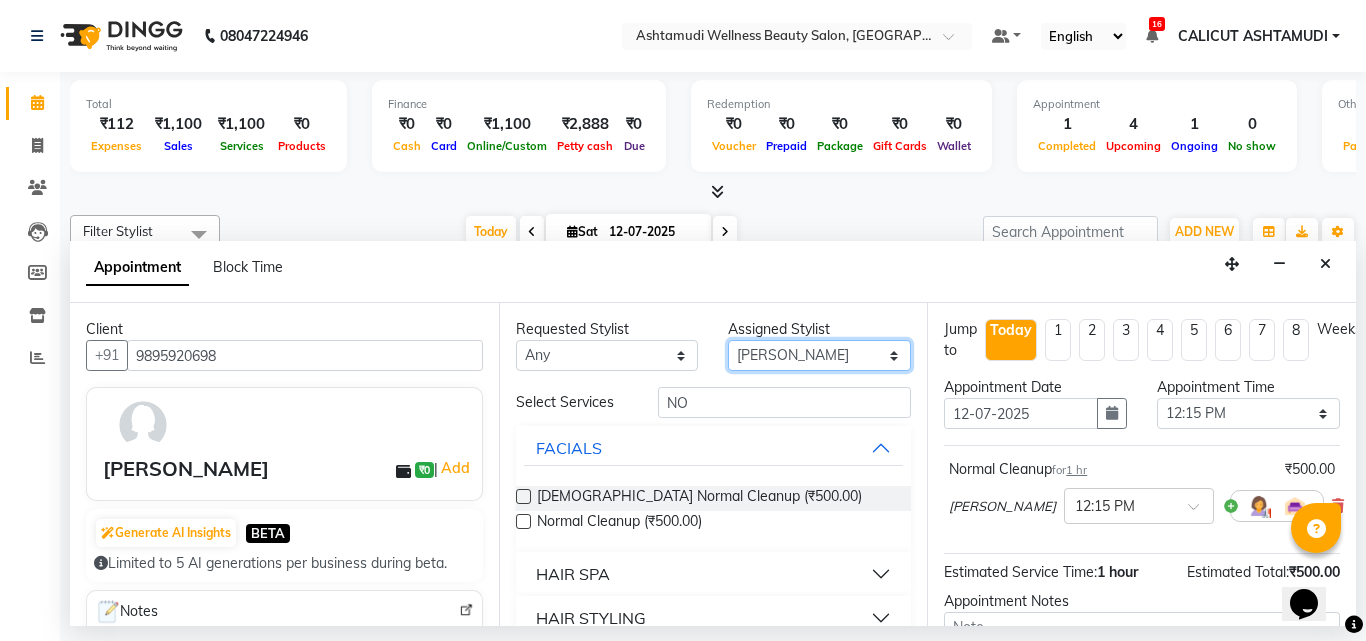 select on "49528" 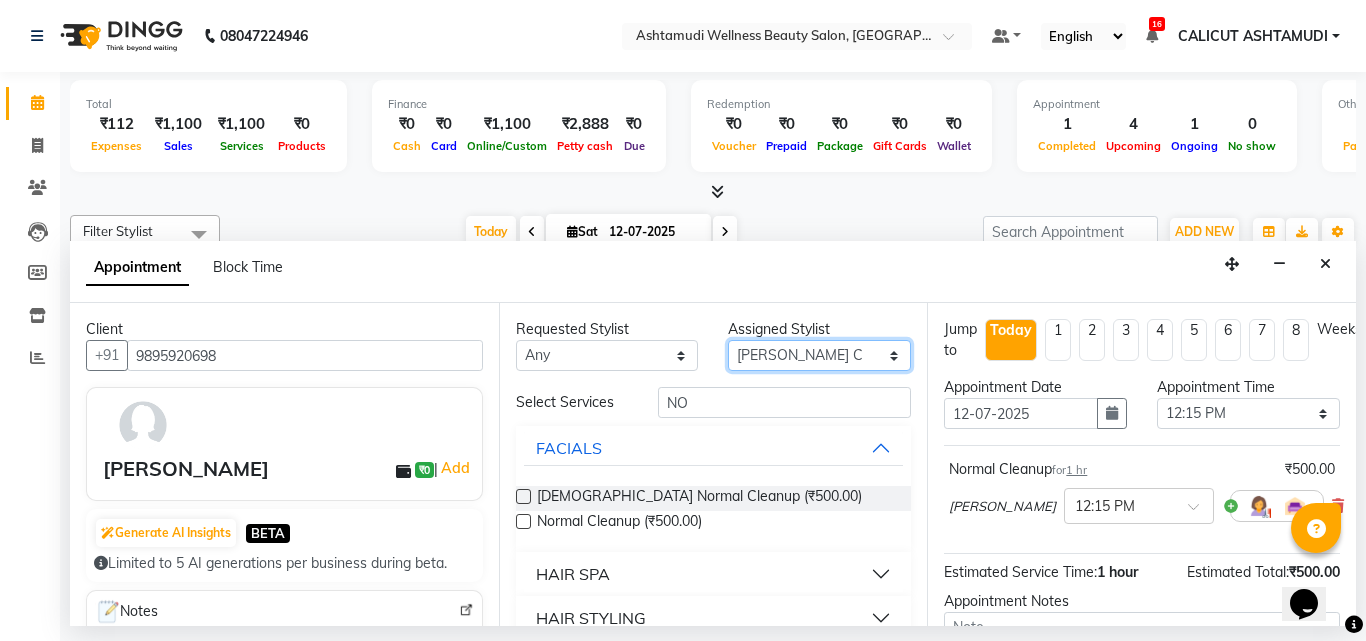 click on "Select [PERSON_NAME] C [PERSON_NAME] CALICUT ASHTAMUDI FRANKLY	 KRISHNA [PERSON_NAME] [PERSON_NAME] Sewan [PERSON_NAME]" at bounding box center (819, 355) 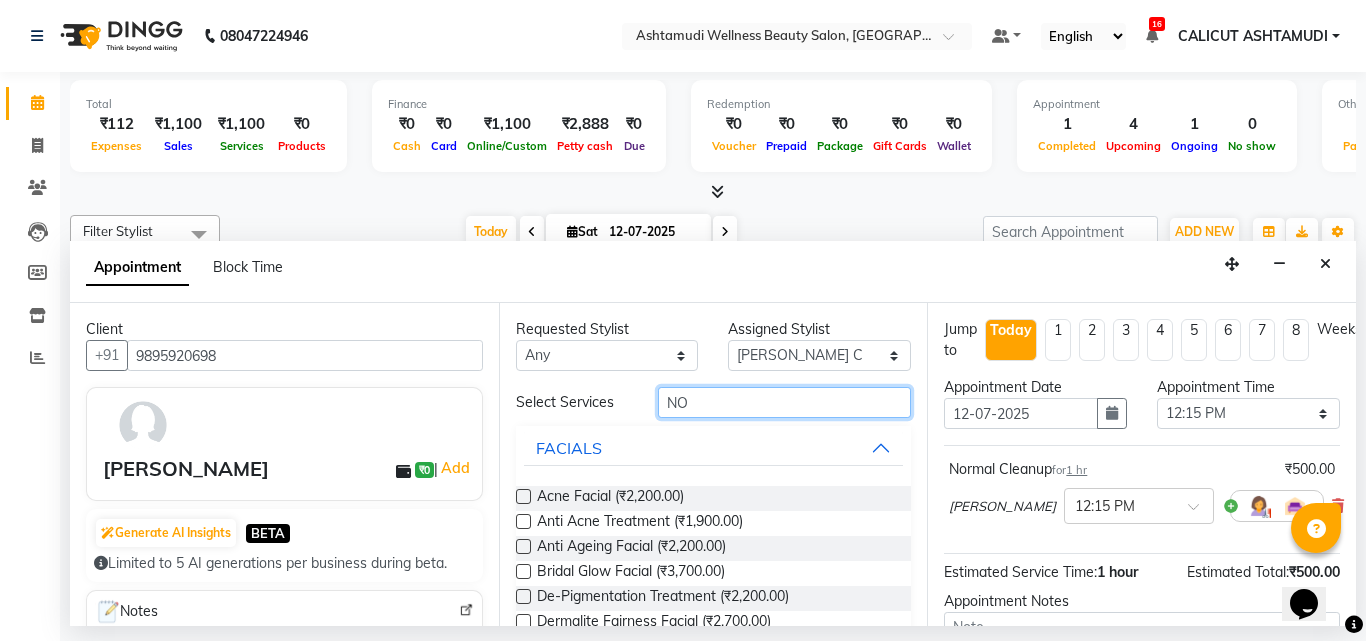 click on "NO" at bounding box center [785, 402] 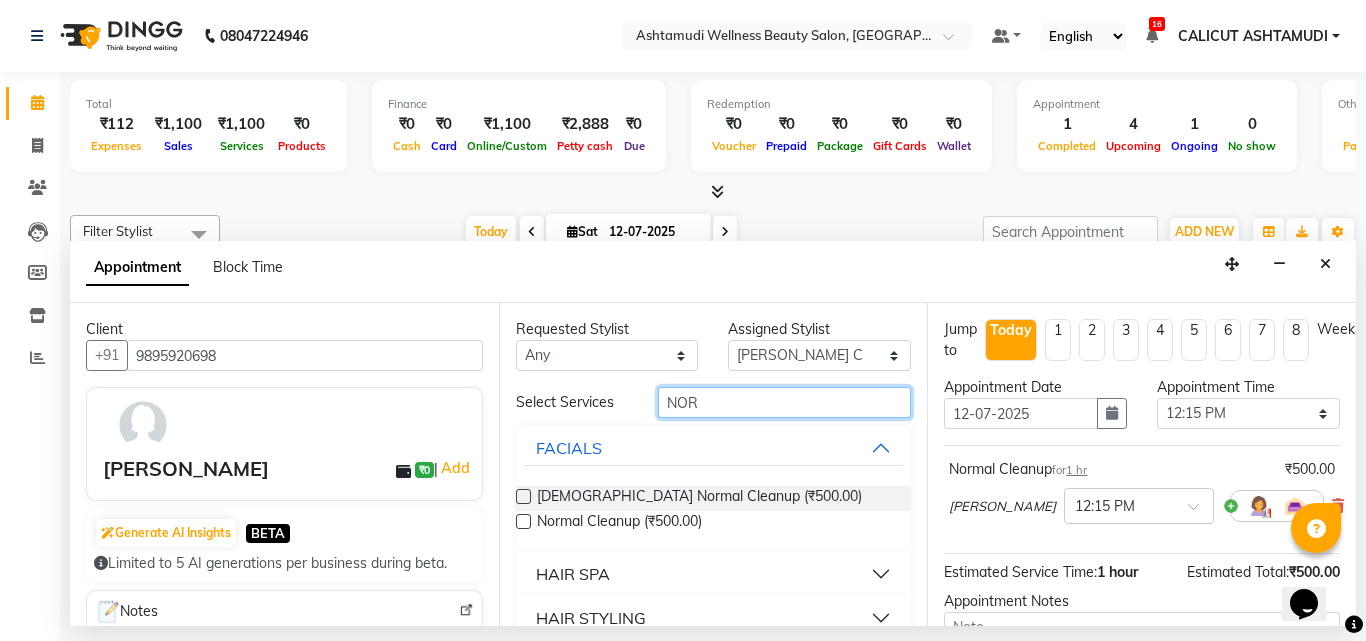 type on "NOR" 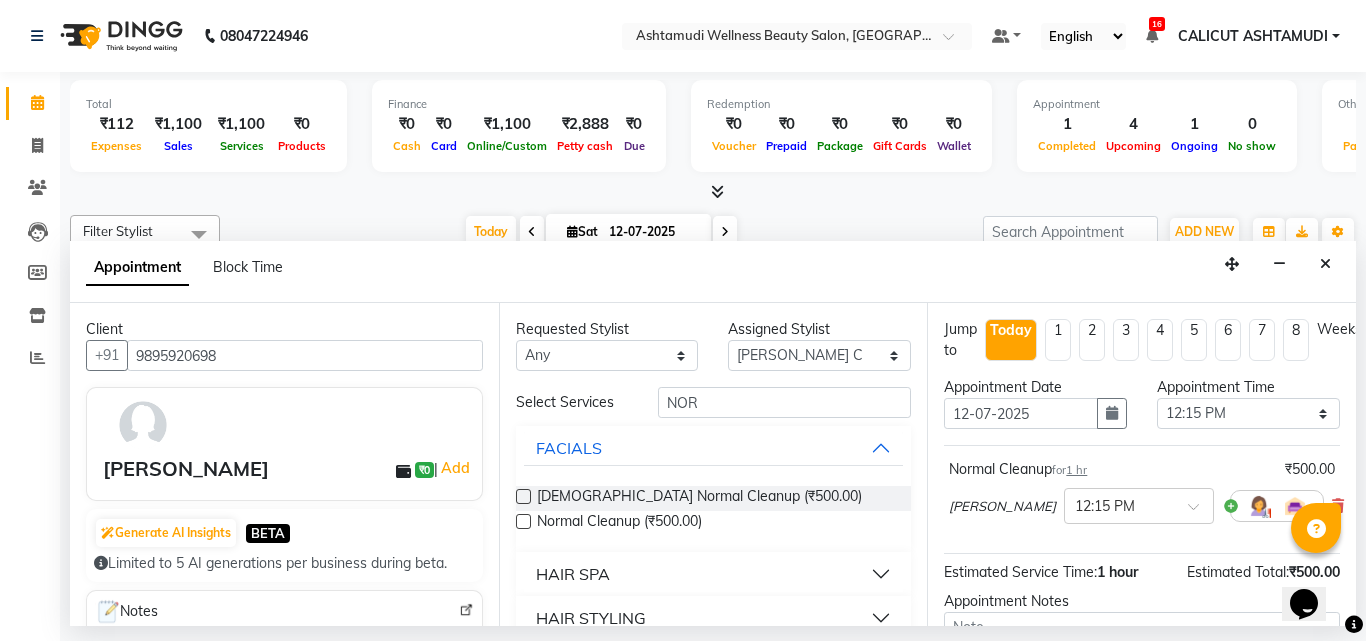 click at bounding box center [522, 525] 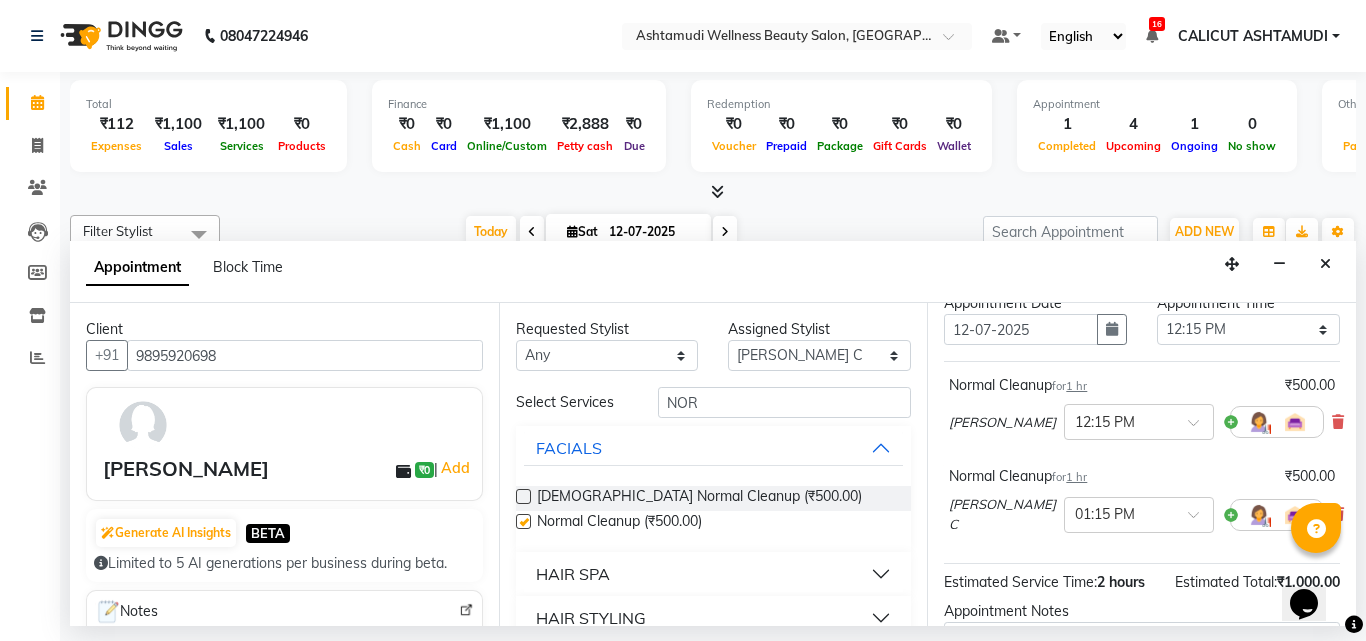 checkbox on "false" 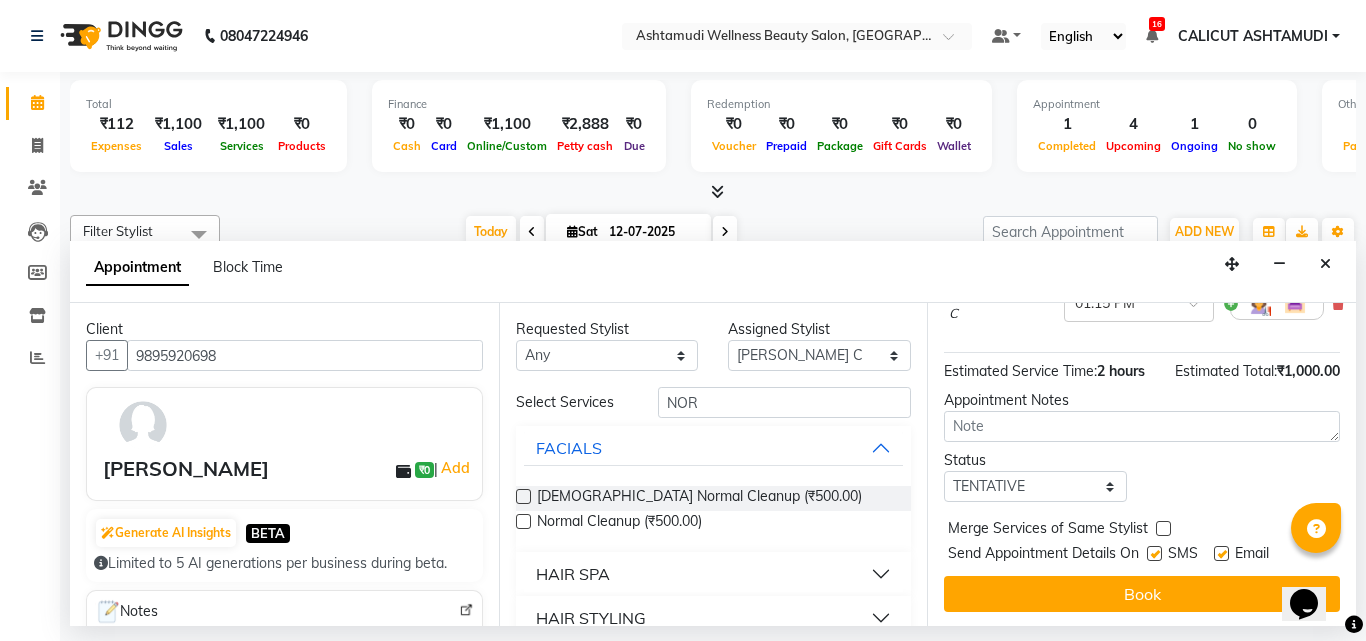 scroll, scrollTop: 300, scrollLeft: 0, axis: vertical 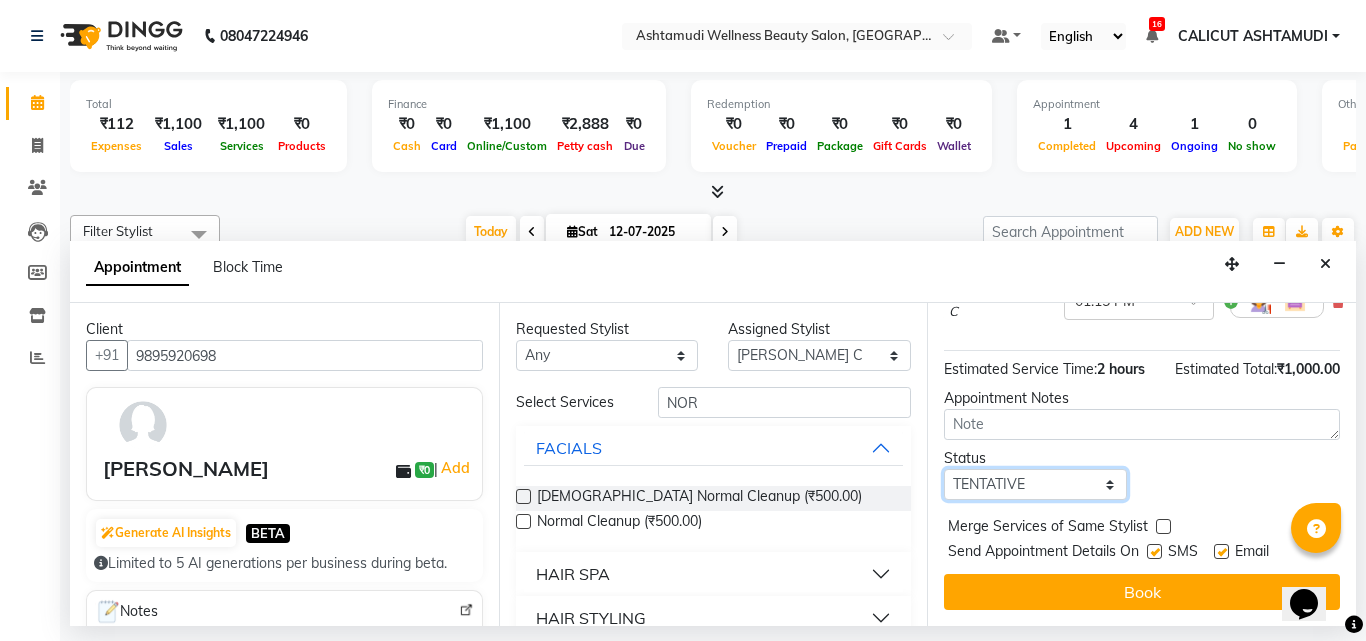 click on "Select TENTATIVE CONFIRM CHECK-IN UPCOMING" at bounding box center [1035, 484] 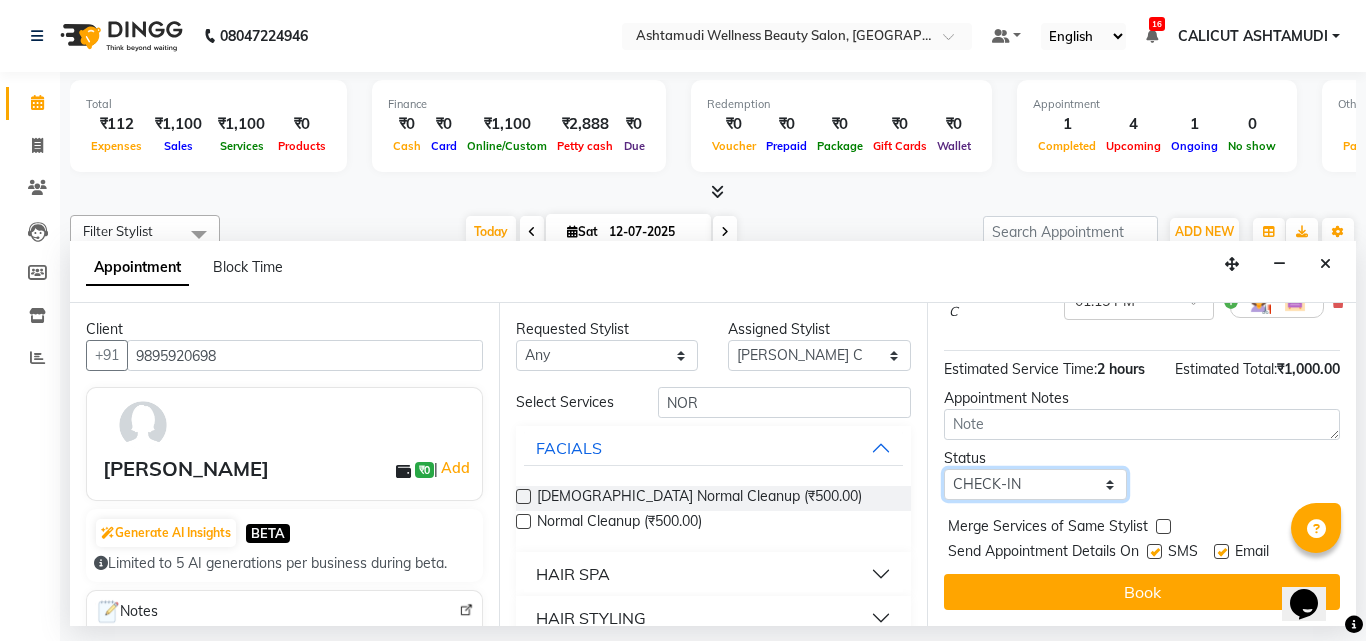 click on "Select TENTATIVE CONFIRM CHECK-IN UPCOMING" at bounding box center [1035, 484] 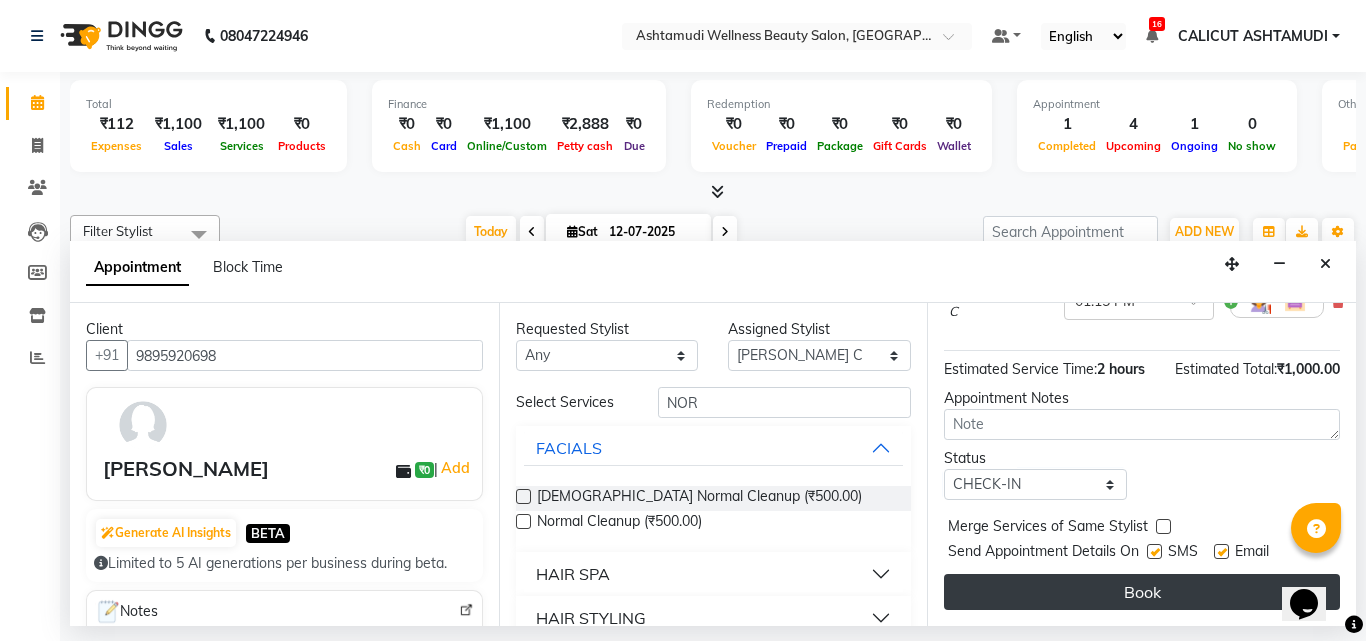 click on "Book" at bounding box center [1142, 592] 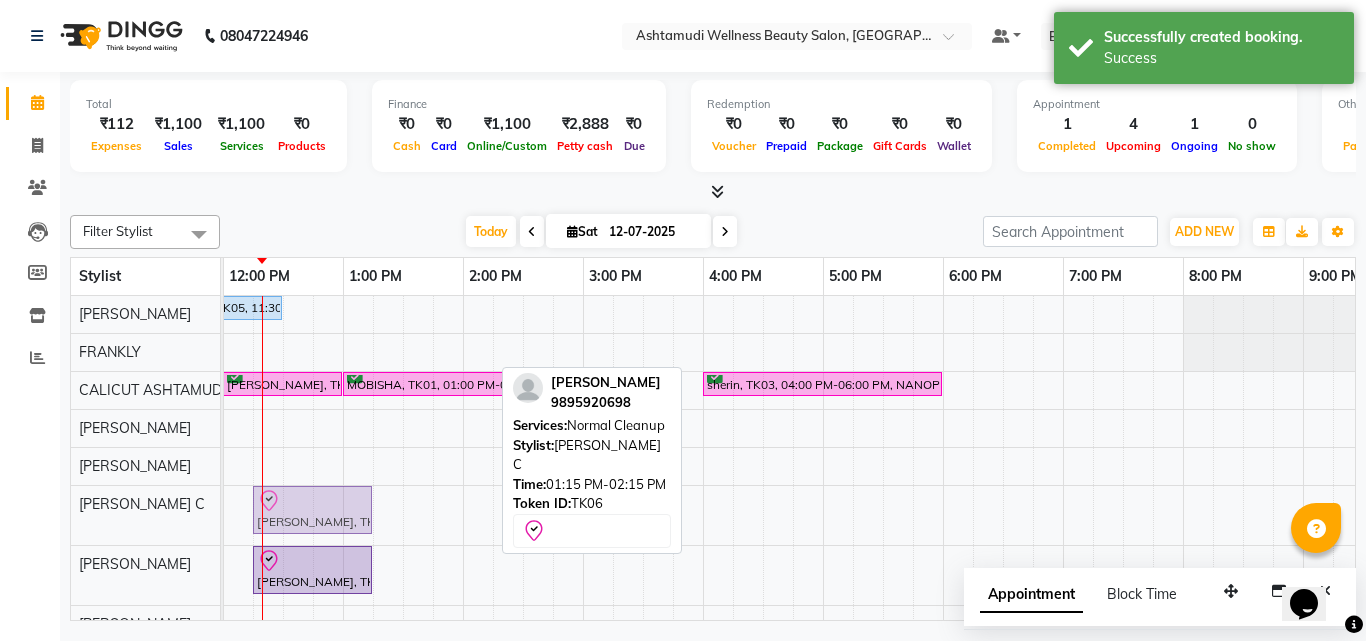 drag, startPoint x: 415, startPoint y: 506, endPoint x: 290, endPoint y: 508, distance: 125.016 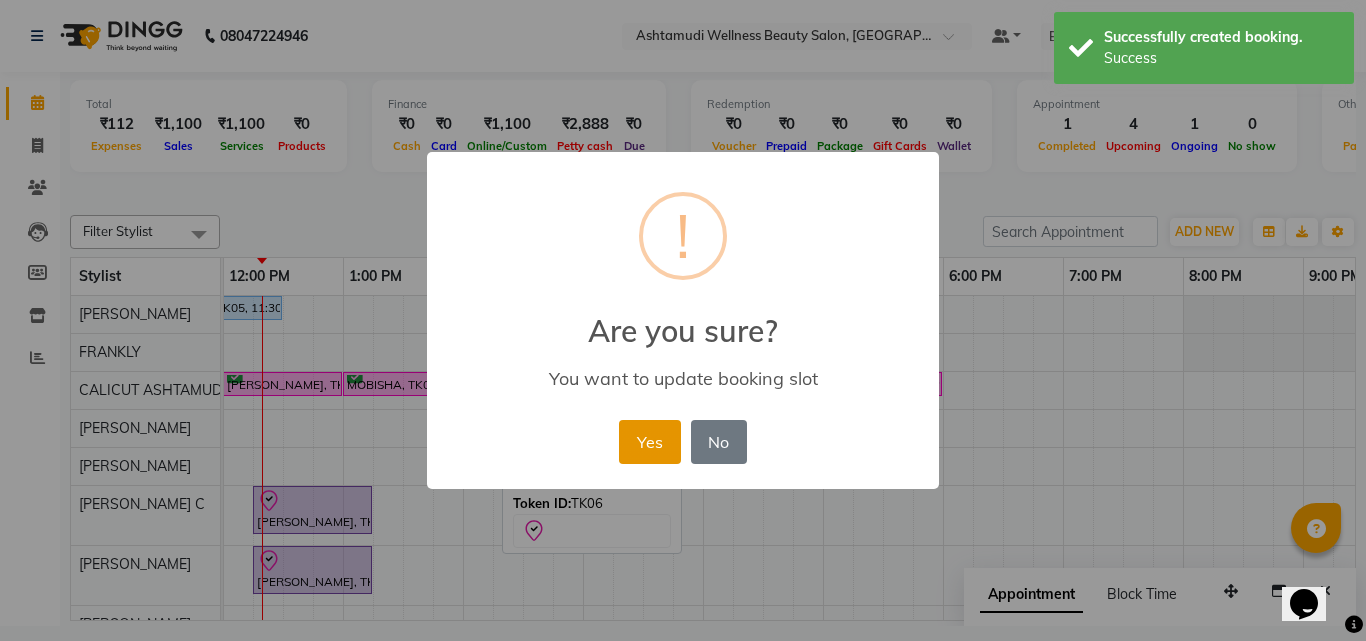 click on "Yes" at bounding box center [649, 442] 